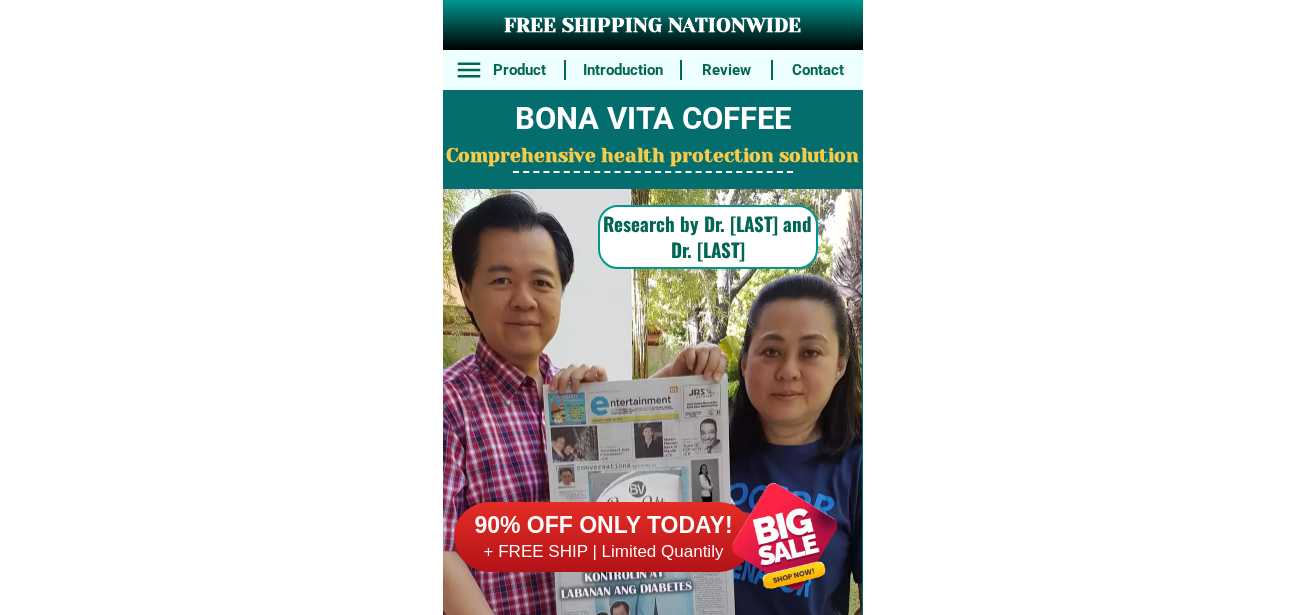 scroll, scrollTop: 0, scrollLeft: 0, axis: both 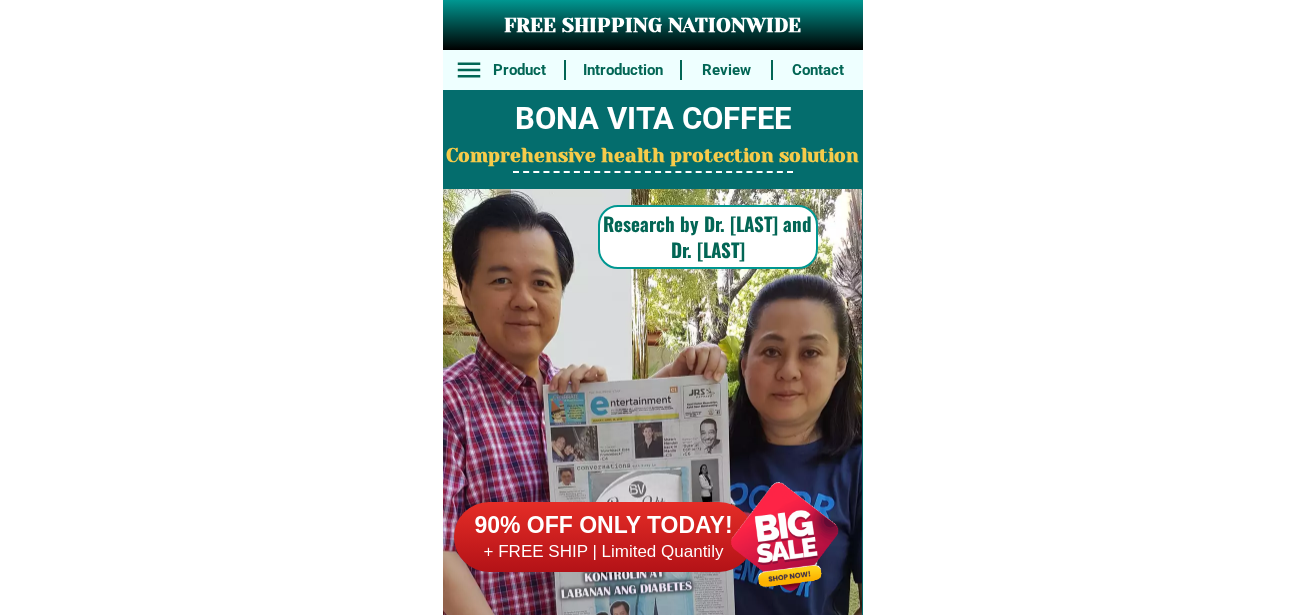 click at bounding box center (784, 536) 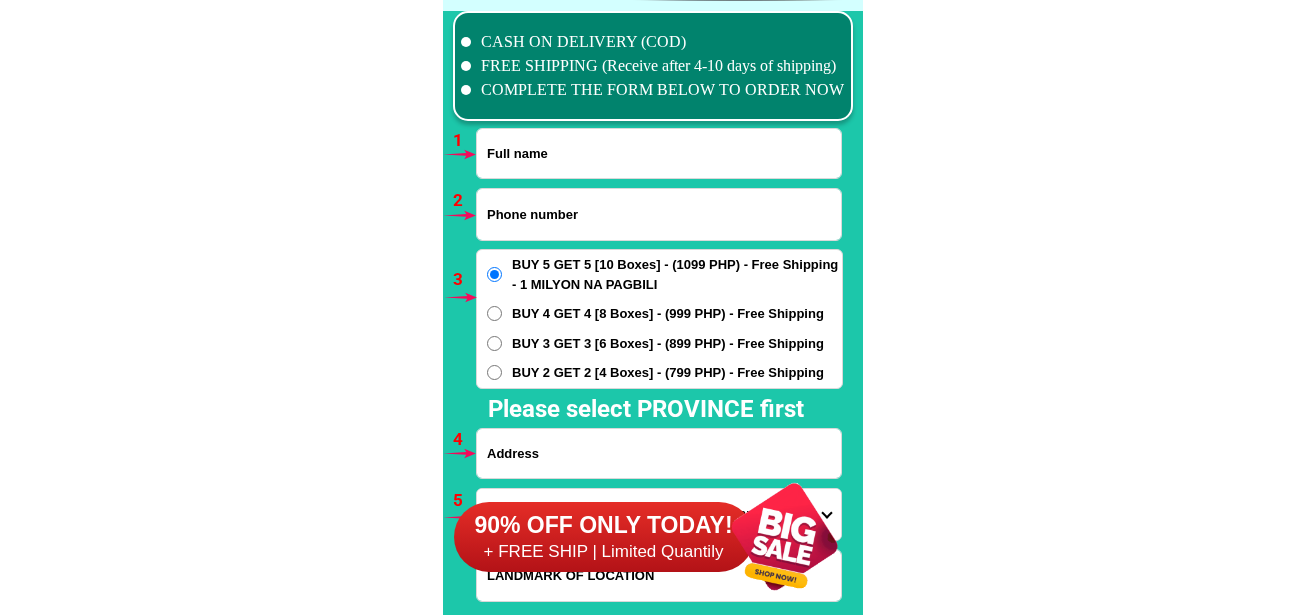 scroll, scrollTop: 14806, scrollLeft: 0, axis: vertical 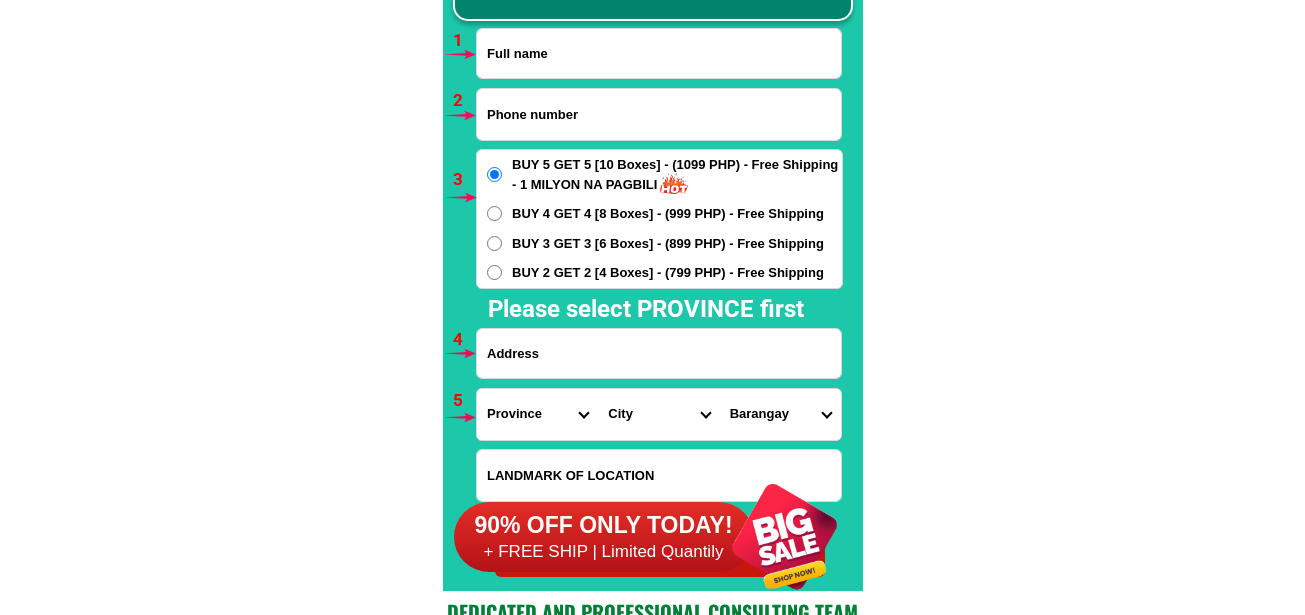 click at bounding box center [659, 114] 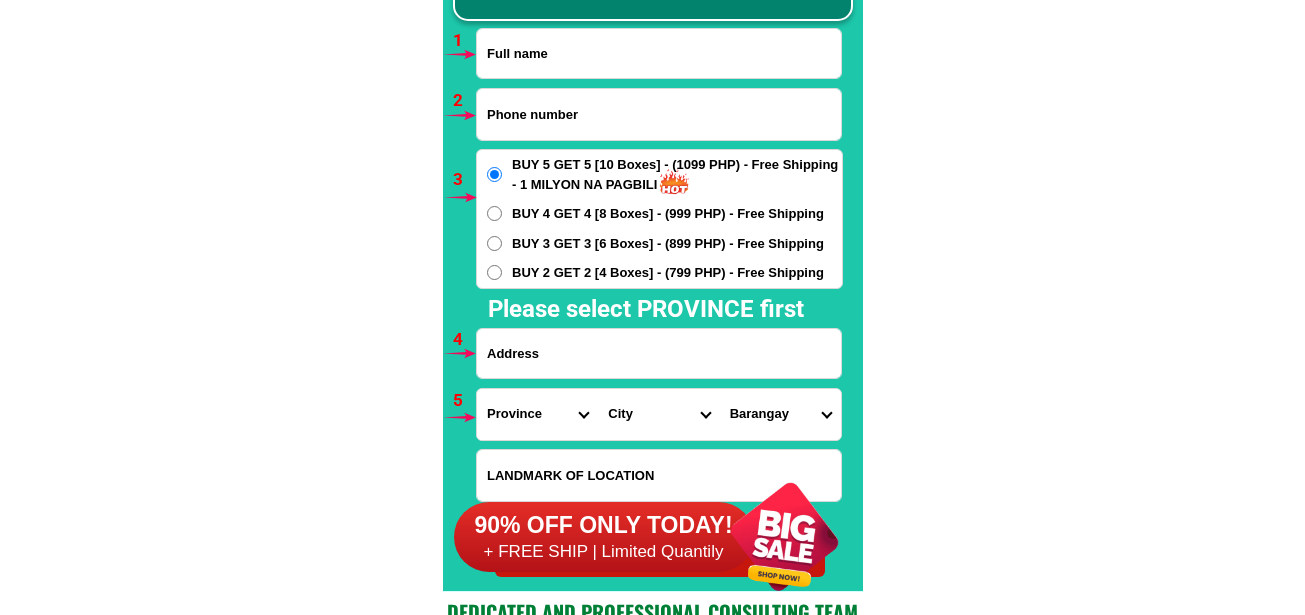 paste on "[PHONE]" 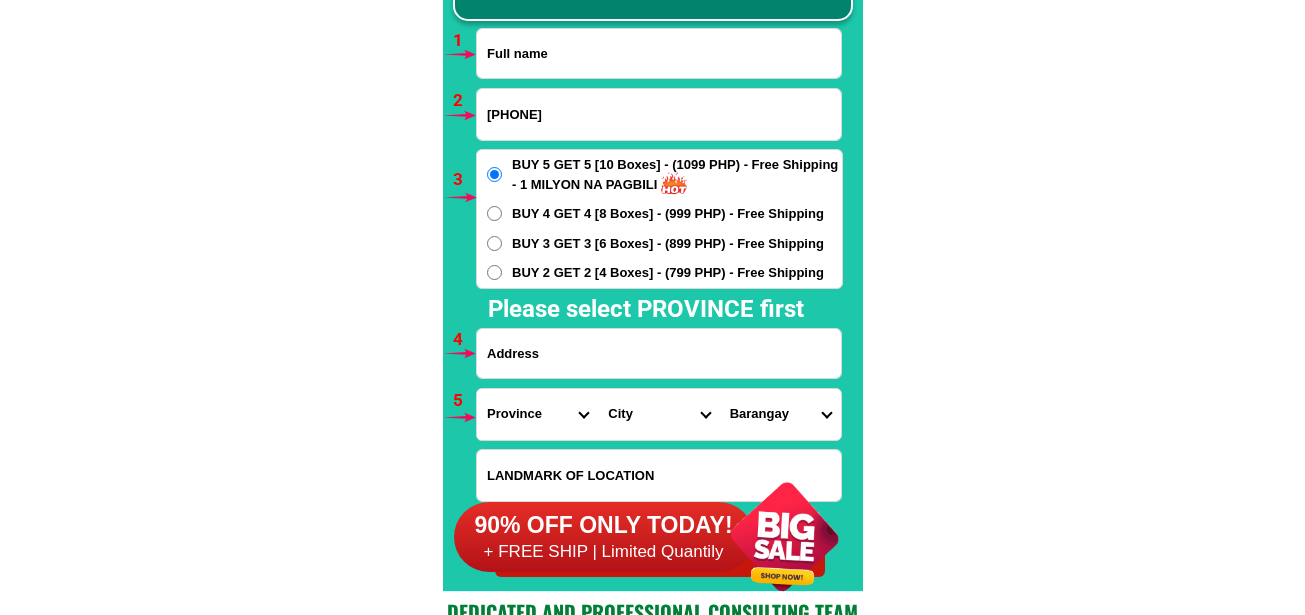 type on "[PHONE]" 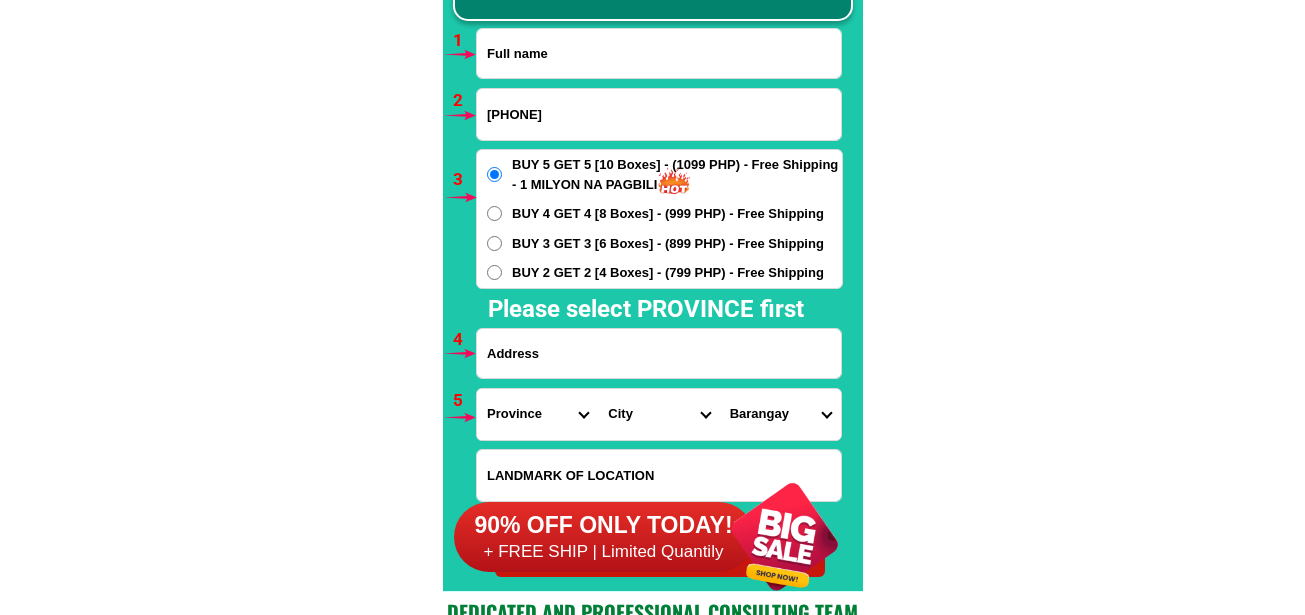 click at bounding box center (659, 53) 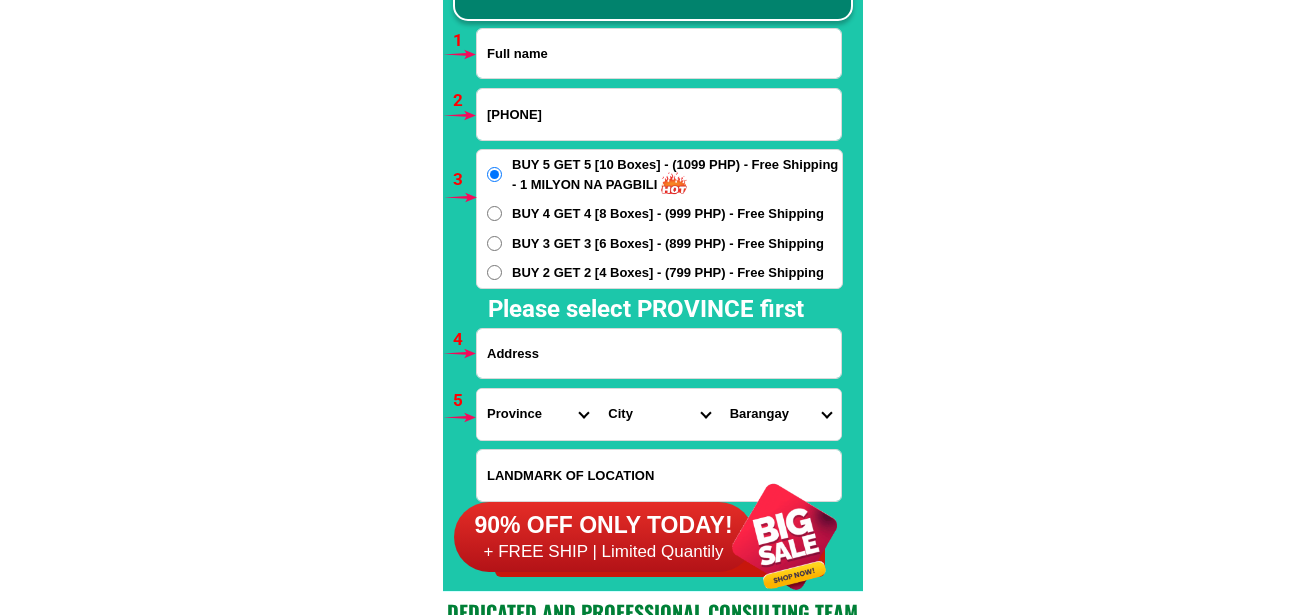 paste on "[NAME]" 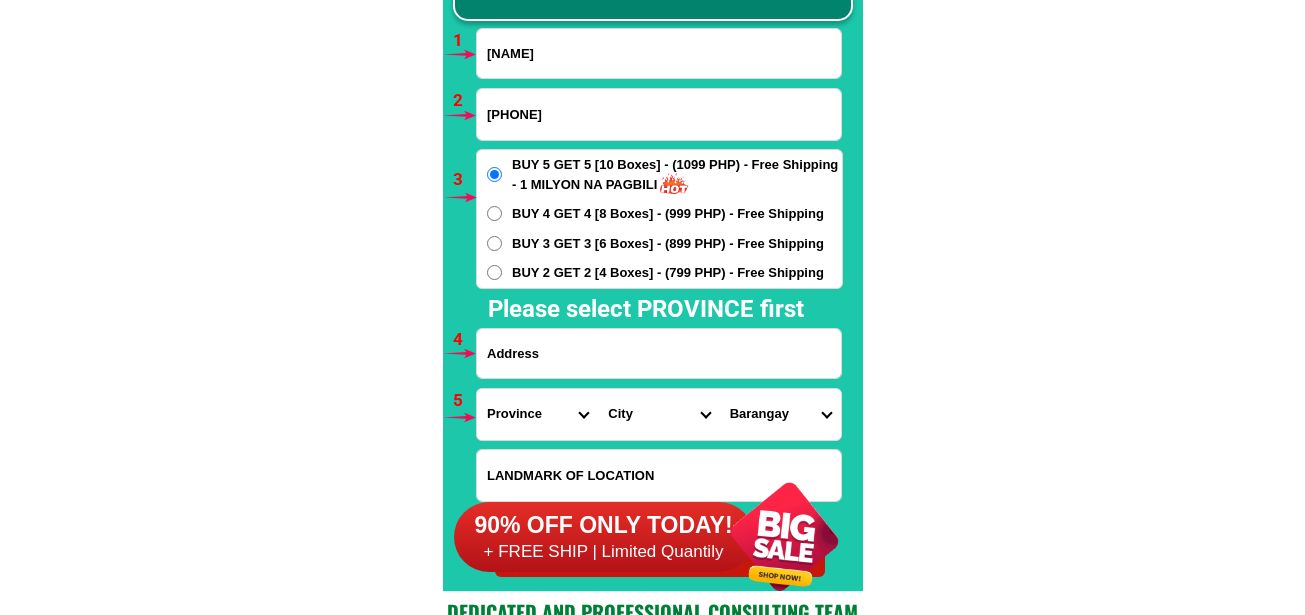 type on "[NAME]" 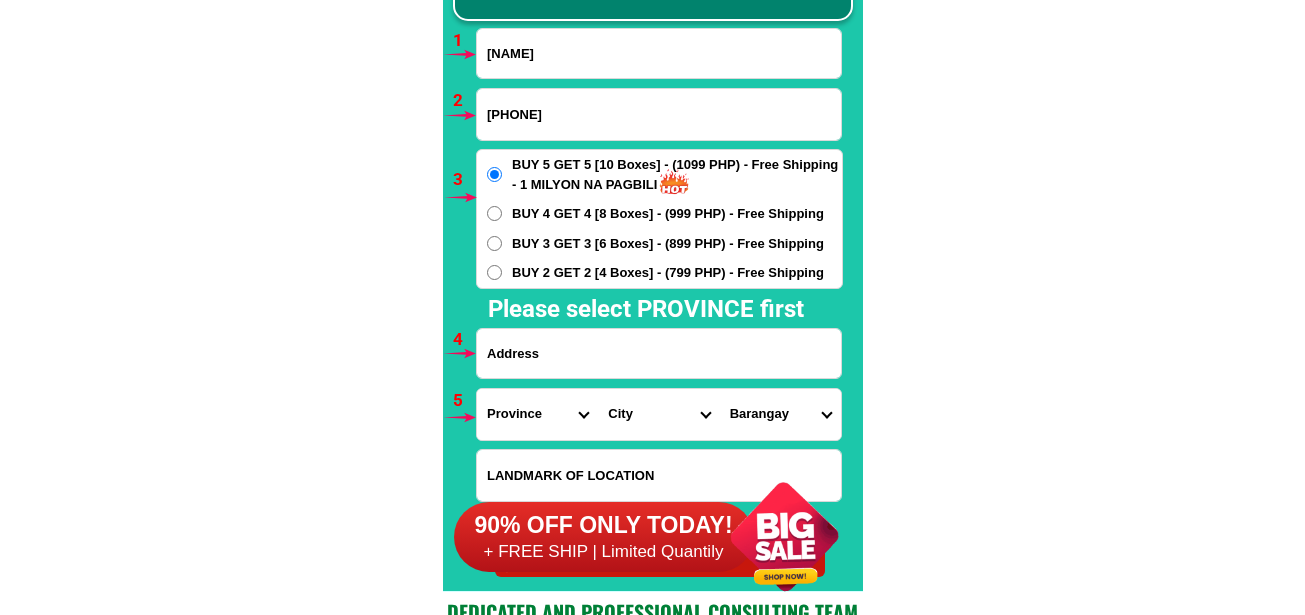 click at bounding box center [659, 353] 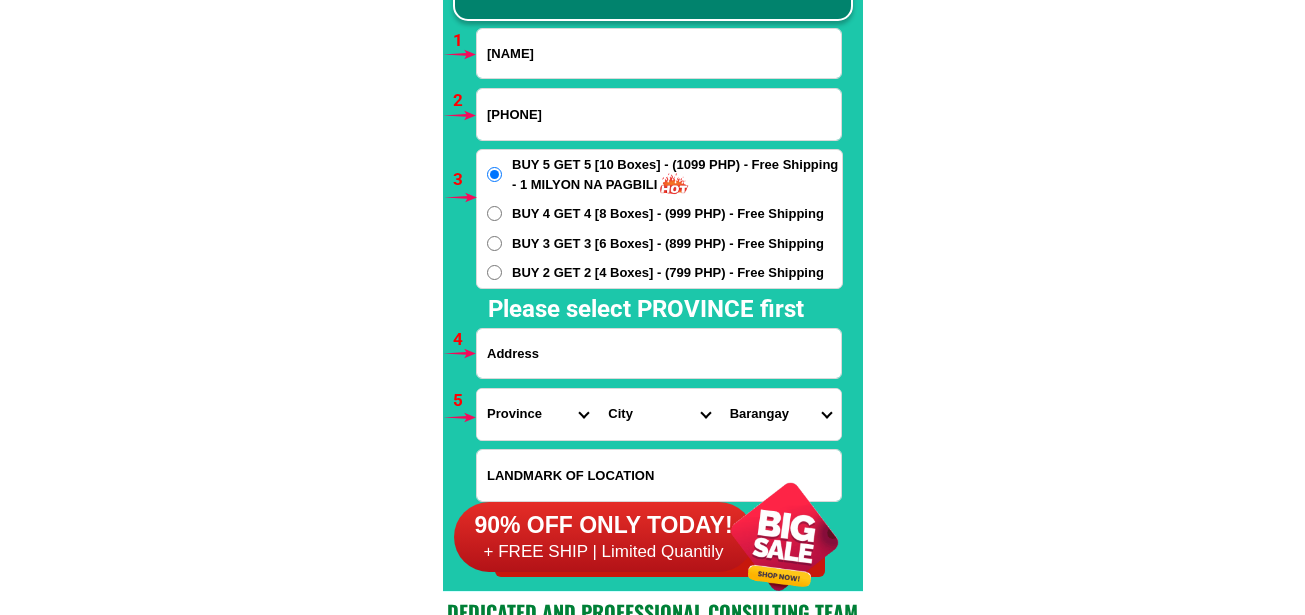 paste on "[ADDRESS]" 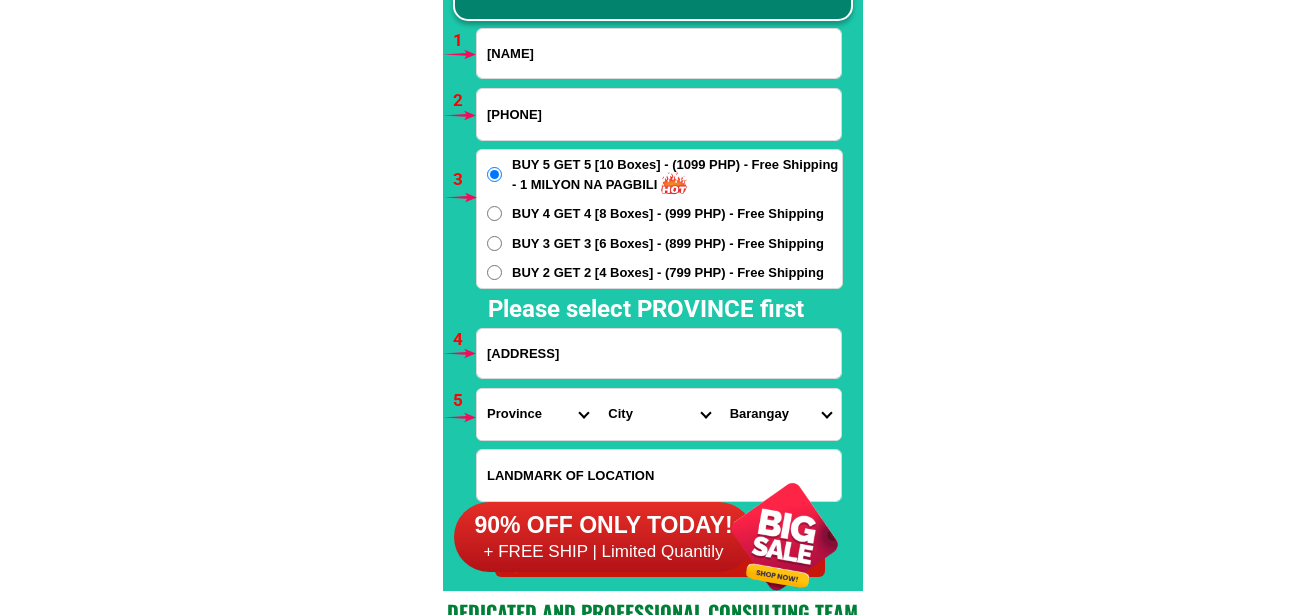 type on "[ADDRESS]" 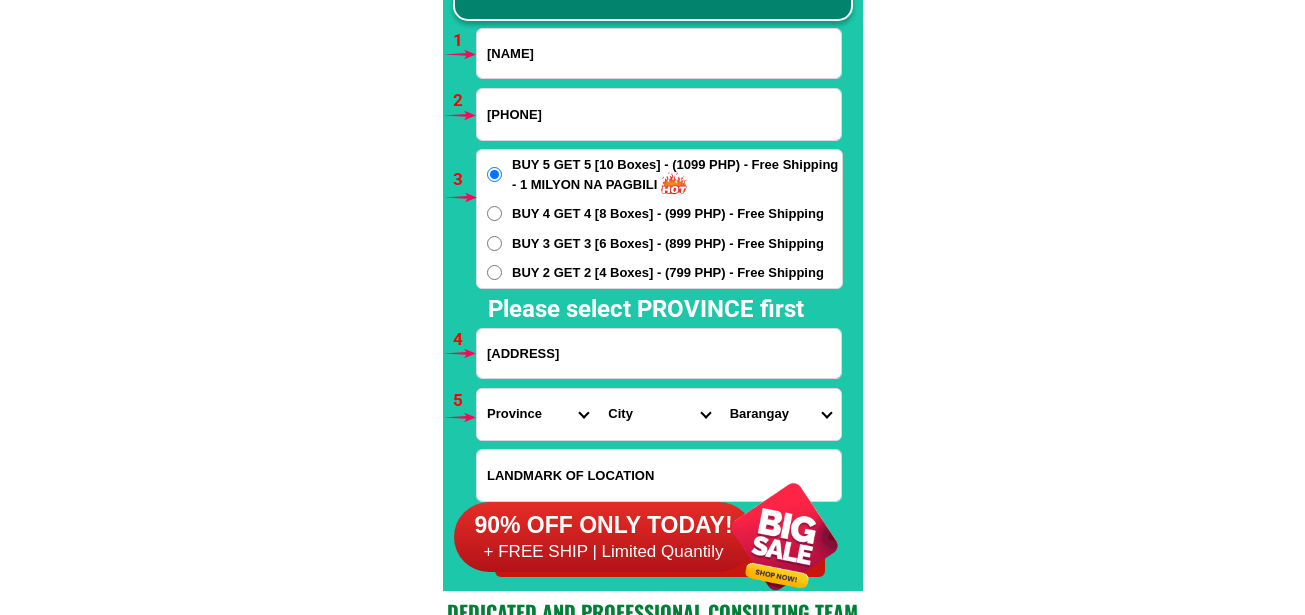 click on "Province Abra Agusan-del-norte Agusan-del-sur Aklan Albay Antique Apayao Aurora Basilan Bataan Batanes Batangas Benguet Biliran Bohol Bukidnon Bulacan Cagayan Camarines-norte Camarines-sur Camiguin Capiz Catanduanes Cavite Cebu Cotabato Davao-de-oro Davao-del-norte Davao-del-sur Davao-occidental Davao-oriental Dinagat-islands Eastern-samar Guimaras Ifugao Ilocos-norte Ilocos-sur Iloilo Isabela Kalinga La-union Laguna Lanao-del-norte Lanao-del-sur Leyte Maguindanao Marinduque Masbate Metro-manila Misamis-occidental Misamis-oriental Mountain-province Negros-occidental Negros-oriental Northern-samar Nueva-ecija Nueva-vizcaya Occidental-mindoro Oriental-mindoro Palawan Pampanga Pangasinan Quezon Quirino Rizal Romblon Sarangani Siquijor Sorsogon South-cotabato Southern-leyte Sultan-kudarat Sulu Surigao-del-norte Surigao-del-sur Tarlac Tawi-tawi Western-samar Zambales Zamboanga-del-norte Zamboanga-del-sur Zamboanga-sibugay" at bounding box center [537, 414] 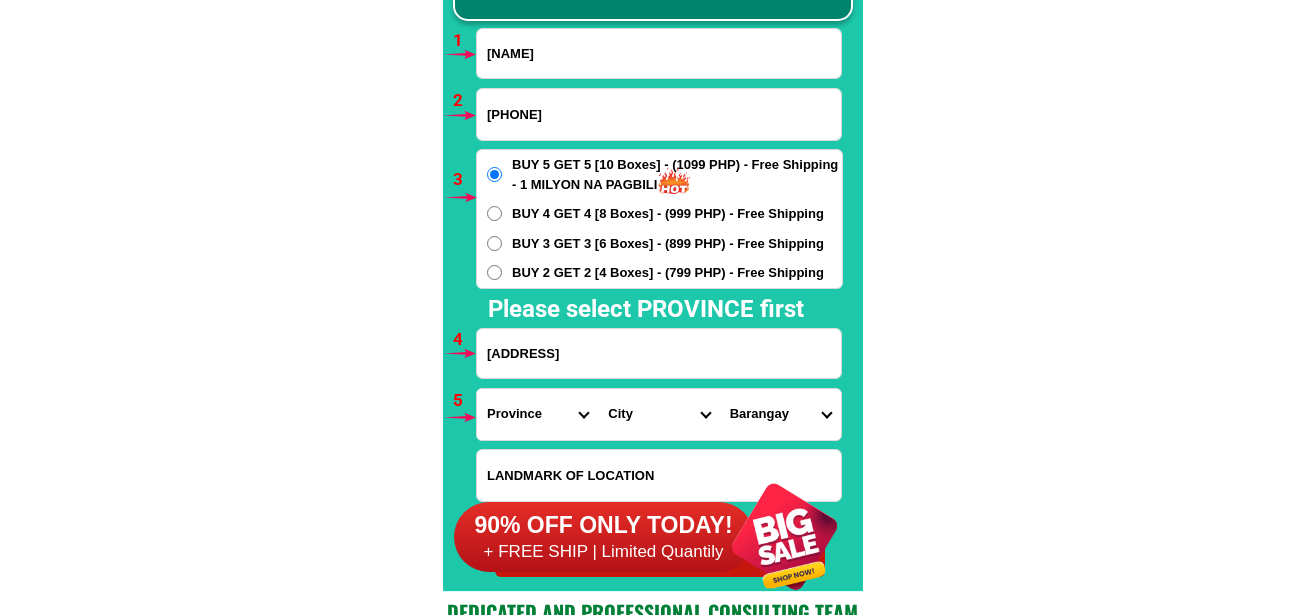 select on "63_[NUMBER]" 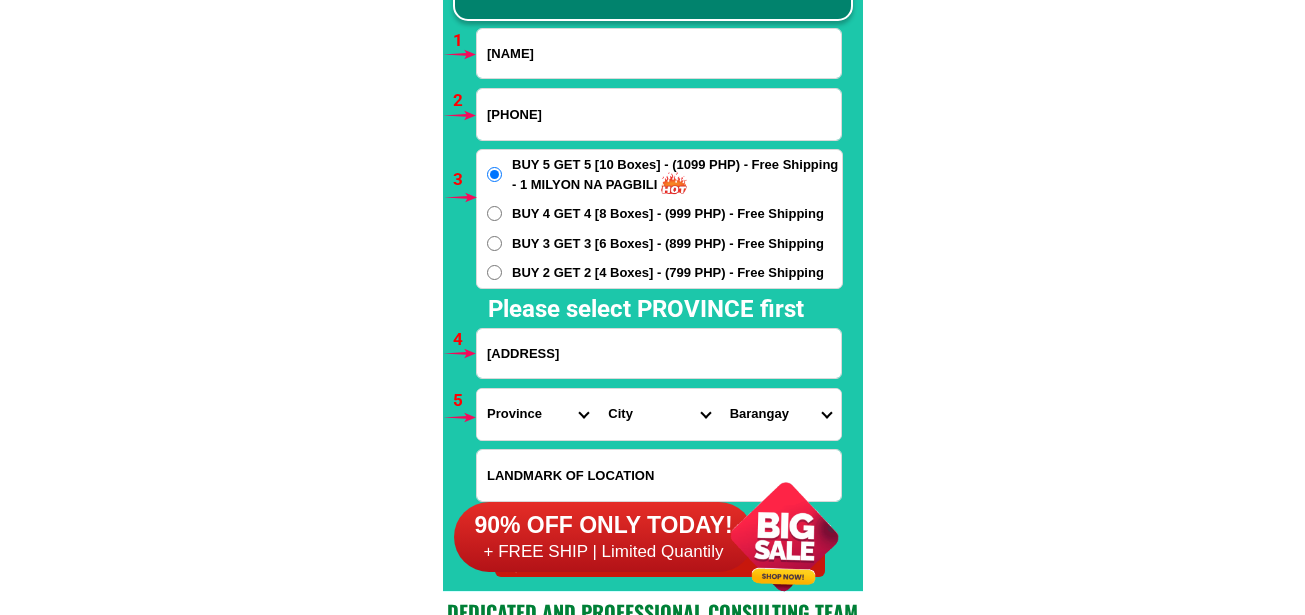 click on "Province Abra Agusan-del-norte Agusan-del-sur Aklan Albay Antique Apayao Aurora Basilan Bataan Batanes Batangas Benguet Biliran Bohol Bukidnon Bulacan Cagayan Camarines-norte Camarines-sur Camiguin Capiz Catanduanes Cavite Cebu Cotabato Davao-de-oro Davao-del-norte Davao-del-sur Davao-occidental Davao-oriental Dinagat-islands Eastern-samar Guimaras Ifugao Ilocos-norte Ilocos-sur Iloilo Isabela Kalinga La-union Laguna Lanao-del-norte Lanao-del-sur Leyte Maguindanao Marinduque Masbate Metro-manila Misamis-occidental Misamis-oriental Mountain-province Negros-occidental Negros-oriental Northern-samar Nueva-ecija Nueva-vizcaya Occidental-mindoro Oriental-mindoro Palawan Pampanga Pangasinan Quezon Quirino Rizal Romblon Sarangani Siquijor Sorsogon South-cotabato Southern-leyte Sultan-kudarat Sulu Surigao-del-norte Surigao-del-sur Tarlac Tawi-tawi Western-samar Zambales Zamboanga-del-norte Zamboanga-del-sur Zamboanga-sibugay" at bounding box center [537, 414] 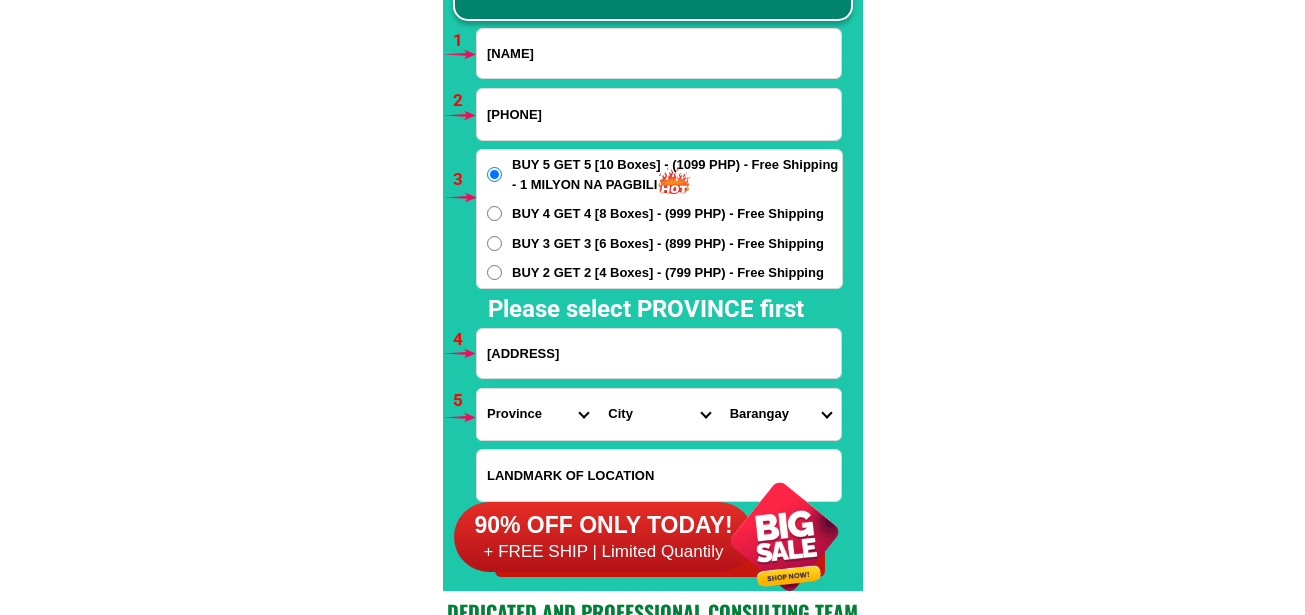 click on "[CITY] [NAME] [NAME] [NAME] [NAME] [NAME] [NAME] [NAME] [NAME] [NAME] [NAME] [NAME] [NAME] [NAME] [NAME] [NAME] [NAME] [NAME] [NAME] [NAME] [NAME] [NAME] [NAME] [NAME] [NAME] [NAME] [NAME] [NAME] [NAME] [NAME] [NAME] [NAME] [NAME] [NAME] [NAME] [NAME] [NAME] [NAME] [NAME] [NAME] [NAME] [NAME] [NAME] [NAME]" at bounding box center (658, 414) 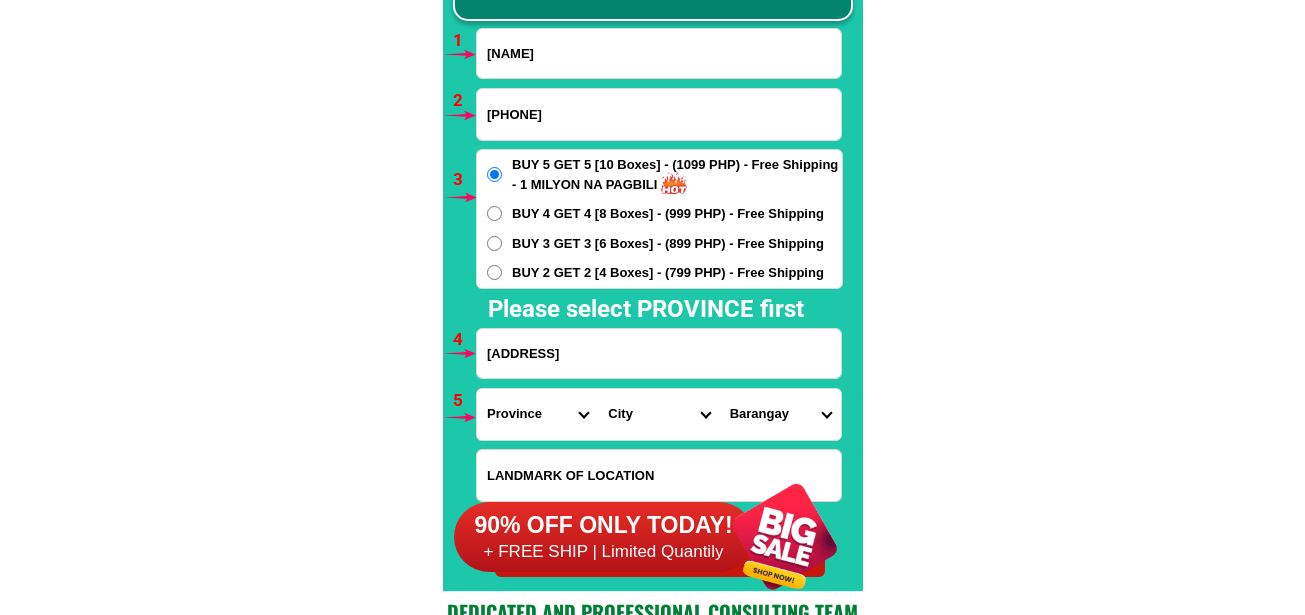 select on "63_[NUMBER]" 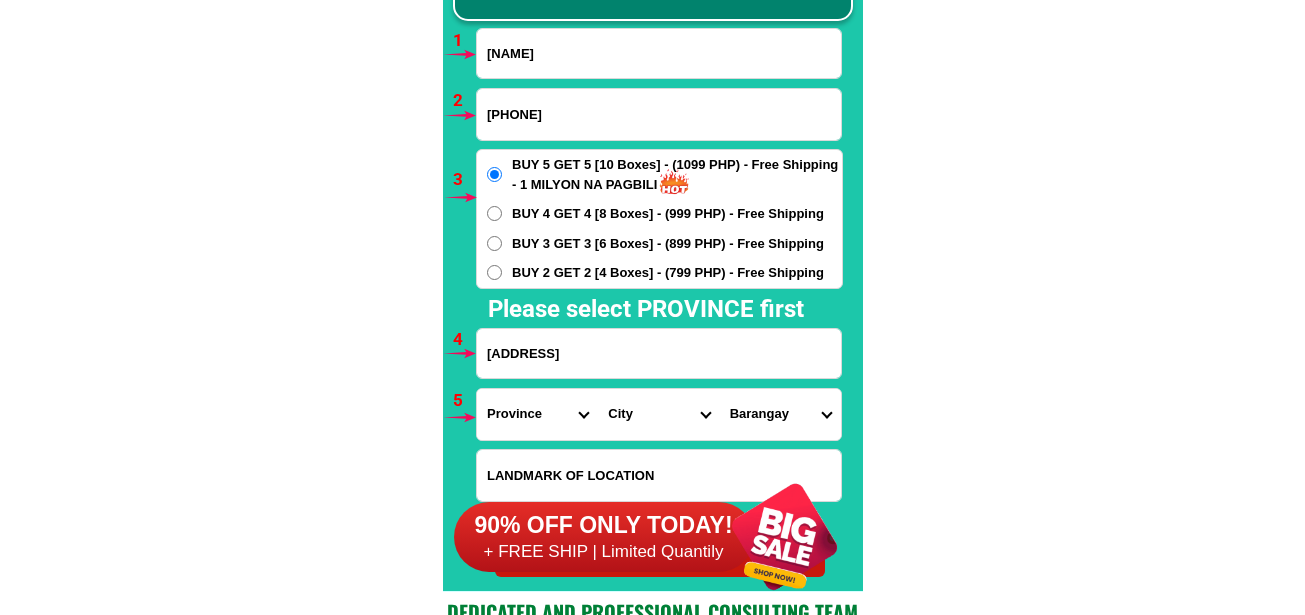 click on "[CITY] [NAME] [NAME] [NAME] [NAME] [NAME] [NAME] [NAME] [NAME] [NAME] [NAME] [NAME] [NAME] [NAME] [NAME] [NAME] [NAME] [NAME] [NAME] [NAME] [NAME] [NAME] [NAME] [NAME] [NAME] [NAME] [NAME] [NAME] [NAME] [NAME] [NAME] [NAME] [NAME] [NAME] [NAME] [NAME] [NAME] [NAME] [NAME] [NAME] [NAME] [NAME] [NAME] [NAME]" at bounding box center (658, 414) 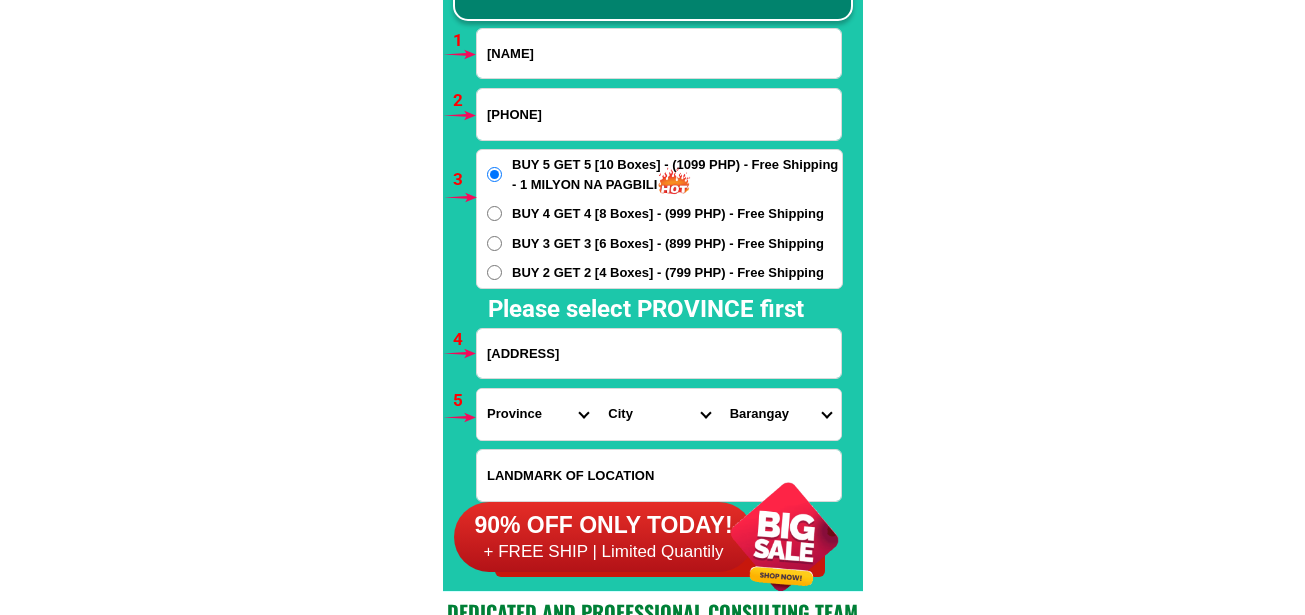 click on "[NEIGHBORHOOD_LIST]" at bounding box center [780, 414] 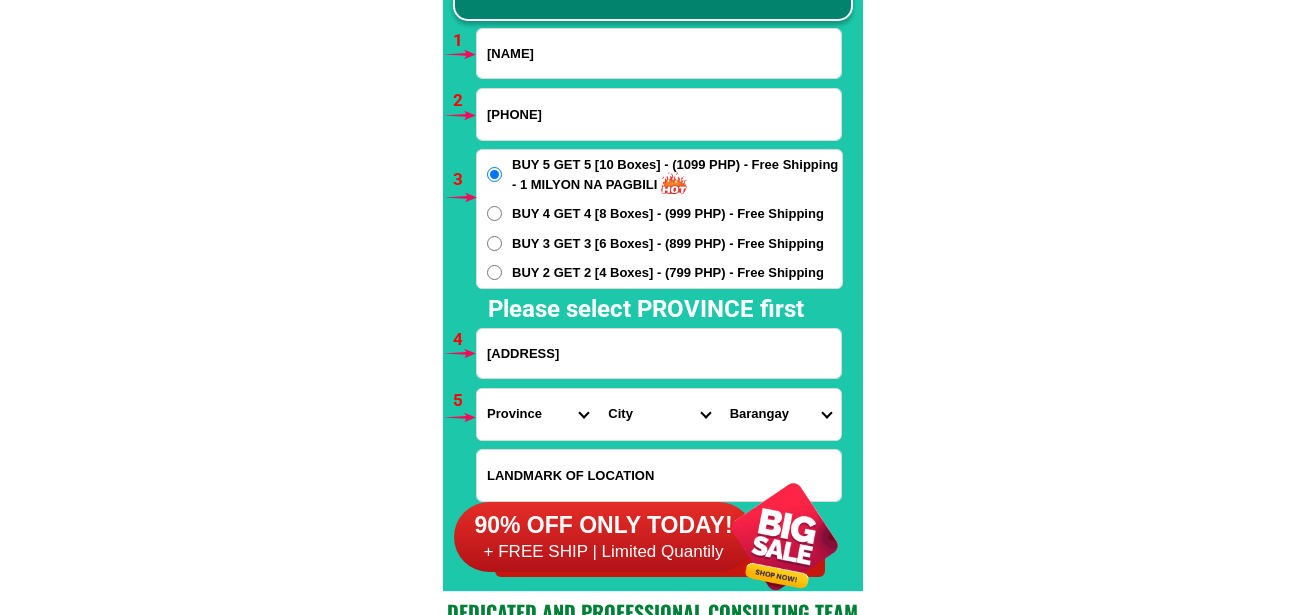 select on "[NUMBER]" 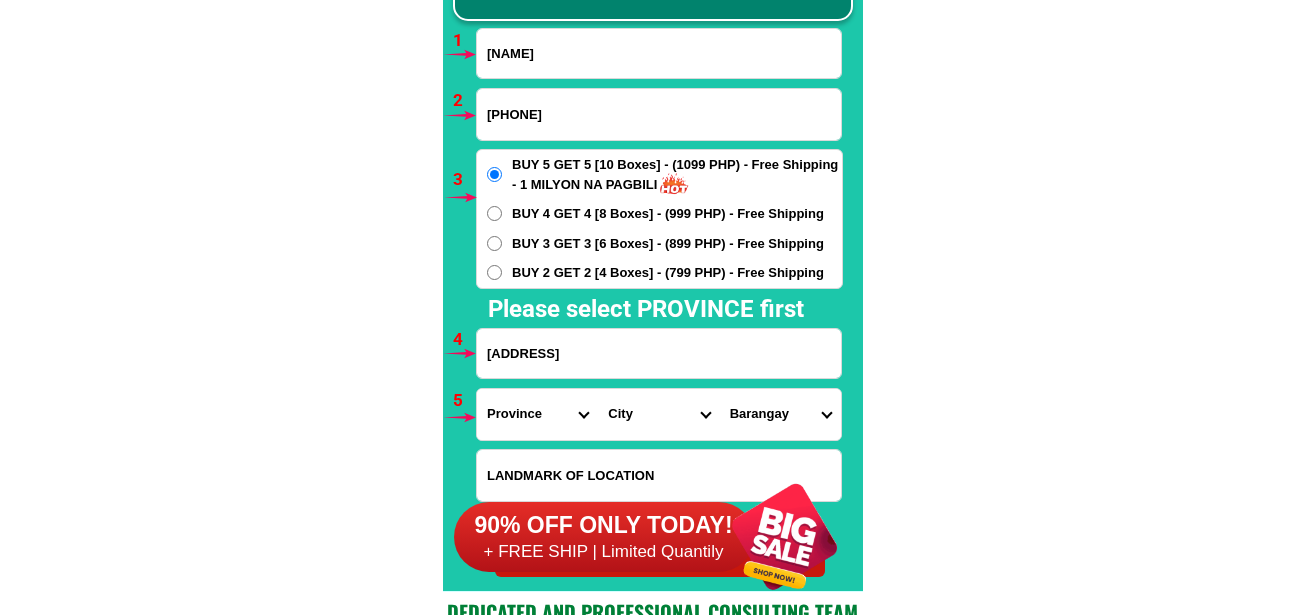 click on "[NEIGHBORHOOD_LIST]" at bounding box center [780, 414] 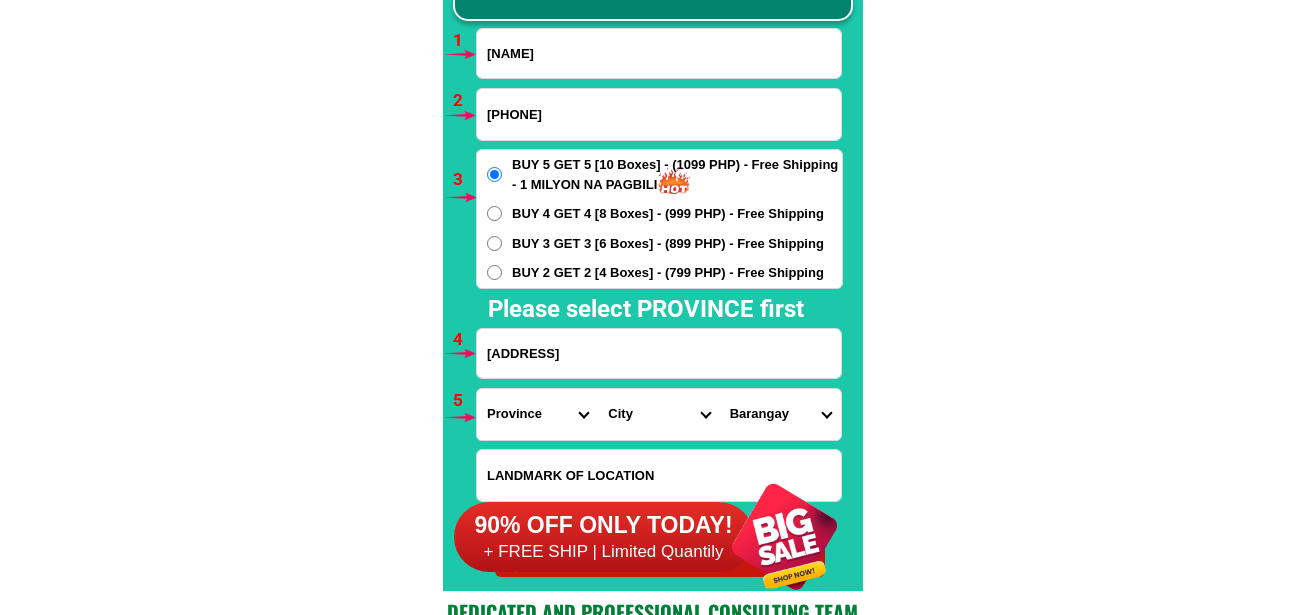 scroll, scrollTop: 15006, scrollLeft: 0, axis: vertical 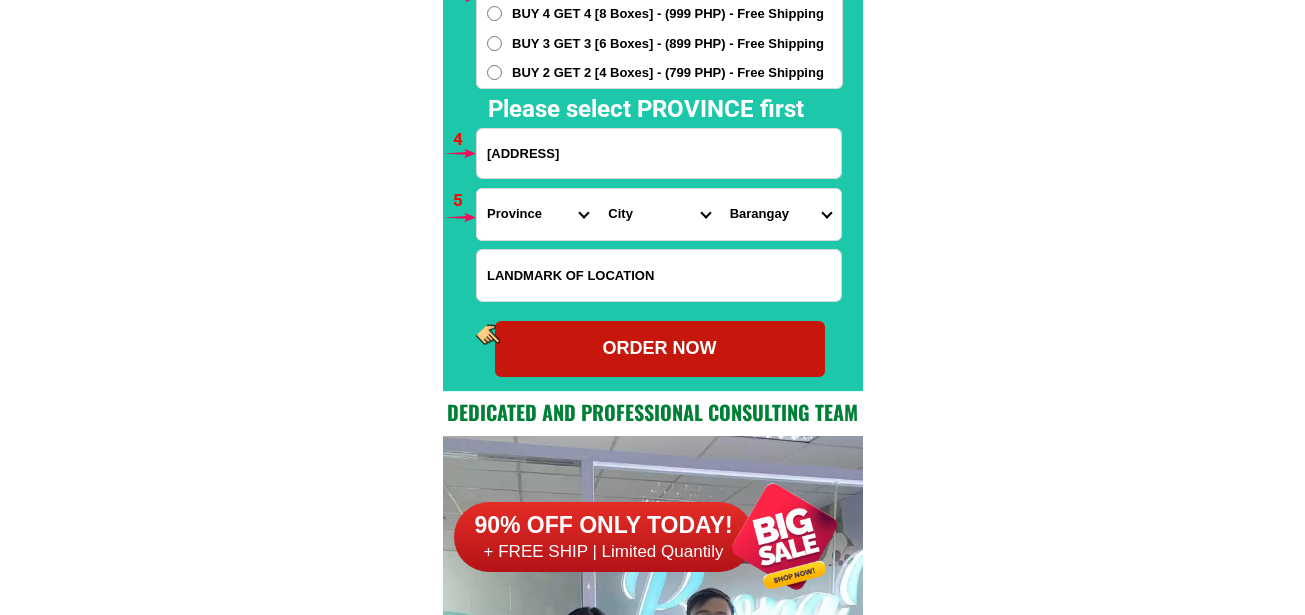 click on "ORDER NOW" at bounding box center [660, 348] 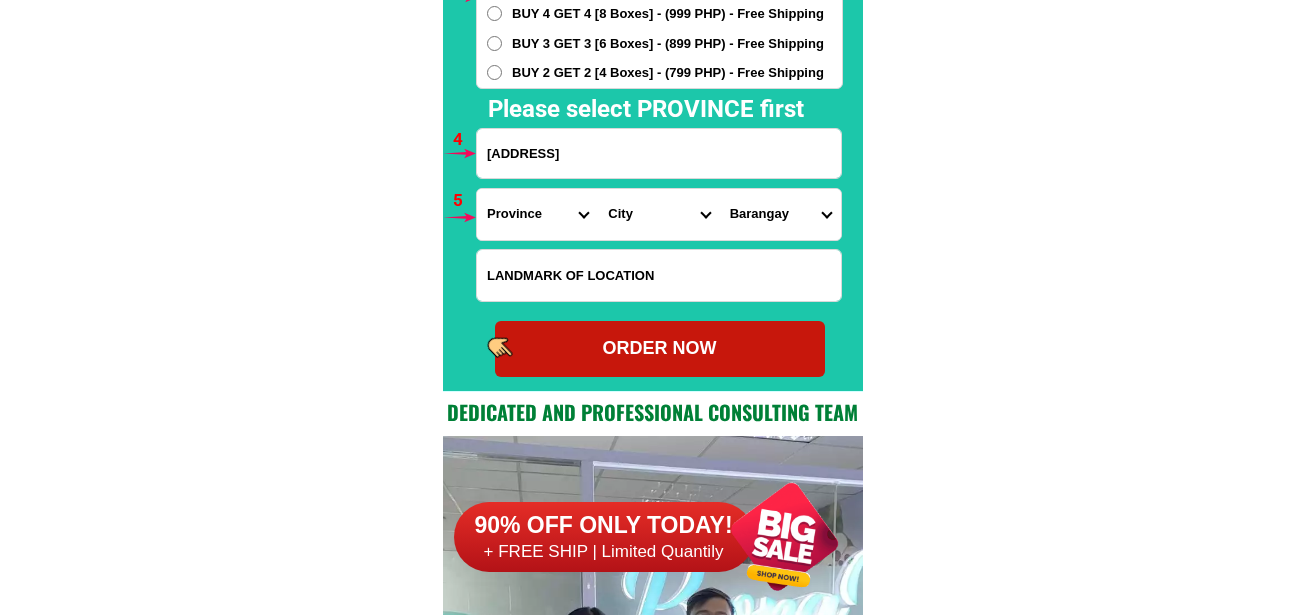 radio on "true" 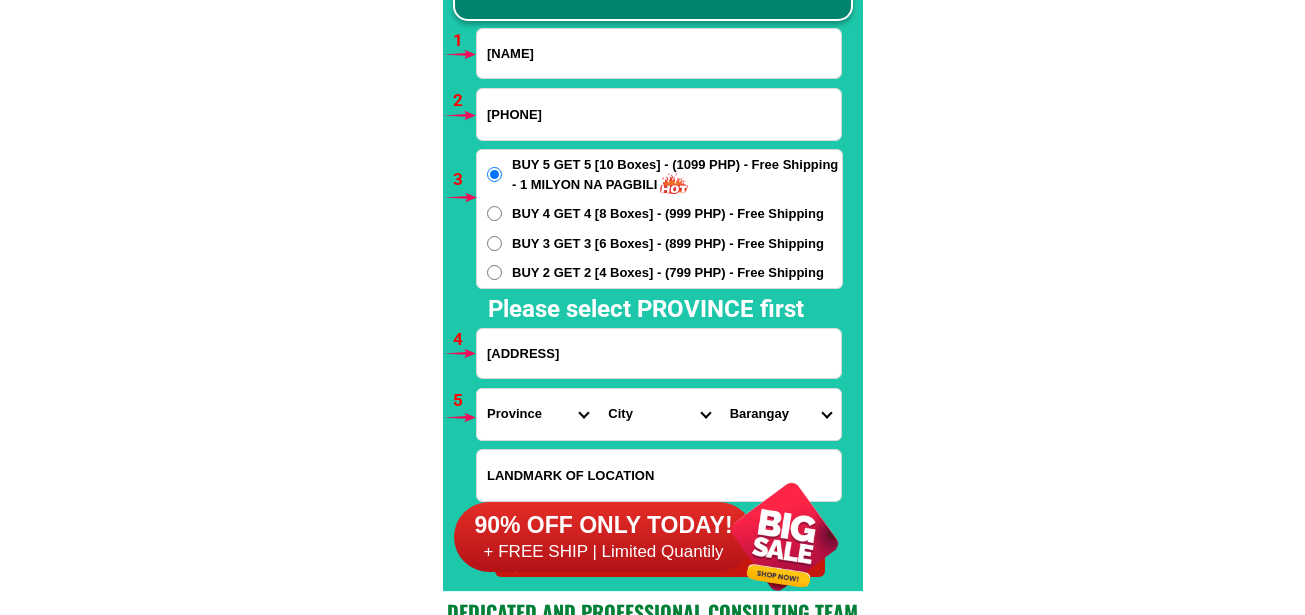 scroll, scrollTop: 14706, scrollLeft: 0, axis: vertical 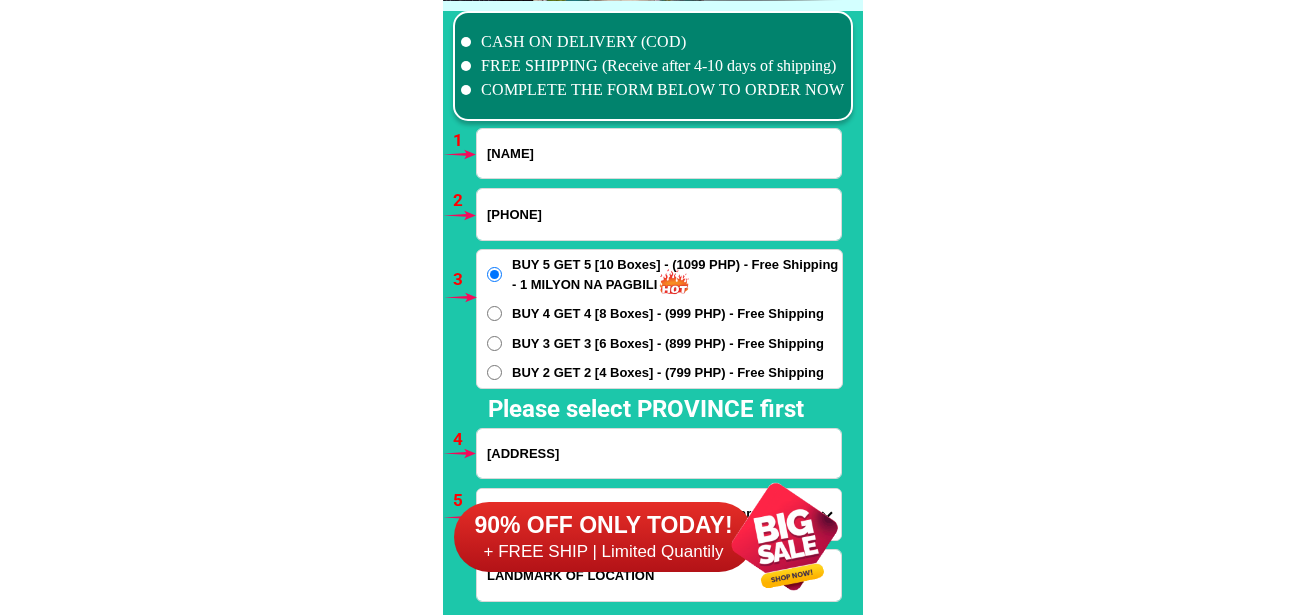 click on "[PHONE]" at bounding box center (659, 214) 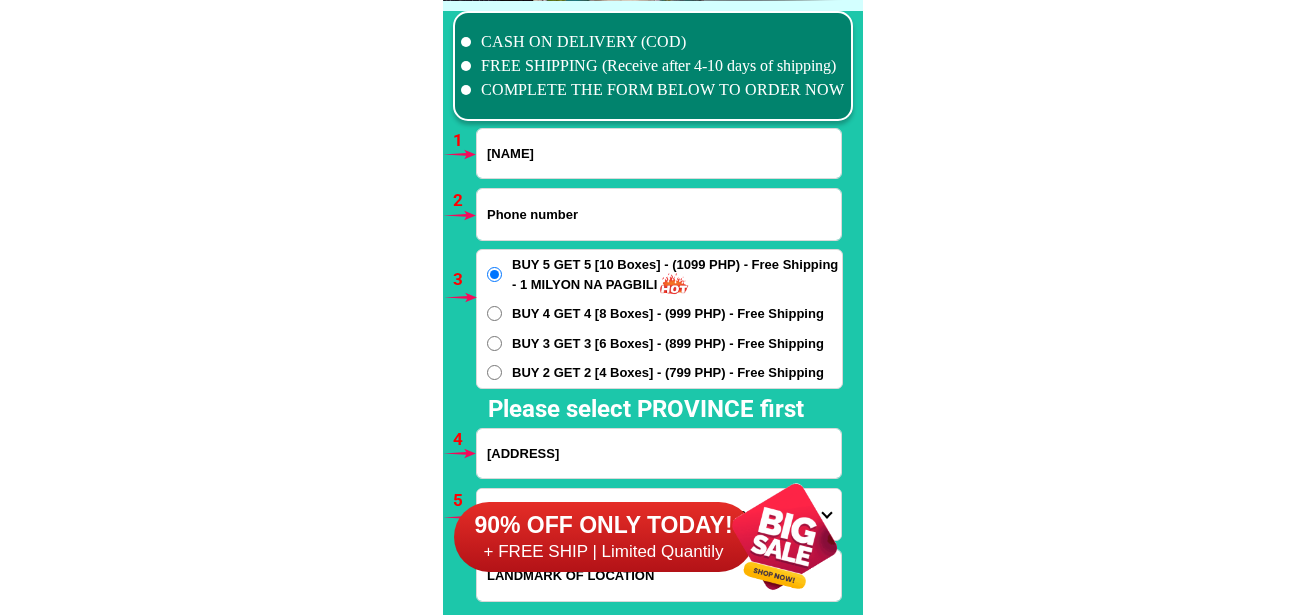 paste on "[PHONE]" 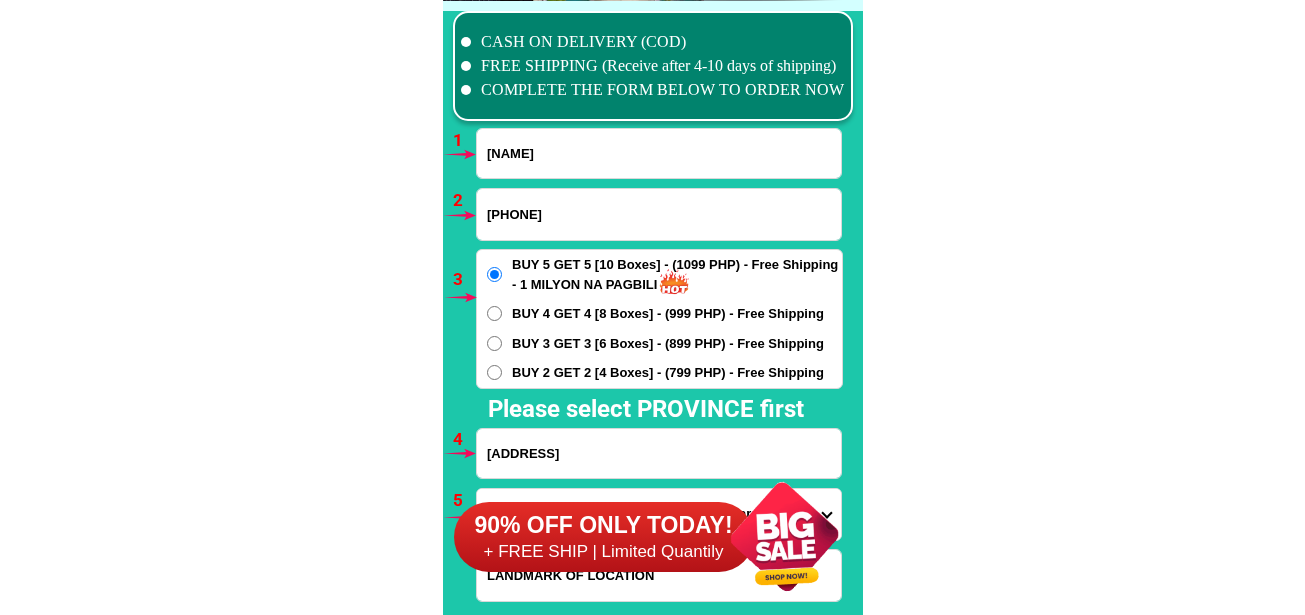 type on "[PHONE]" 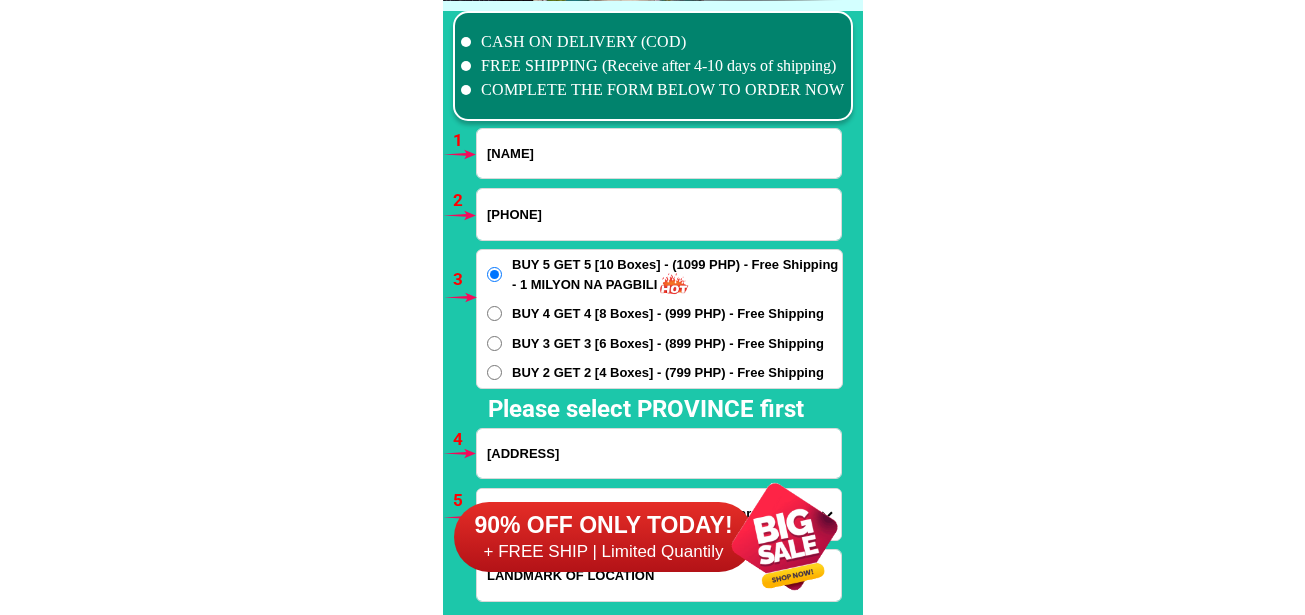 click on "[NAME]" at bounding box center [659, 153] 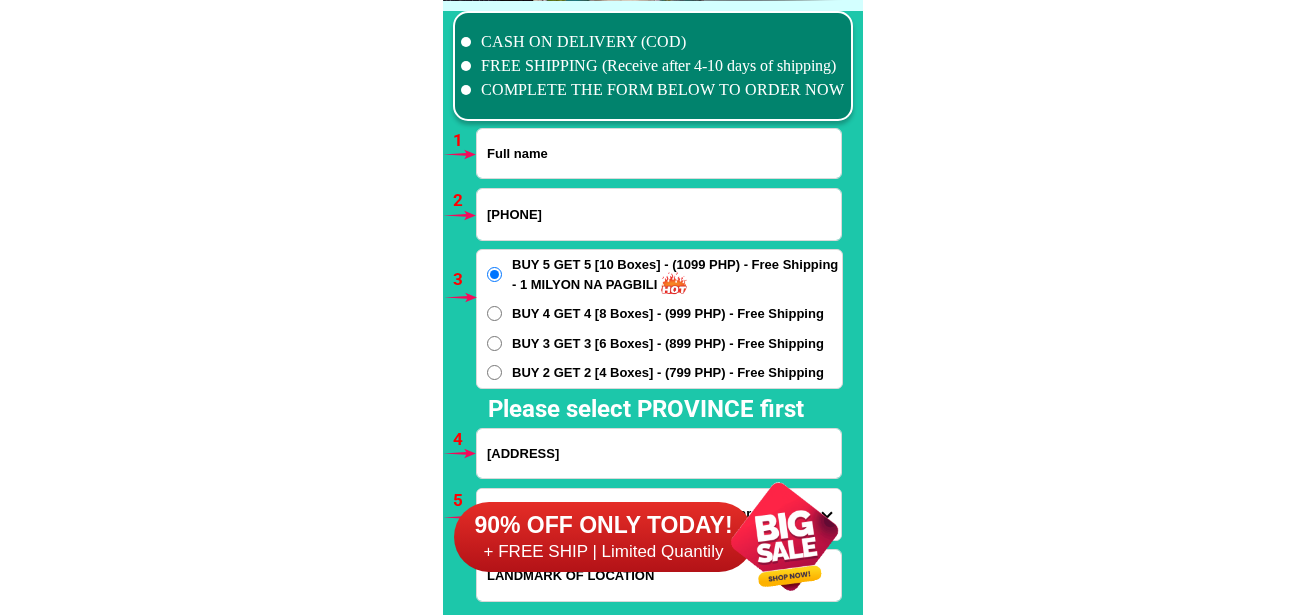 paste on "[NAME]" 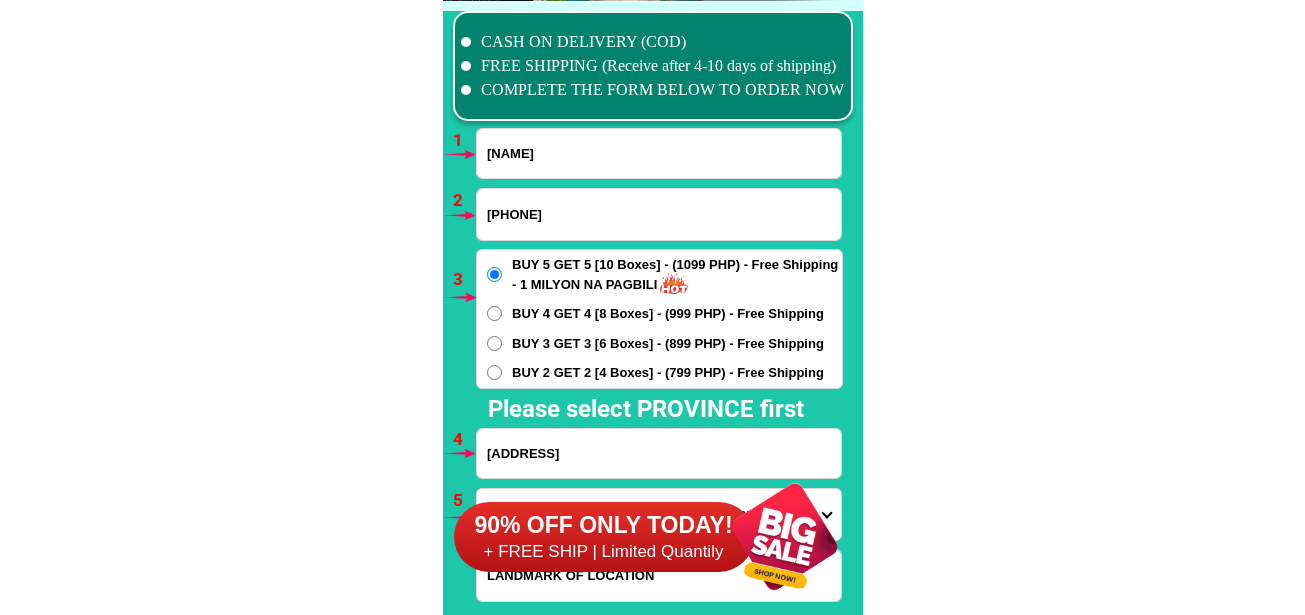 type on "[NAME]" 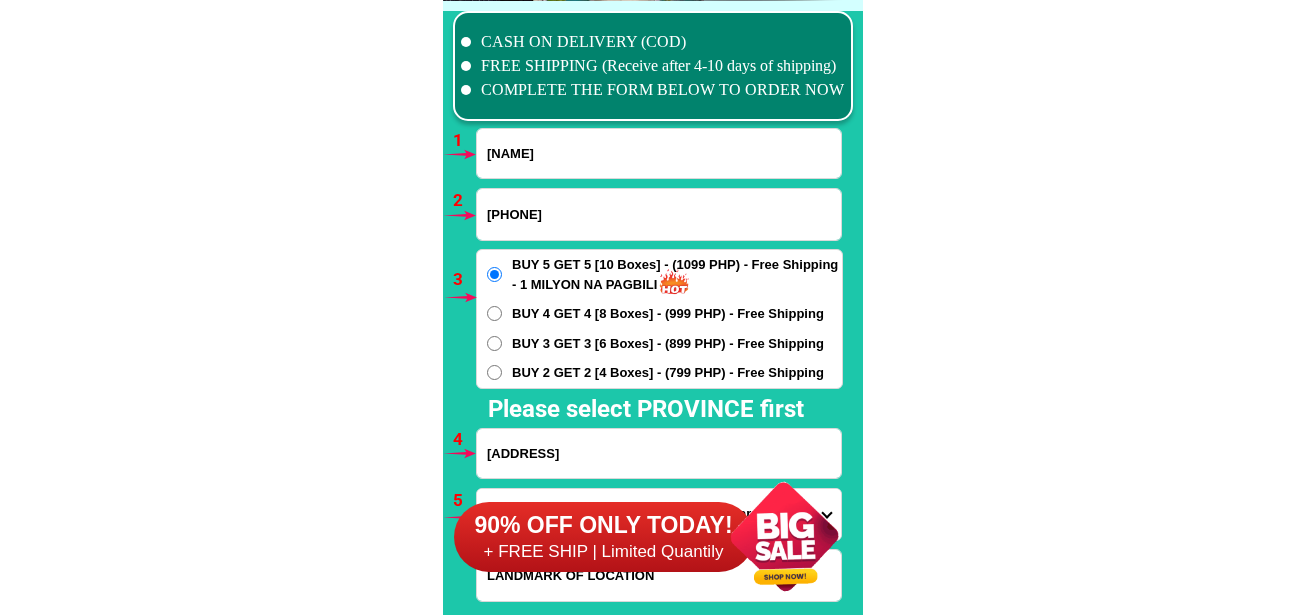 click on "BUY 2 GET 2 [4 Boxes] - (799 PHP) - Free Shipping" at bounding box center [659, 373] 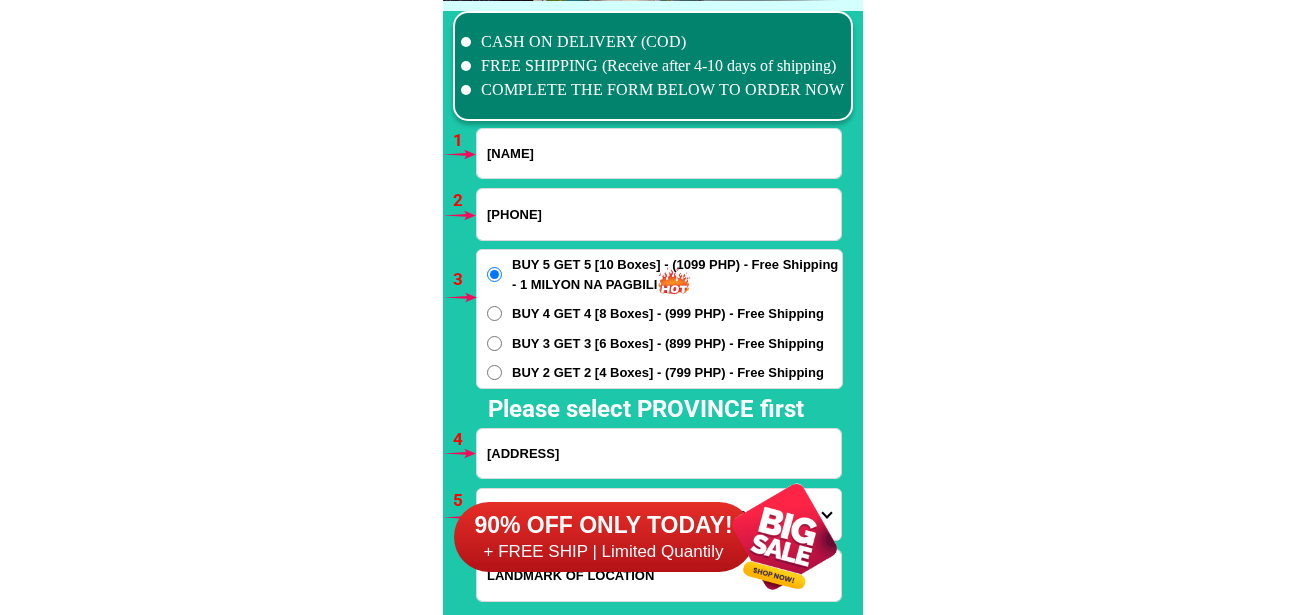 click on "BUY 2 GET 2 [4 Boxes] - (799 PHP) - Free Shipping" at bounding box center (494, 372) 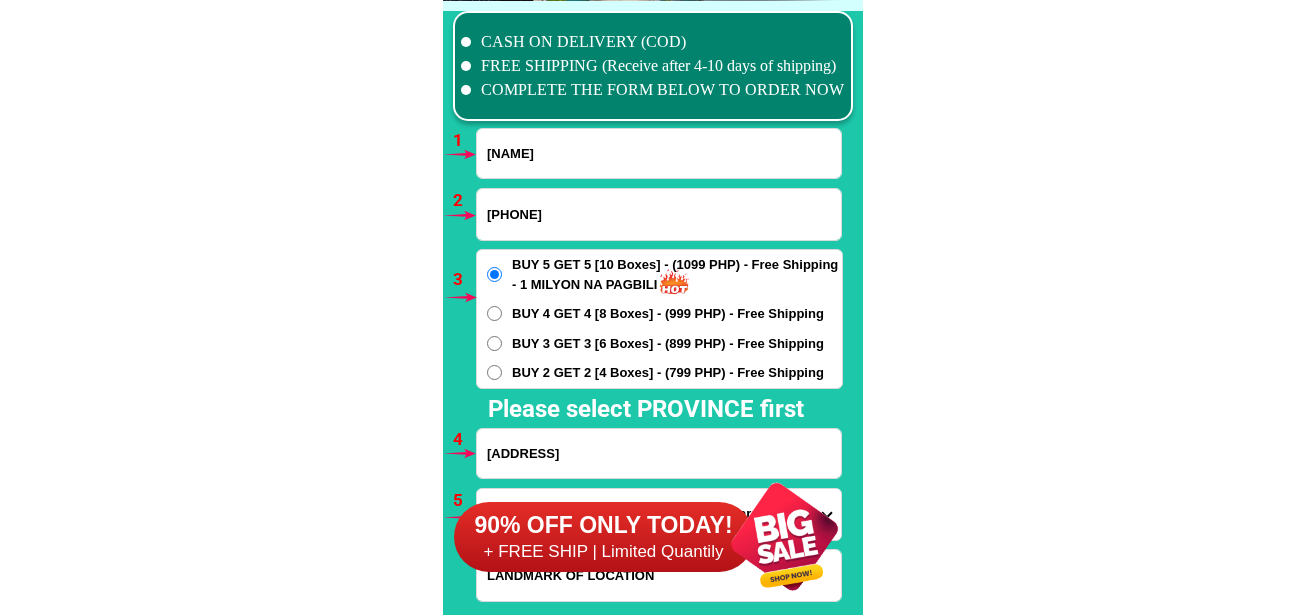 radio on "true" 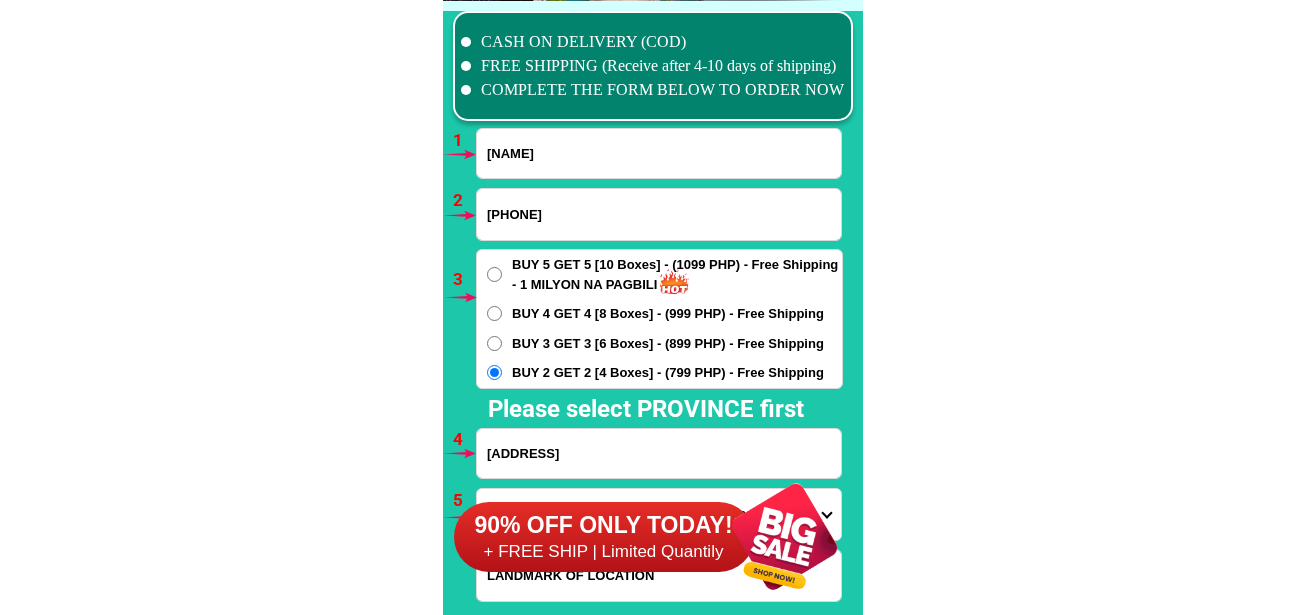 click on "[ADDRESS]" at bounding box center [659, 453] 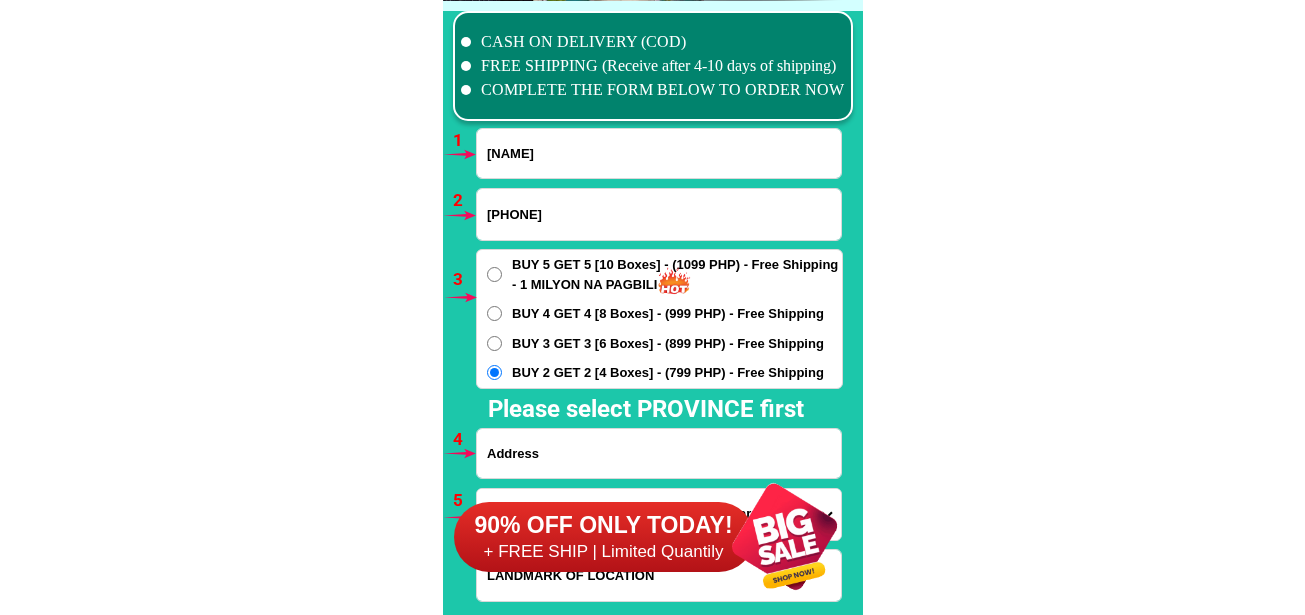 paste on "[NAME] [NAME] [NAME] [NAME] [NAME]" 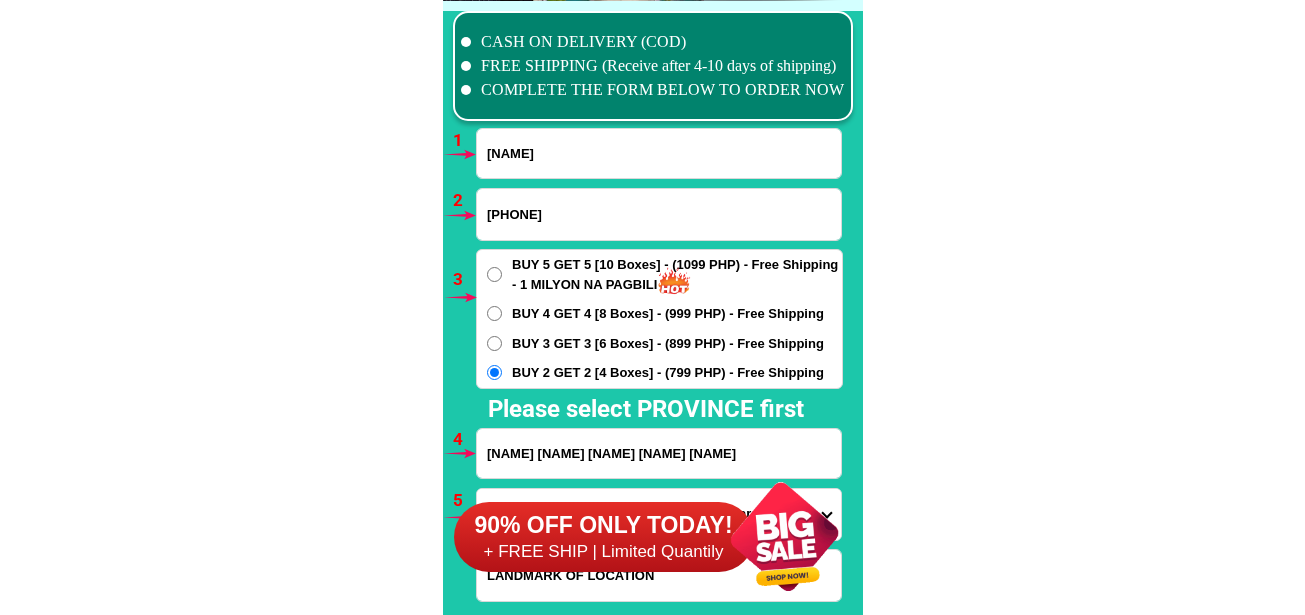 type on "[NAME] [NAME] [NAME] [NAME] [NAME]" 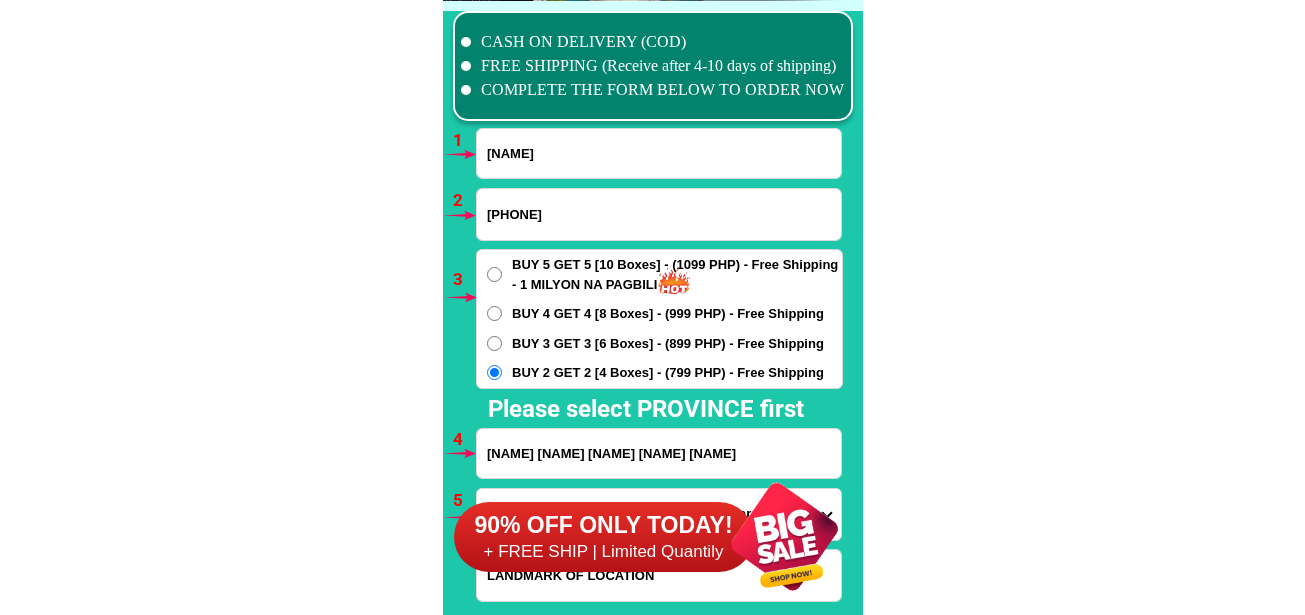 scroll, scrollTop: 14806, scrollLeft: 0, axis: vertical 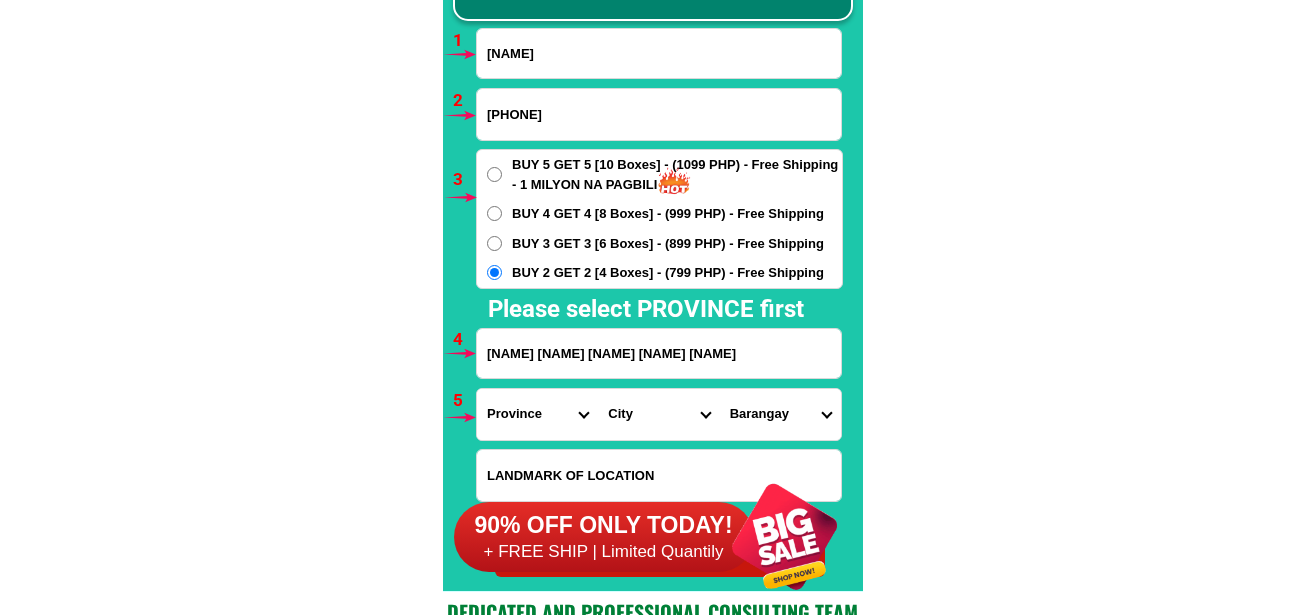click on "Province Abra Agusan-del-norte Agusan-del-sur Aklan Albay Antique Apayao Aurora Basilan Bataan Batanes Batangas Benguet Biliran Bohol Bukidnon Bulacan Cagayan Camarines-norte Camarines-sur Camiguin Capiz Catanduanes Cavite Cebu Cotabato Davao-de-oro Davao-del-norte Davao-del-sur Davao-occidental Davao-oriental Dinagat-islands Eastern-samar Guimaras Ifugao Ilocos-norte Ilocos-sur Iloilo Isabela Kalinga La-union Laguna Lanao-del-norte Lanao-del-sur Leyte Maguindanao Marinduque Masbate Metro-manila Misamis-occidental Misamis-oriental Mountain-province Negros-occidental Negros-oriental Northern-samar Nueva-ecija Nueva-vizcaya Occidental-mindoro Oriental-mindoro Palawan Pampanga Pangasinan Quezon Quirino Rizal Romblon Sarangani Siquijor Sorsogon South-cotabato Southern-leyte Sultan-kudarat Sulu Surigao-del-norte Surigao-del-sur Tarlac Tawi-tawi Western-samar Zambales Zamboanga-del-norte Zamboanga-del-sur Zamboanga-sibugay" at bounding box center [537, 414] 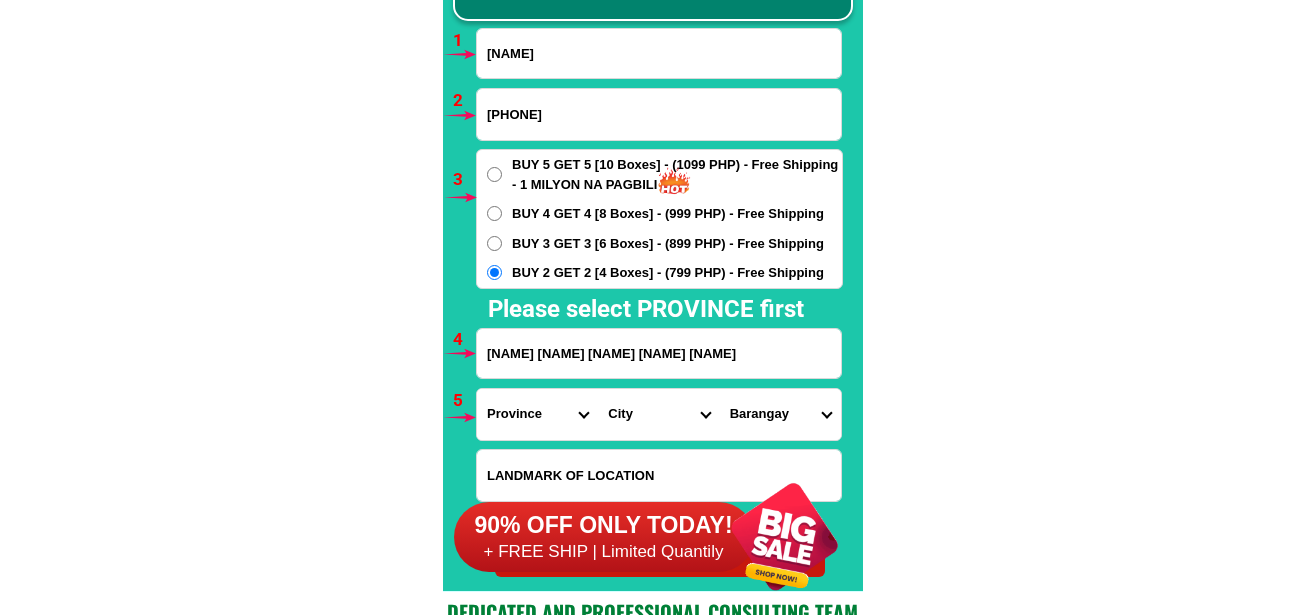 select on "63_[NUMBER]" 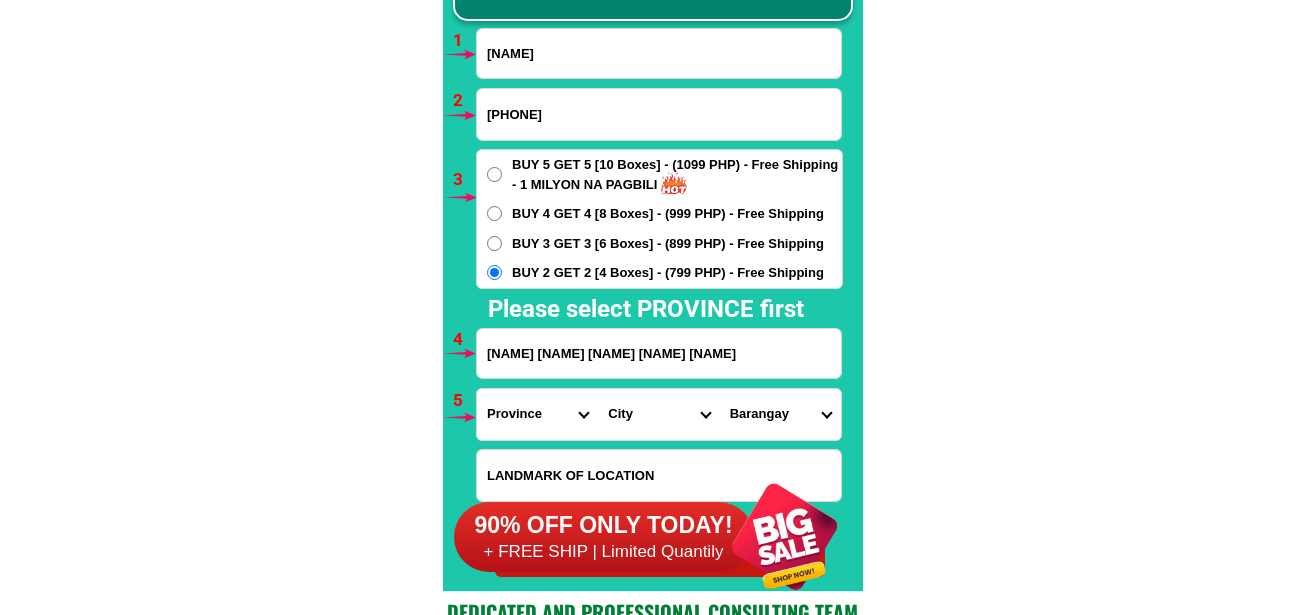 click on "Province Abra Agusan-del-norte Agusan-del-sur Aklan Albay Antique Apayao Aurora Basilan Bataan Batanes Batangas Benguet Biliran Bohol Bukidnon Bulacan Cagayan Camarines-norte Camarines-sur Camiguin Capiz Catanduanes Cavite Cebu Cotabato Davao-de-oro Davao-del-norte Davao-del-sur Davao-occidental Davao-oriental Dinagat-islands Eastern-samar Guimaras Ifugao Ilocos-norte Ilocos-sur Iloilo Isabela Kalinga La-union Laguna Lanao-del-norte Lanao-del-sur Leyte Maguindanao Marinduque Masbate Metro-manila Misamis-occidental Misamis-oriental Mountain-province Negros-occidental Negros-oriental Northern-samar Nueva-ecija Nueva-vizcaya Occidental-mindoro Oriental-mindoro Palawan Pampanga Pangasinan Quezon Quirino Rizal Romblon Sarangani Siquijor Sorsogon South-cotabato Southern-leyte Sultan-kudarat Sulu Surigao-del-norte Surigao-del-sur Tarlac Tawi-tawi Western-samar Zambales Zamboanga-del-norte Zamboanga-del-sur Zamboanga-sibugay" at bounding box center (537, 414) 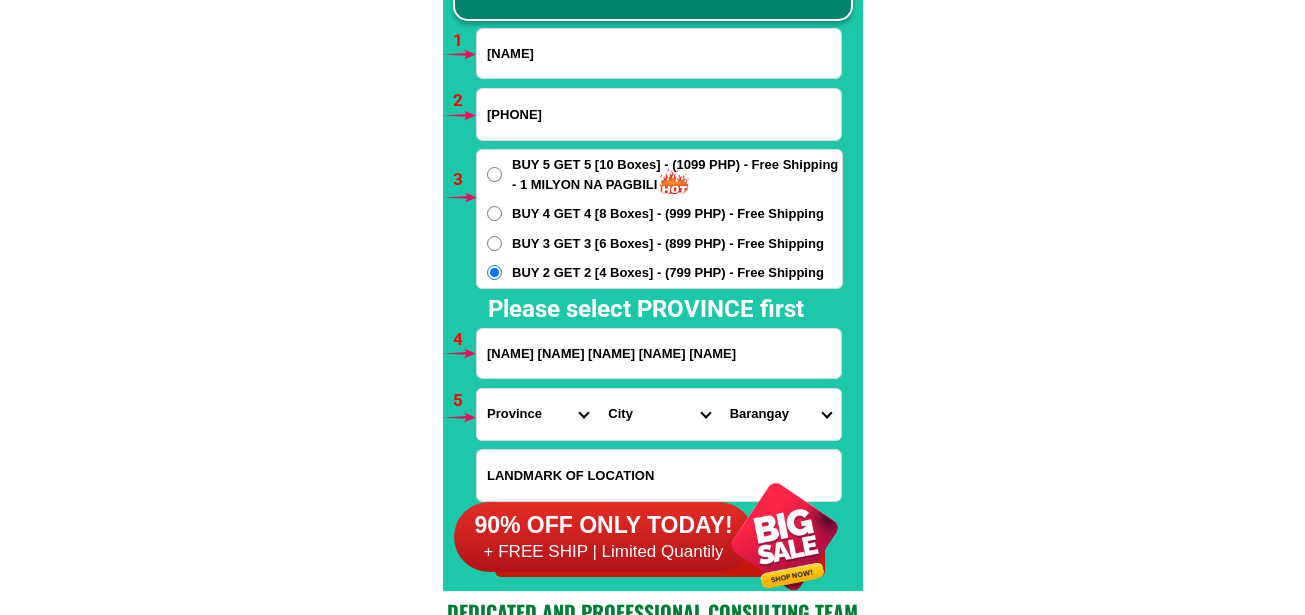 drag, startPoint x: 601, startPoint y: 443, endPoint x: 614, endPoint y: 424, distance: 23.021729 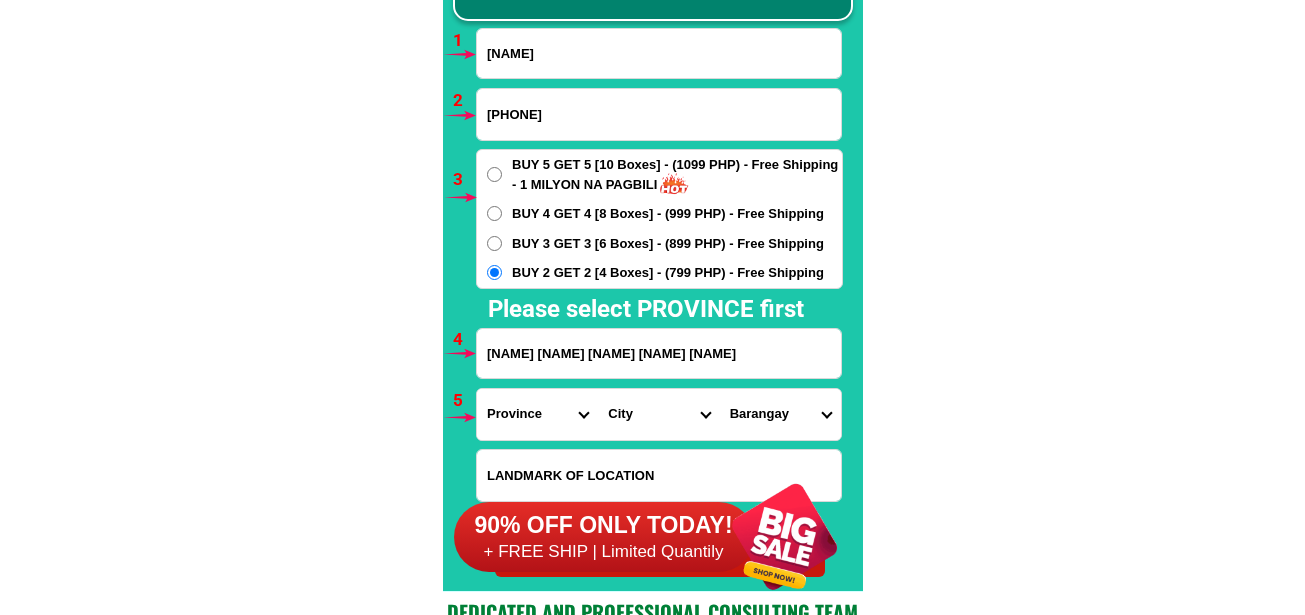 click on "[FIRST] [LAST] 09[PHONE] ORDER NOW [ADDRESS] [PROVINCE_LIST] City [CITY]" at bounding box center [659, 302] 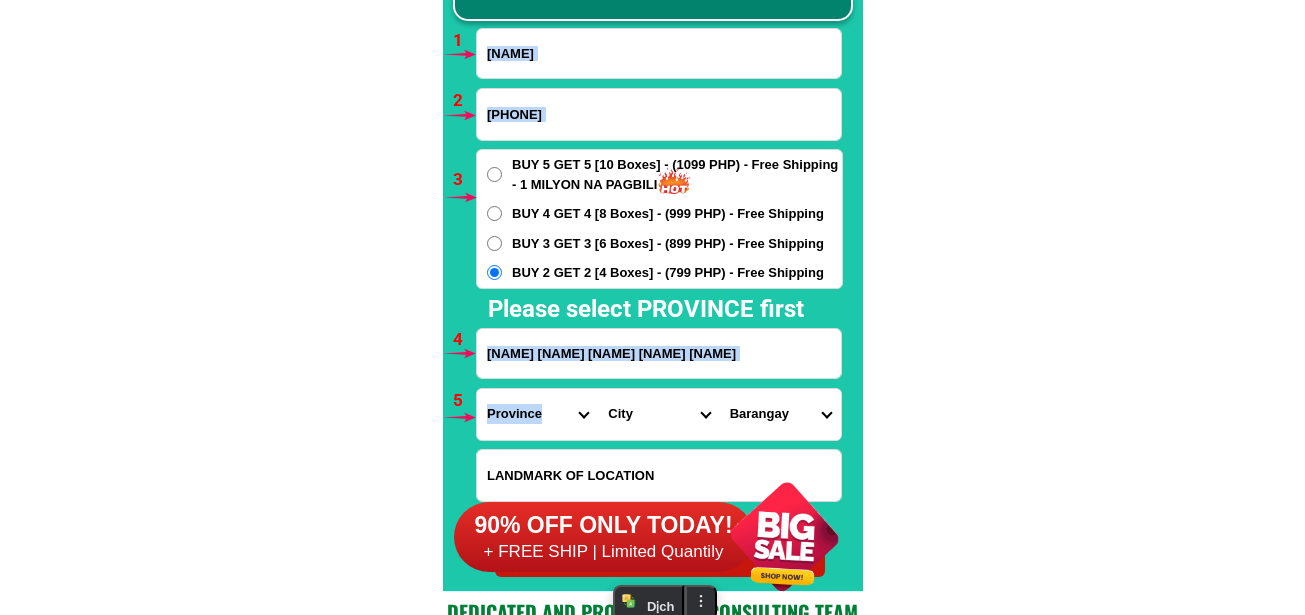 click on "[CITY] [NAME] [NAME] [NAME] [NAME] [NAME] [NAME] [NAME] [NAME] [NAME] [NAME]-[NAME] [NAME]-[NAME] [NAME]-[NAME] [NAME]-[NAME] [NAME]-[NAME] [NAME]-[NAME] [NAME]-[NAME]" at bounding box center [658, 414] 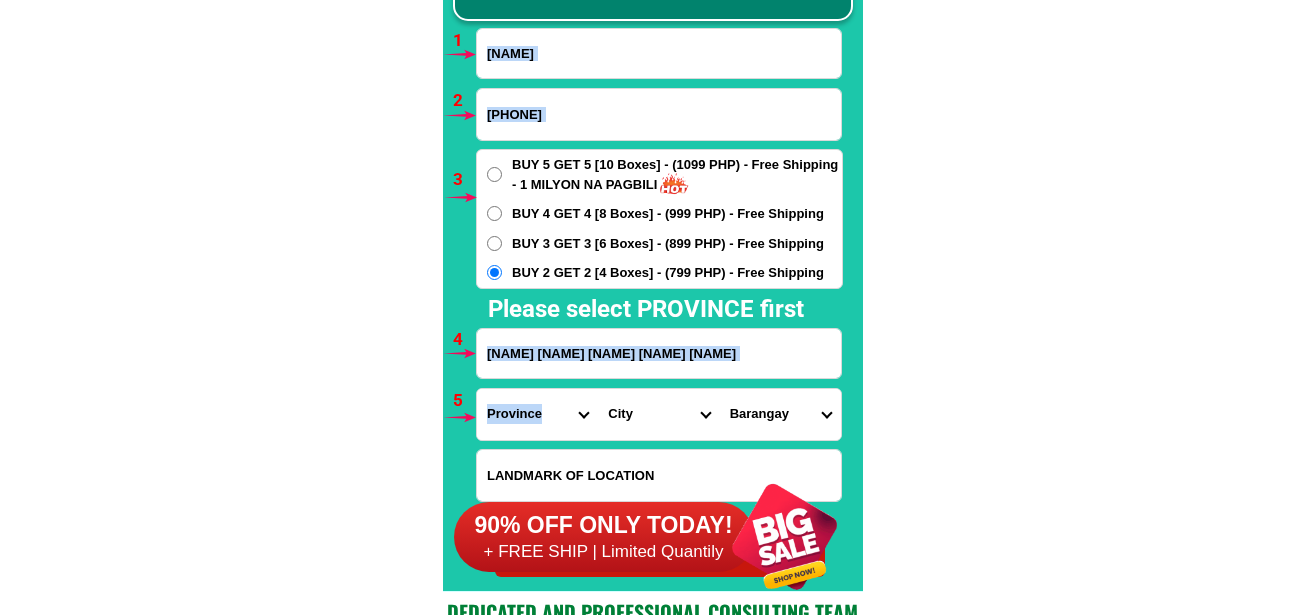 select on "63_[NUMBER]" 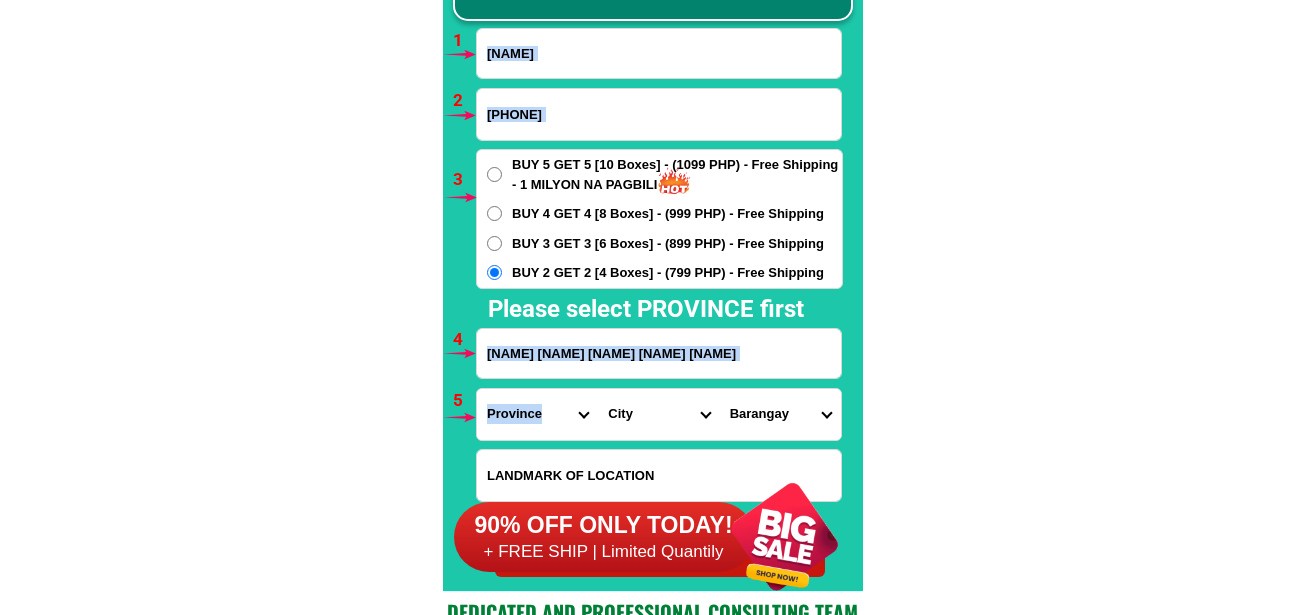 click on "[CITY] [NAME] [NAME] [NAME] [NAME] [NAME] [NAME] [NAME] [NAME] [NAME] [NAME]-[NAME] [NAME]-[NAME] [NAME]-[NAME] [NAME]-[NAME] [NAME]-[NAME] [NAME]-[NAME] [NAME]-[NAME]" at bounding box center [658, 414] 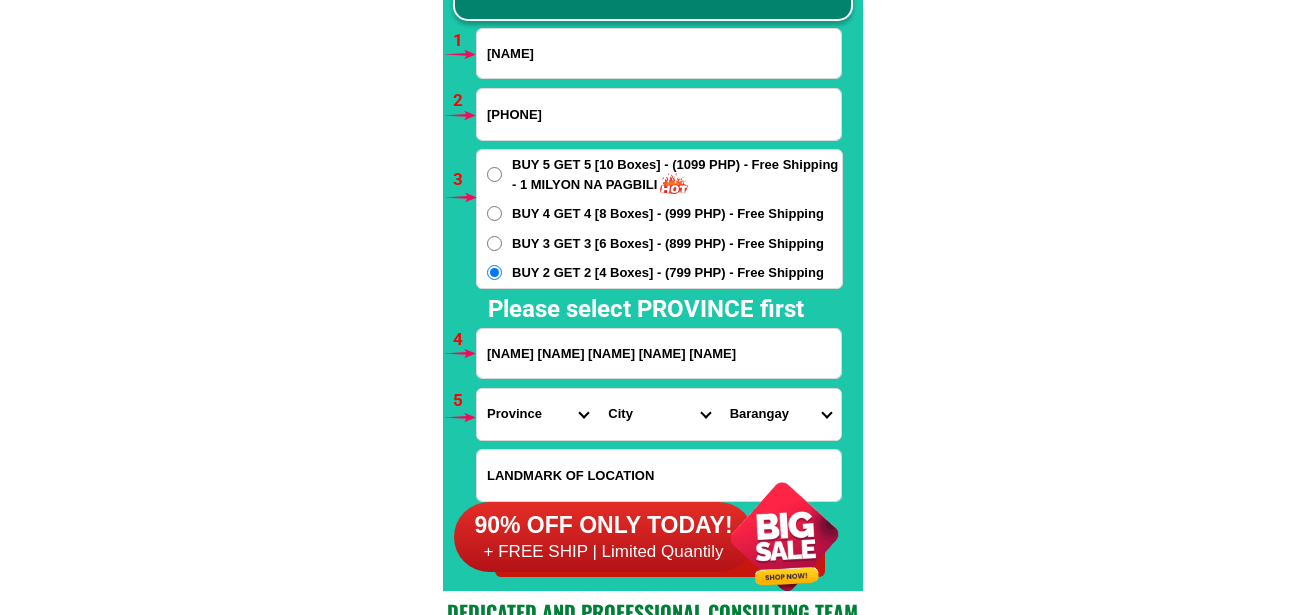click on "FREE SHIPPING NATIONWIDE Contact Review Introduction Product BONA VITA COFFEE Comprehensive health protection solution
Research by Dr. Willie Ong and Dr. Liza Ong ✅ 𝙰𝚗𝚝𝚒 𝙲𝚊𝚗𝚌𝚎𝚛 ✅ 𝙰𝚗𝚝𝚒 𝚂𝚝𝚛𝚘𝚔𝚎
✅ 𝙰𝚗𝚝𝚒 𝙳𝚒𝚊𝚋𝚎𝚝𝚒𝚌 ✅ 𝙳𝚒𝚊𝚋𝚎𝚝𝚎𝚜 FAKE VS ORIGINAL Noon: nagkaroon ng cancer, hindi makalakad ng normal pagkatapos: uminom ng Bonavita dalawang beses sa isang araw, maaaring maglakad nang mag-isa, bawasan ang mga sintomas ng kanser The product has been certified for
safety and effectiveness Prevent and combat signs of diabetes, hypertension, and cardiovascular diseases Helps strengthen bones and joints Prevent cancer Reduce excess fat Anti-aging BONAVITA CAFE WITH HYDROLYZED COLLAGEN Enemy of the cause of disease LIZA ONG Doc Nutrition Department of Philippines General Hospital shared that BONA VITA CAFE sprouts are the panacea in anti - aging and anti-disease. Start After 1 week" at bounding box center [652, -5787] 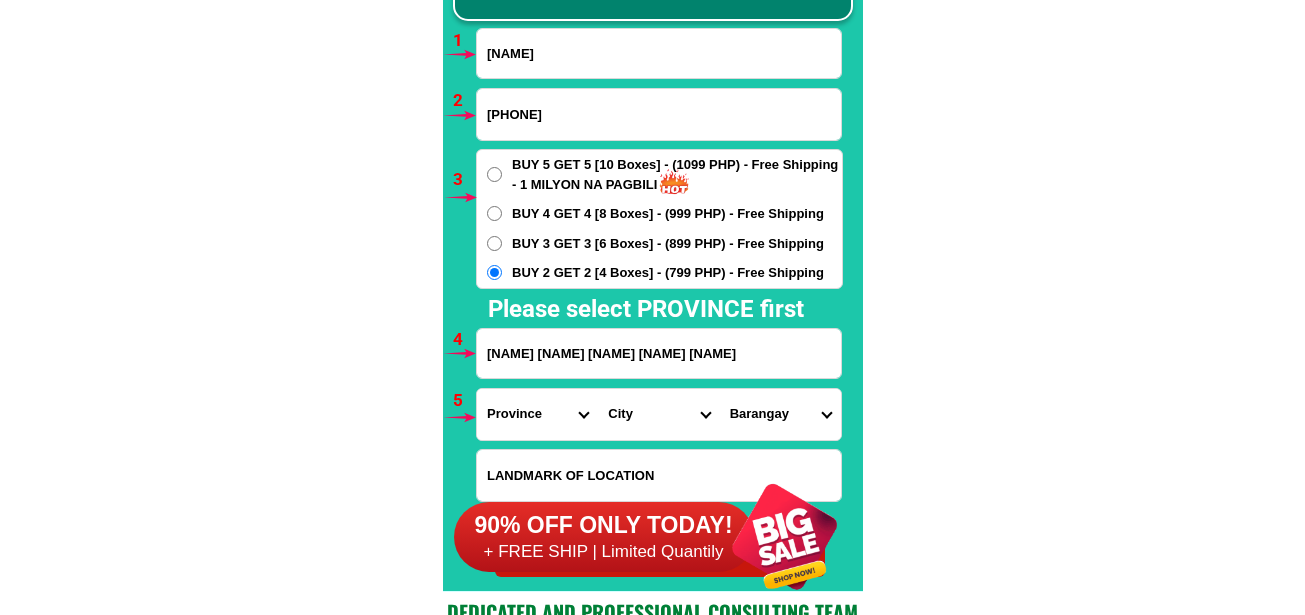 click on "[NAME] [NAME] [NAME] [NAME] [NAME] [NAME] [NAME] [NAME] [NAME] [NAME] [NAME] [NAME] [NAME] [NAME] [NAME] [NAME] [NAME] [NAME] [NAME] [NAME] ([ABBREVIATION]) [NAME] [NAME] ([ABBREVIATION]) [NAME] [NAME] ([ABBREVIATION]) [NAME] [NAME] [NAME] [NAME] [NAME]" at bounding box center (780, 414) 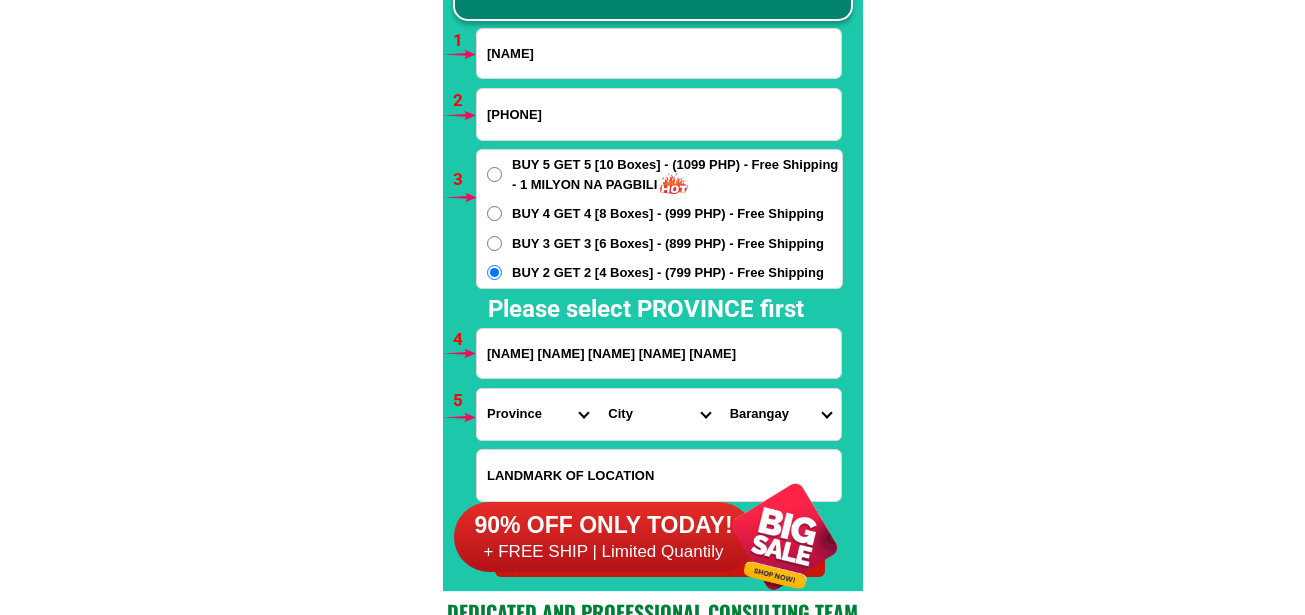 click on "[FIRST] [LAST] 09[PHONE] ORDER NOW [ADDRESS] [PROVINCE_LIST] City [CITY]" at bounding box center [659, 302] 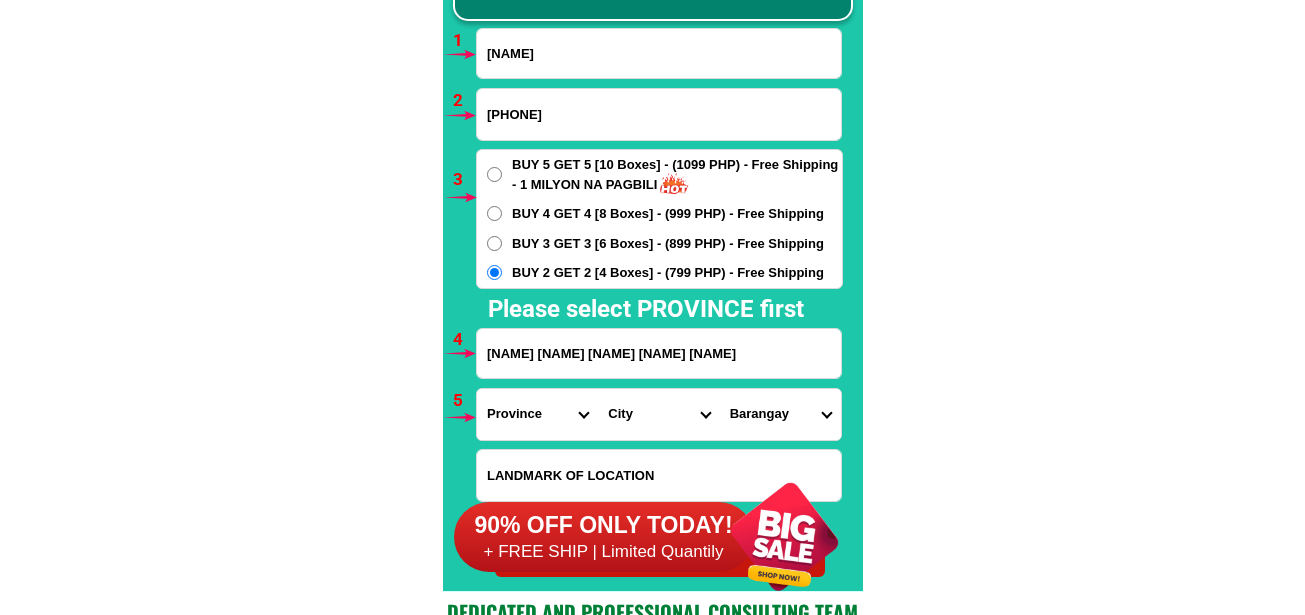 drag, startPoint x: 796, startPoint y: 409, endPoint x: 795, endPoint y: 391, distance: 18.027756 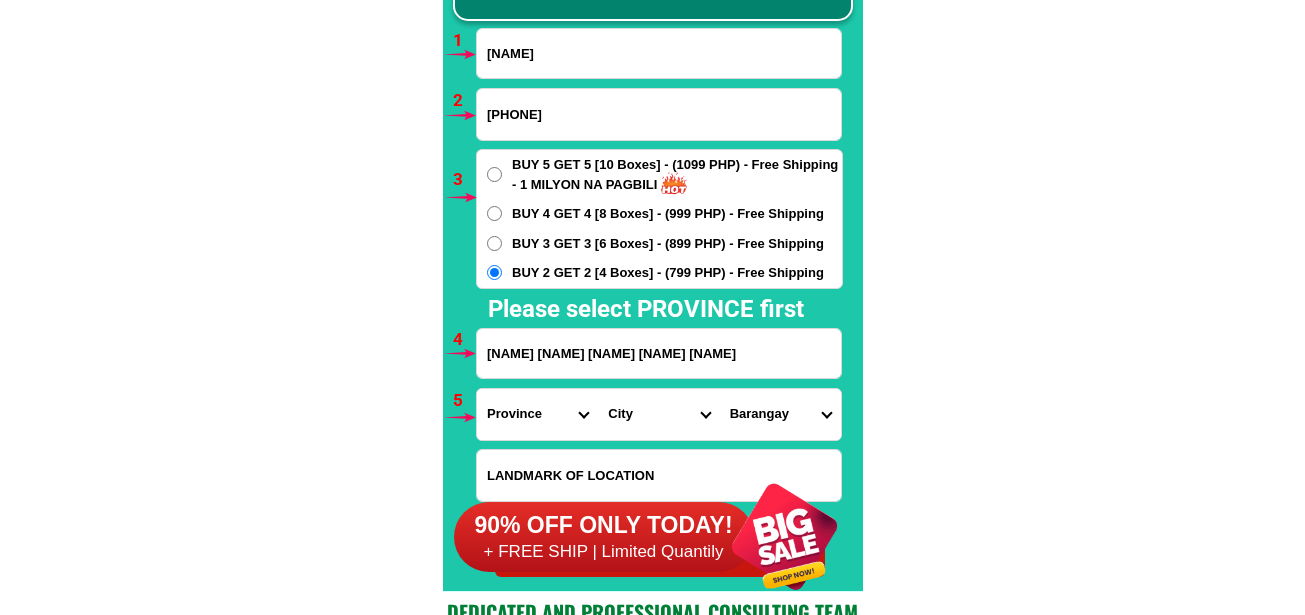 click on "[NAME] [NAME] [NAME] [NAME] [NAME] [NAME] [NAME] [NAME] [NAME] [NAME] [NAME] [NAME] [NAME] [NAME] [NAME] [NAME] [NAME] [NAME] [NAME] [NAME] ([ABBREVIATION]) [NAME] [NAME] ([ABBREVIATION]) [NAME] [NAME] ([ABBREVIATION]) [NAME] [NAME] [NAME] [NAME] [NAME]" at bounding box center (780, 414) 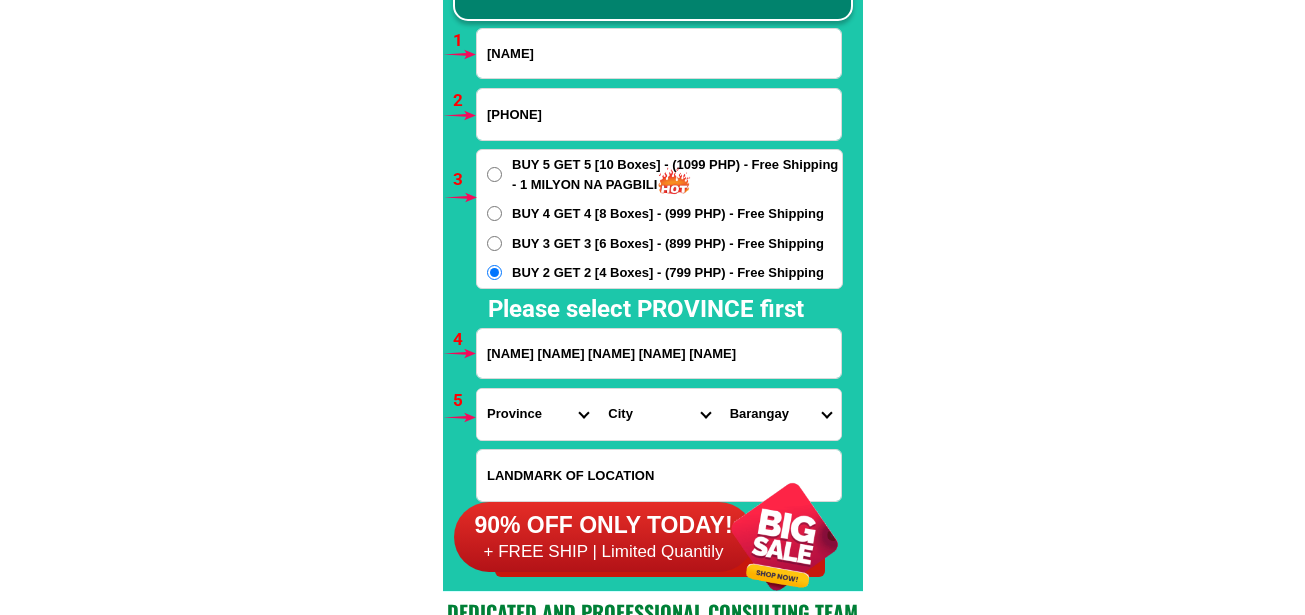 select on "63_[NUMBER]" 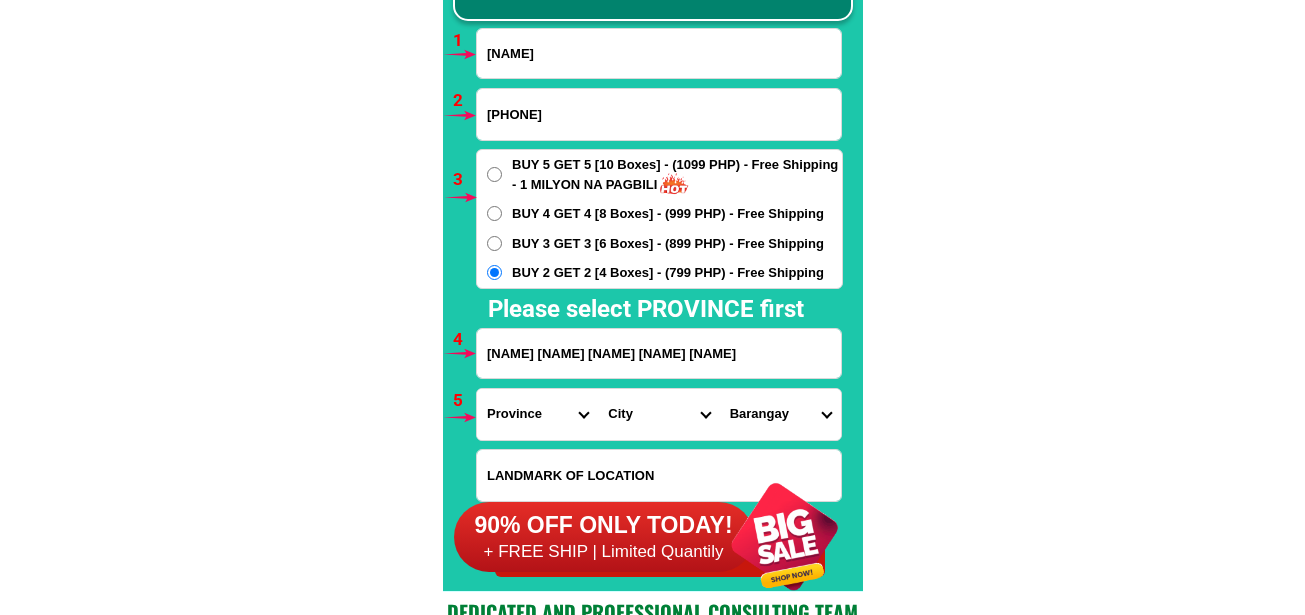 click on "[NAME] [NAME] [NAME] [NAME] [NAME] [NAME] [NAME] [NAME] [NAME] [NAME] [NAME] [NAME] [NAME] [NAME] [NAME] [NAME] [NAME] [NAME] [NAME] [NAME] ([ABBREVIATION]) [NAME] [NAME] ([ABBREVIATION]) [NAME] [NAME] ([ABBREVIATION]) [NAME] [NAME] [NAME] [NAME] [NAME]" at bounding box center (780, 414) 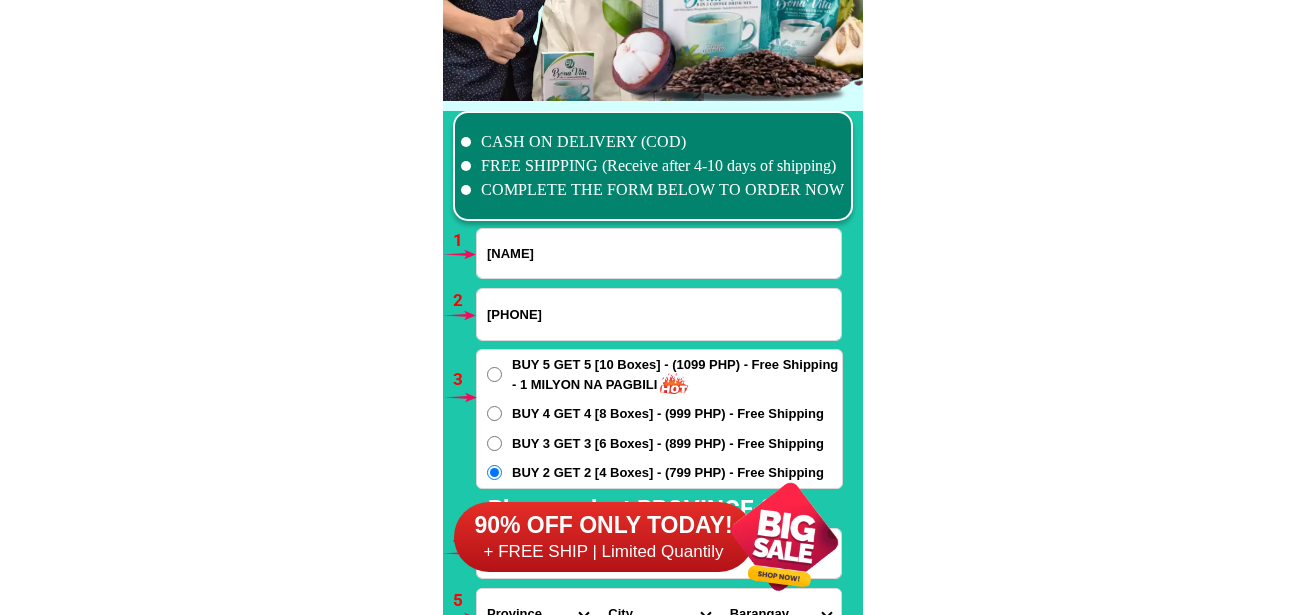scroll, scrollTop: 15006, scrollLeft: 0, axis: vertical 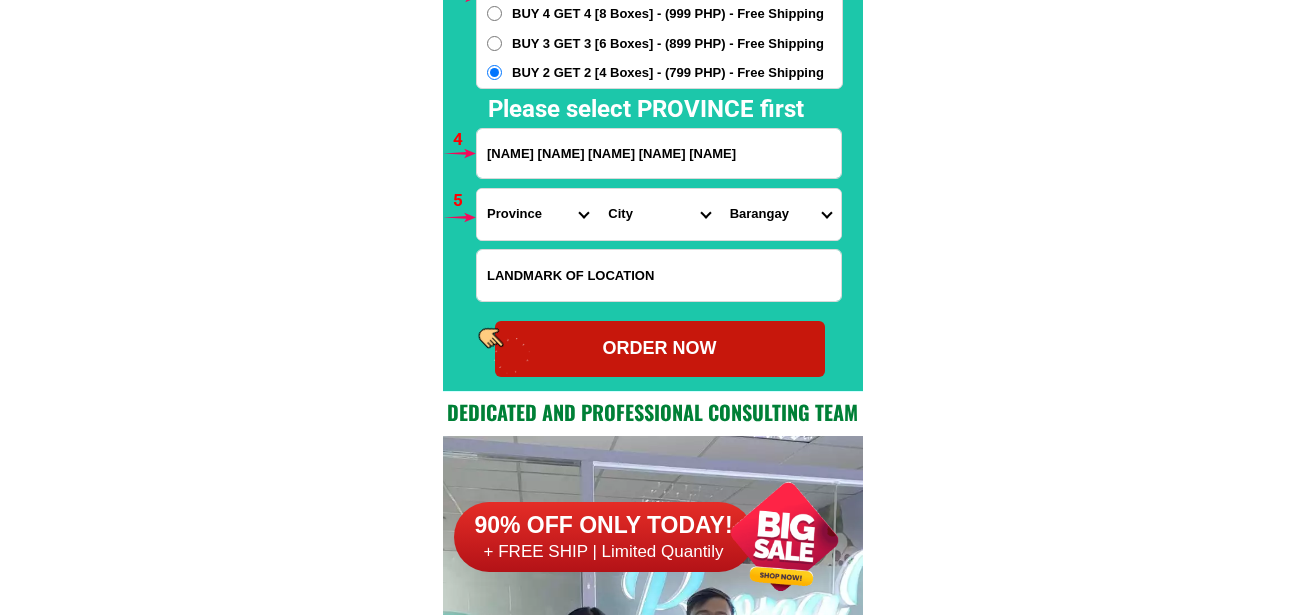 click at bounding box center (653, 51) 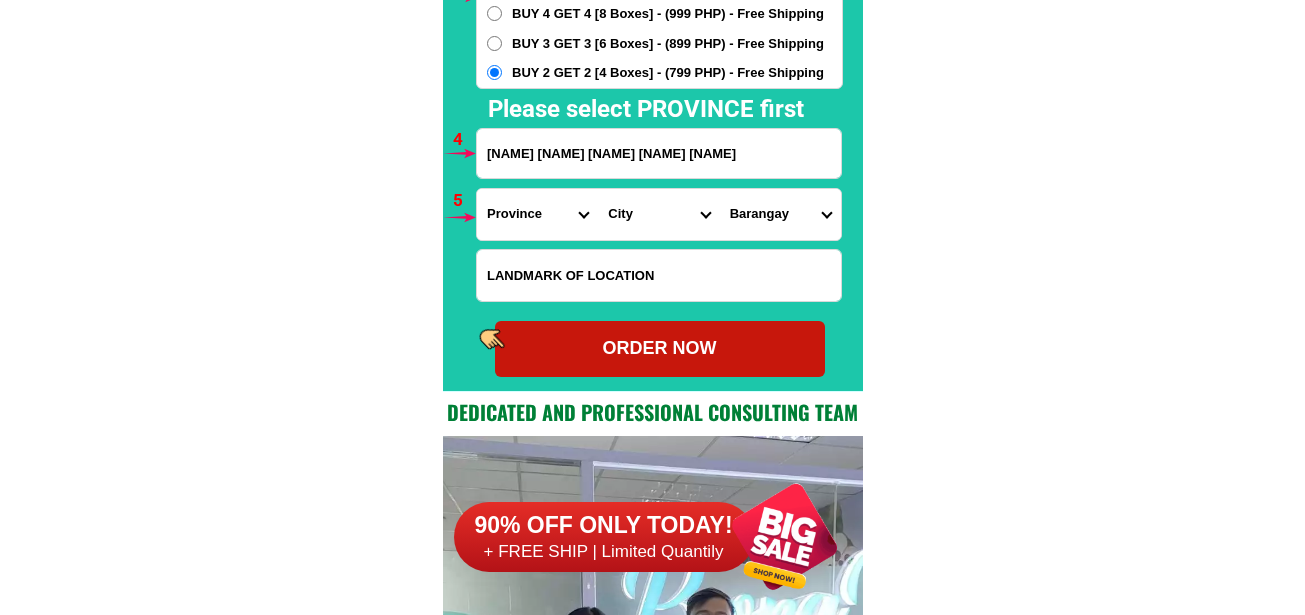 click on "ORDER NOW" at bounding box center [660, 348] 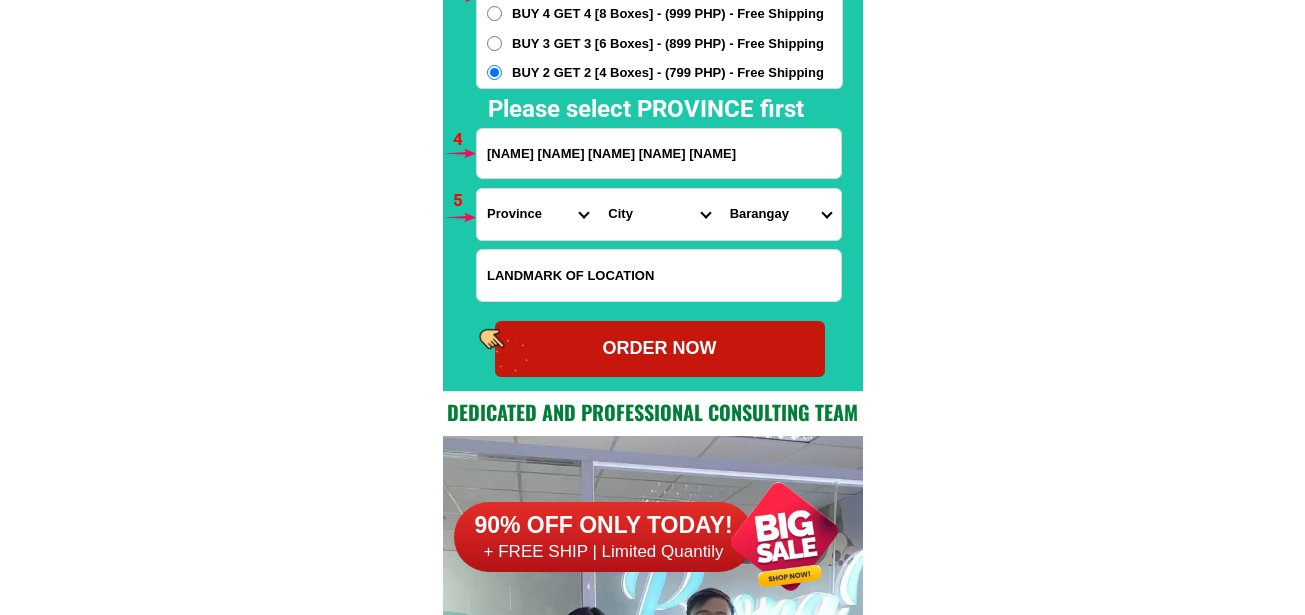radio on "true" 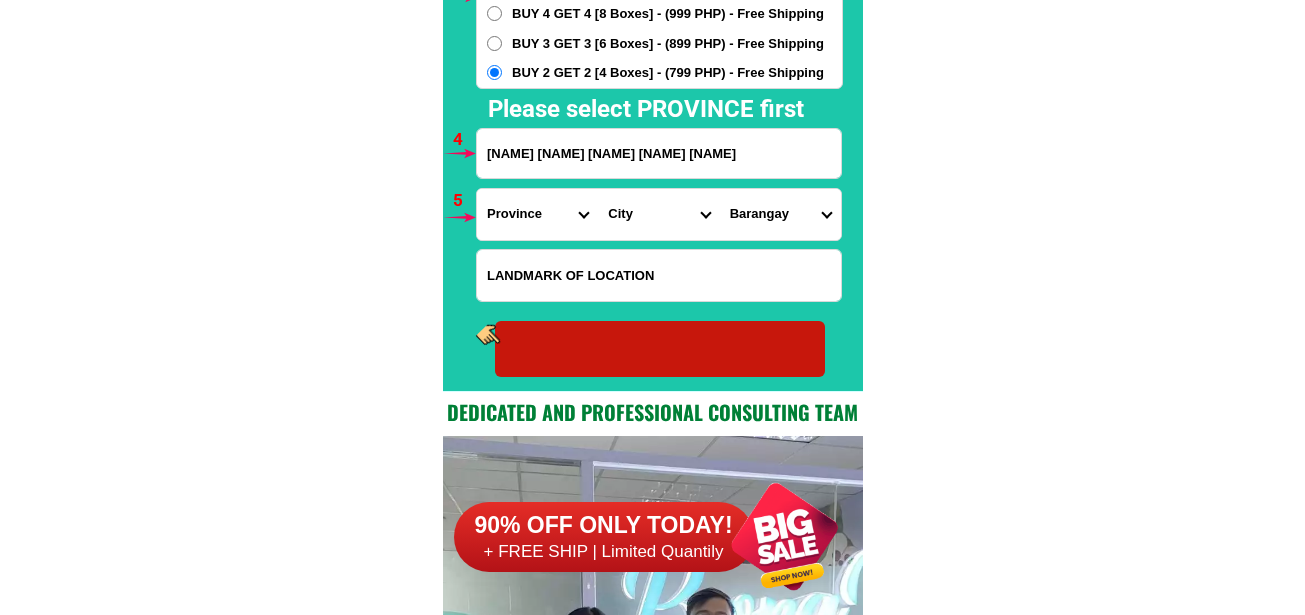 radio on "true" 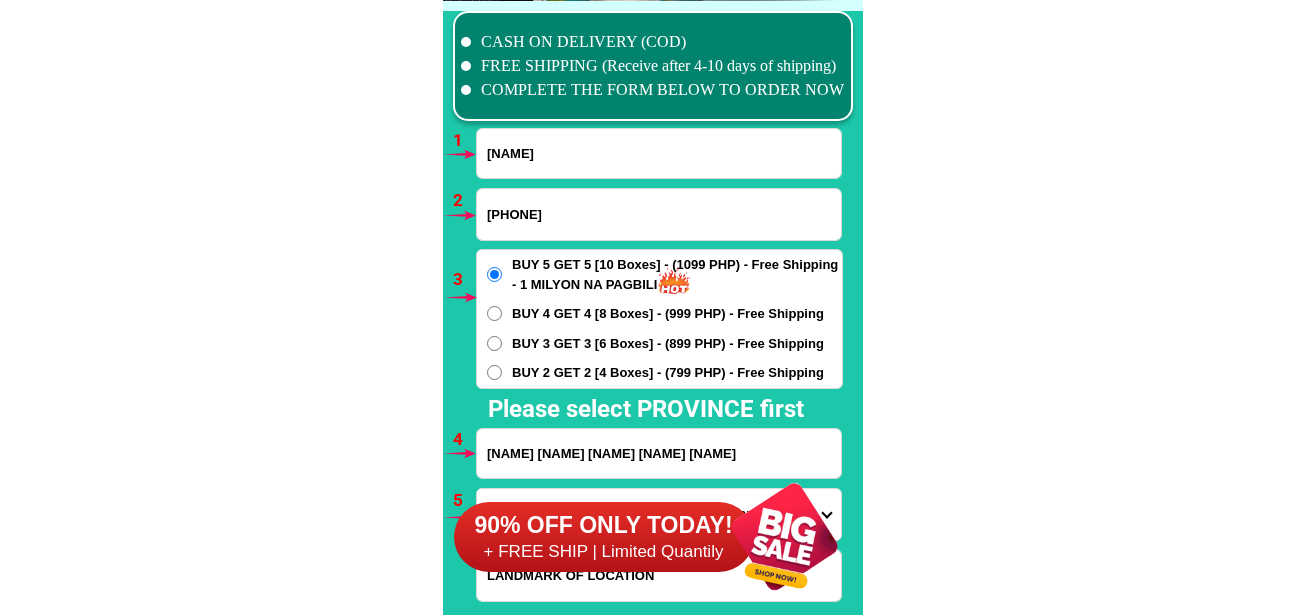 scroll, scrollTop: 14806, scrollLeft: 0, axis: vertical 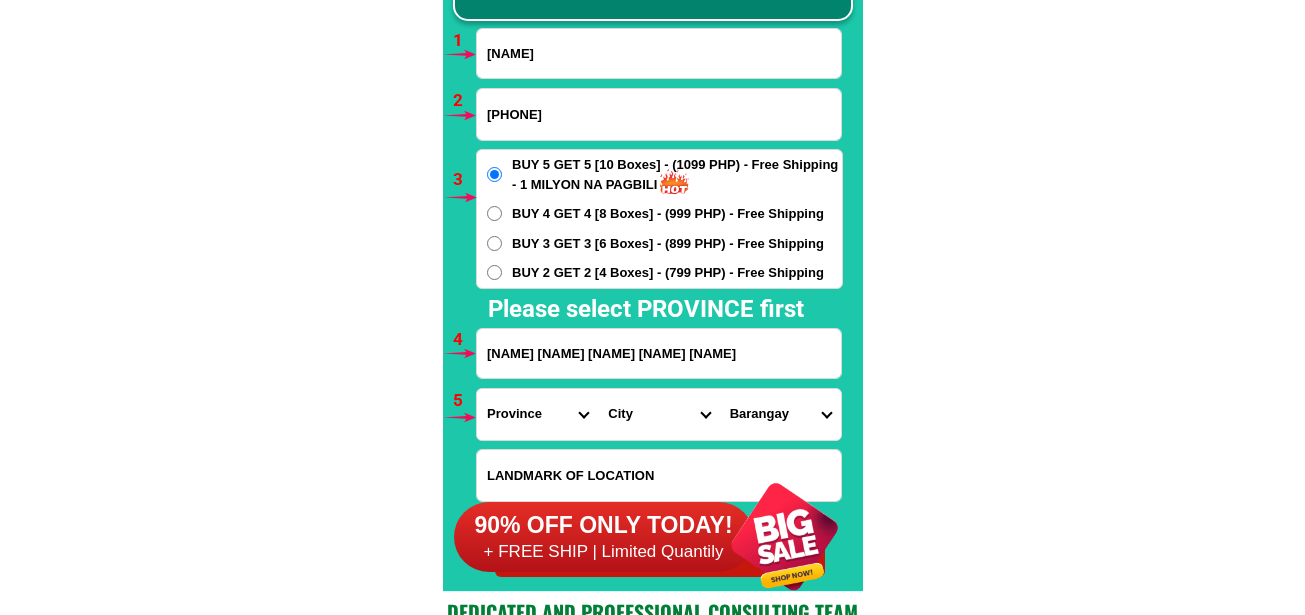 click on "[PHONE]" at bounding box center (659, 114) 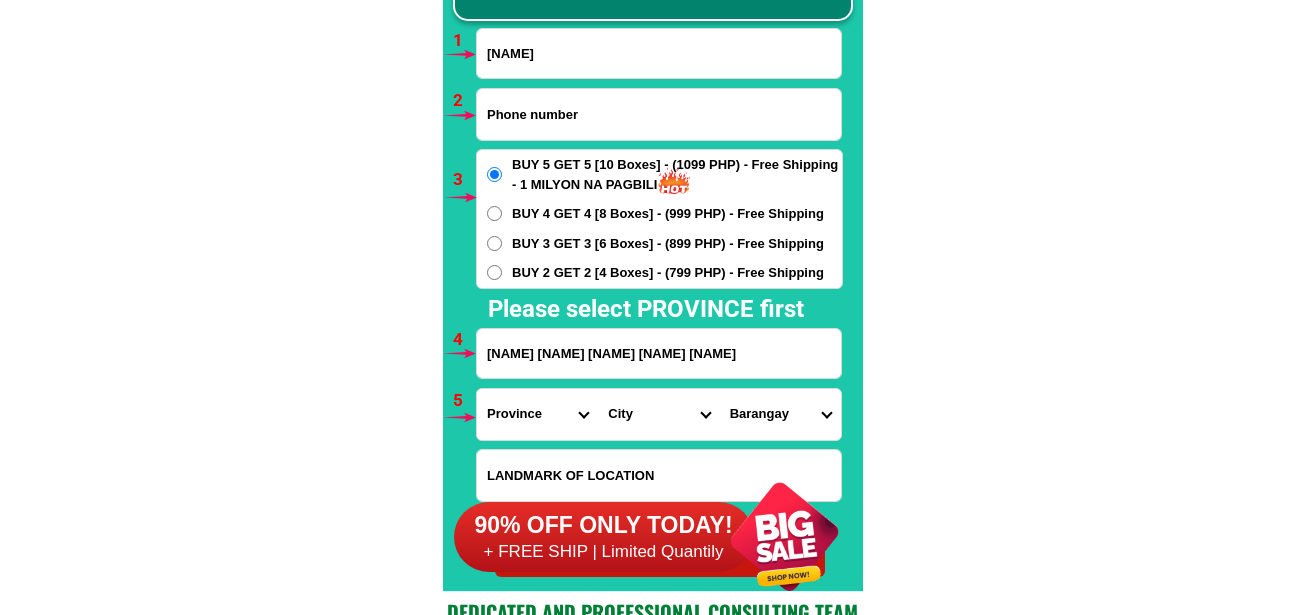 paste on "[PHONE]" 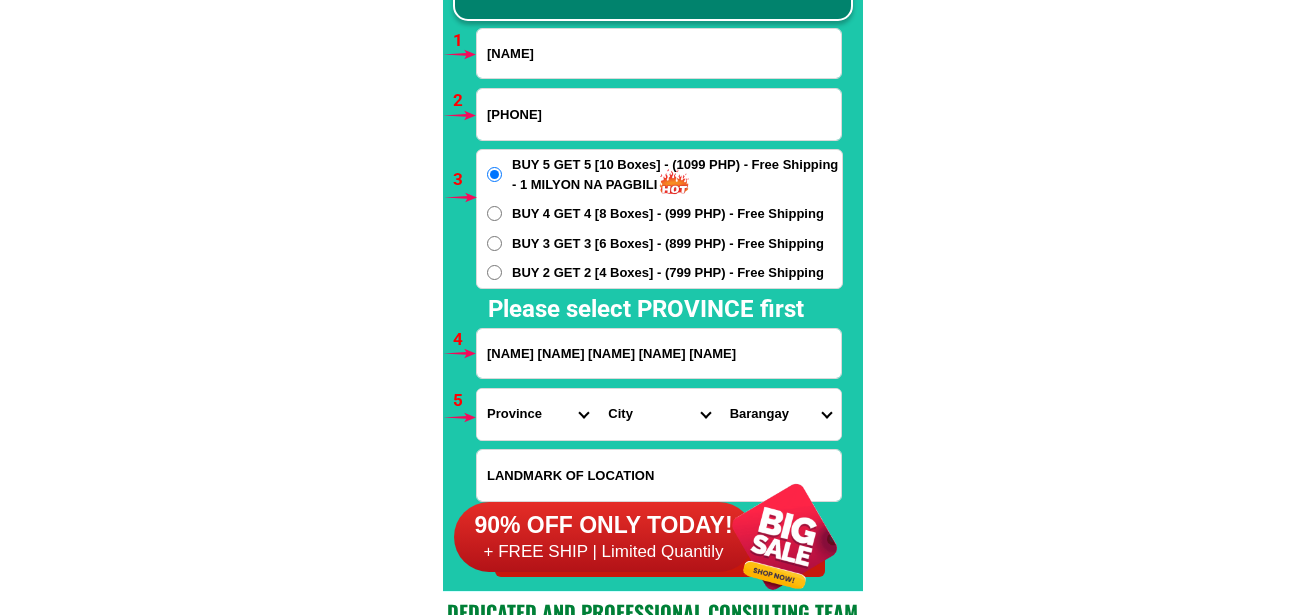 type on "[PHONE]" 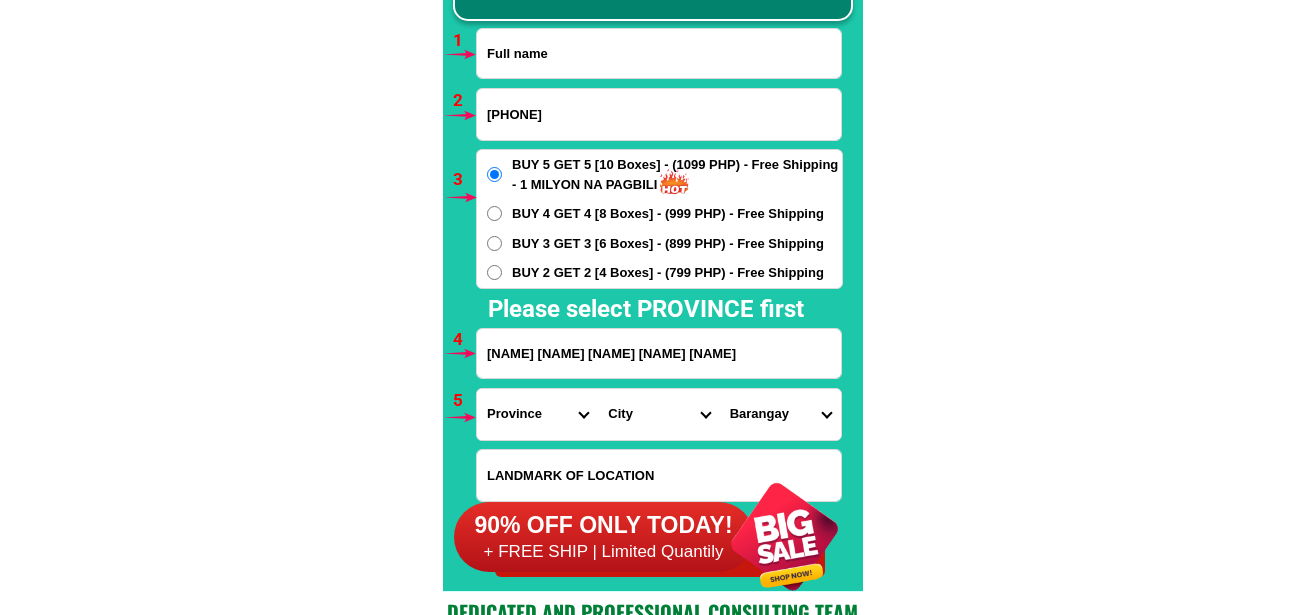 click at bounding box center (659, 53) 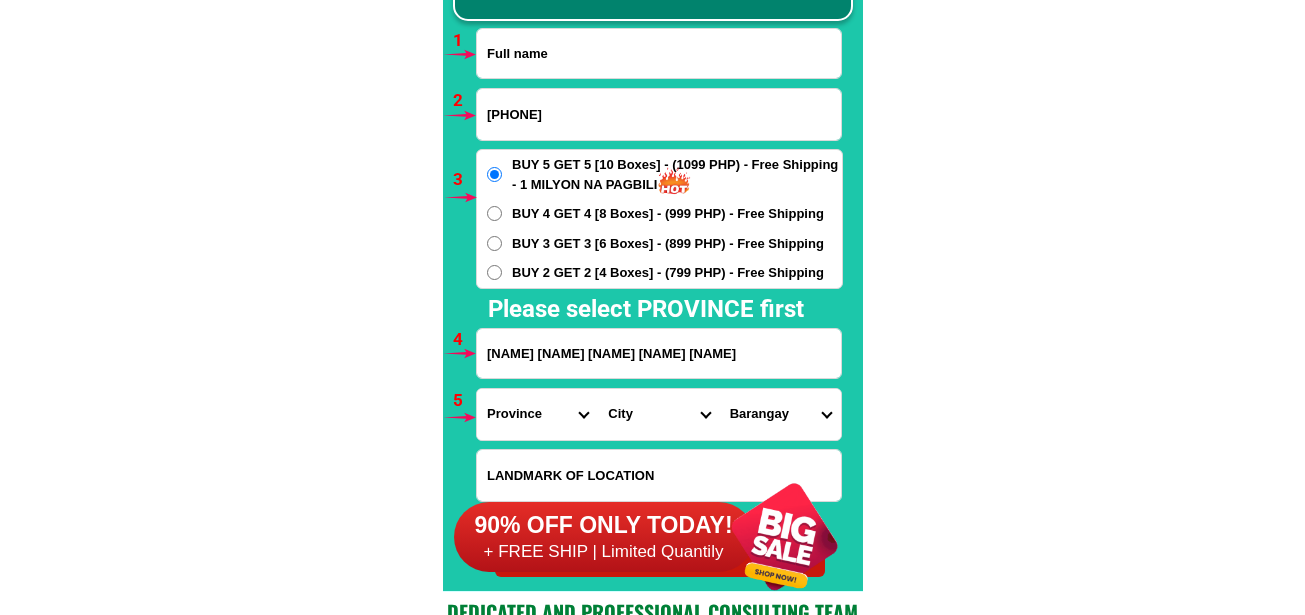 paste on "[FIRST] [LAST]" 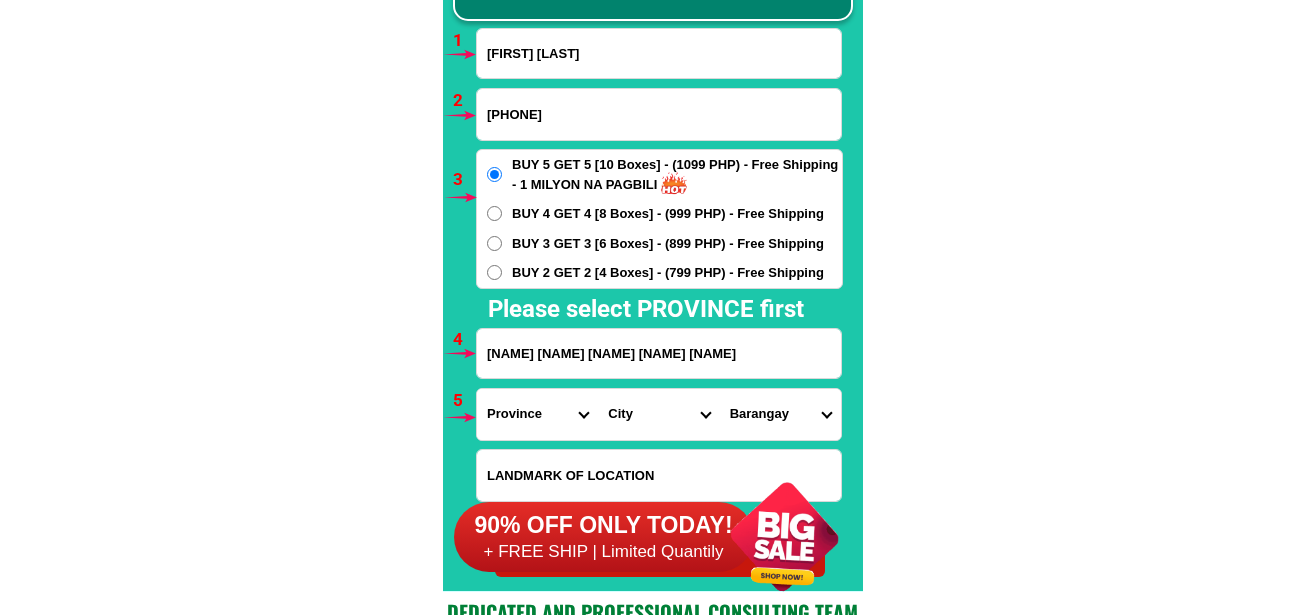 type on "[FIRST] [LAST]" 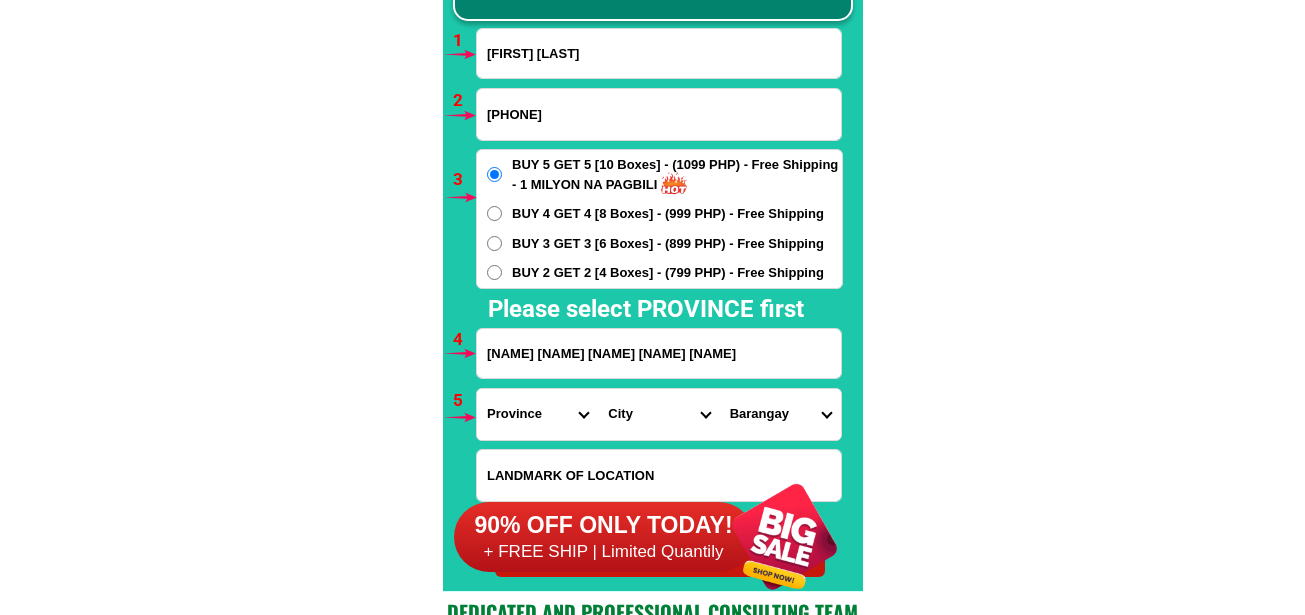 click on "[NAME] [NAME] [NAME] [NAME] [NAME]" at bounding box center (659, 353) 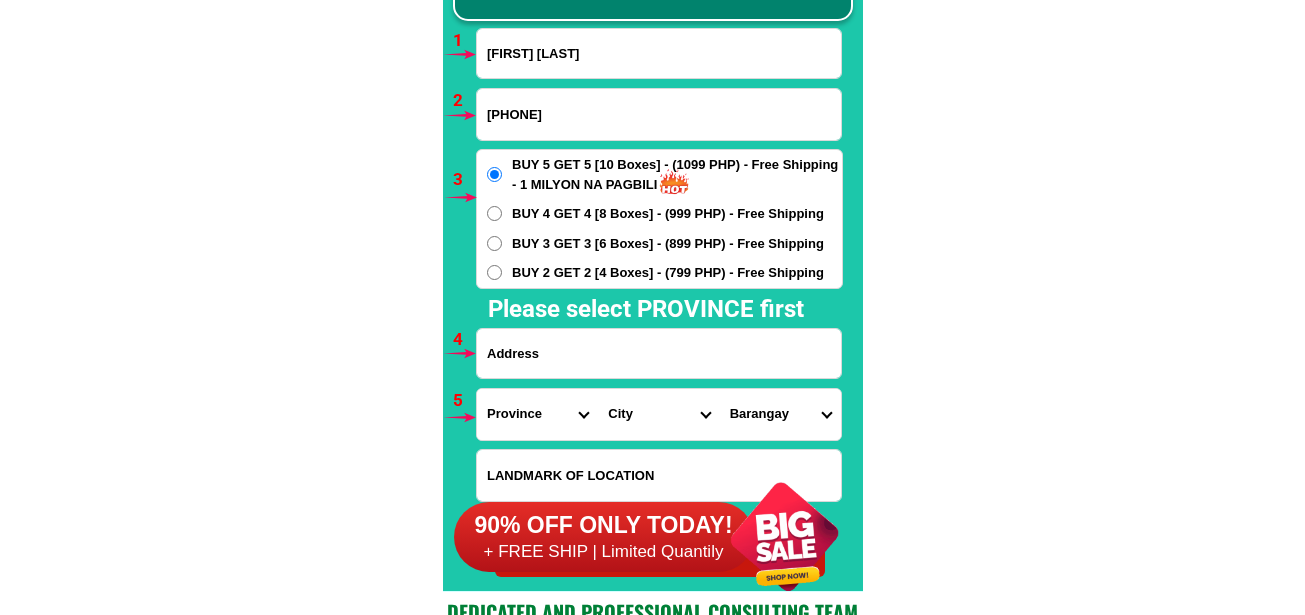paste on "[ADDRESS]" 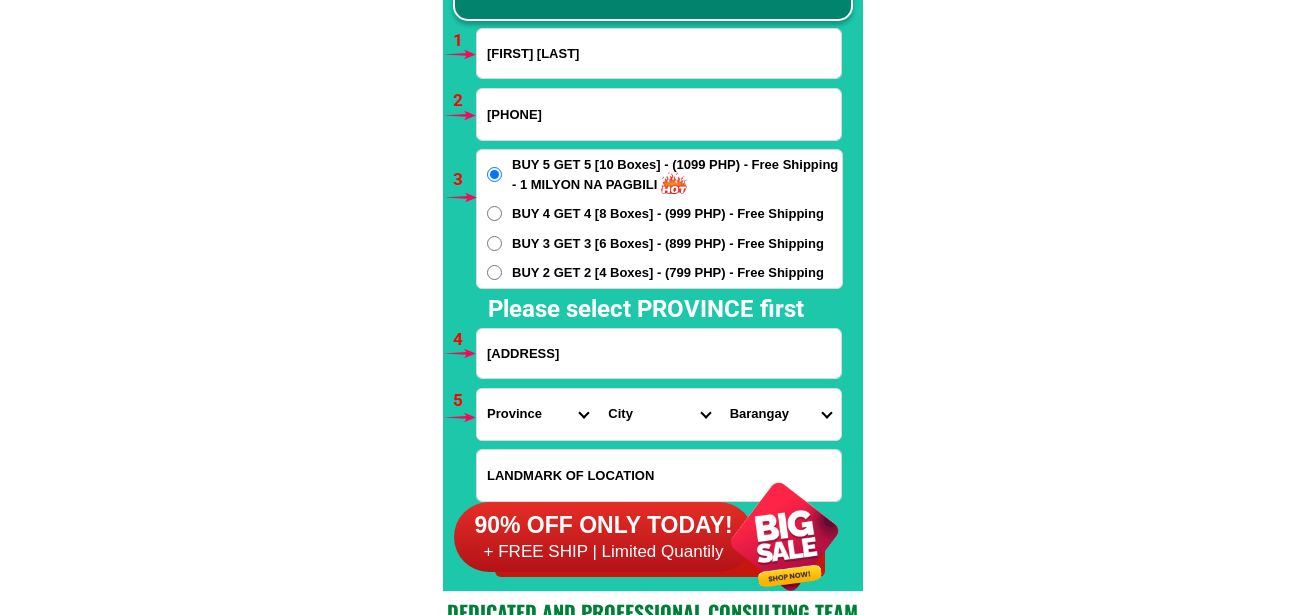 scroll, scrollTop: 0, scrollLeft: 148, axis: horizontal 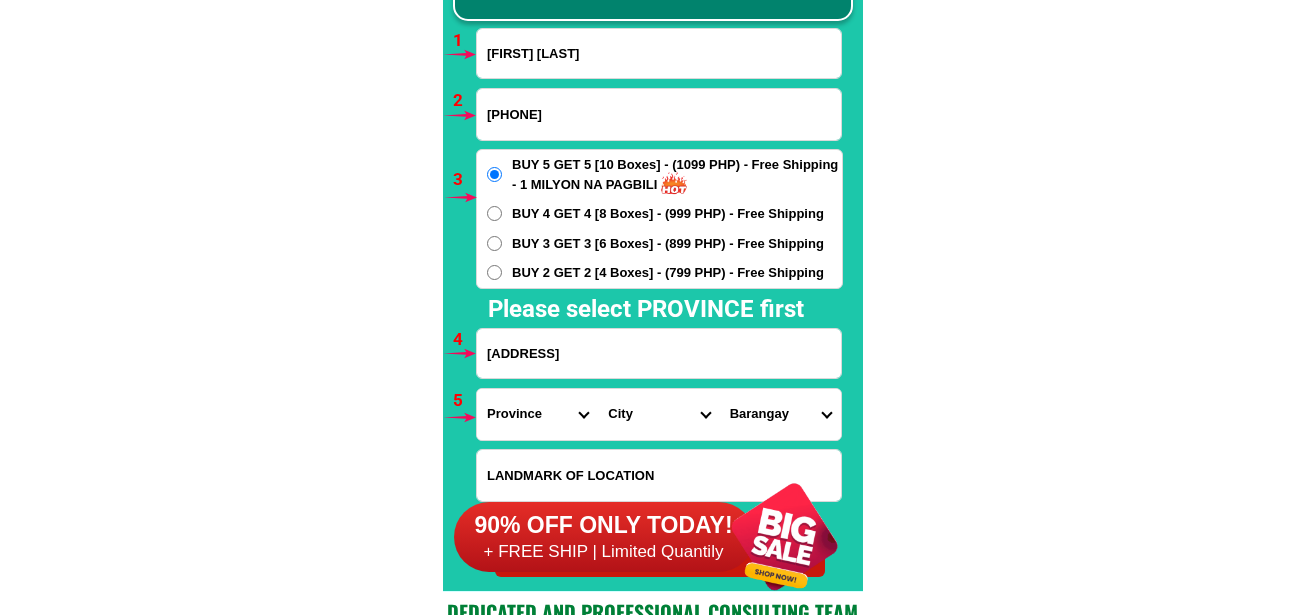type on "[ADDRESS]" 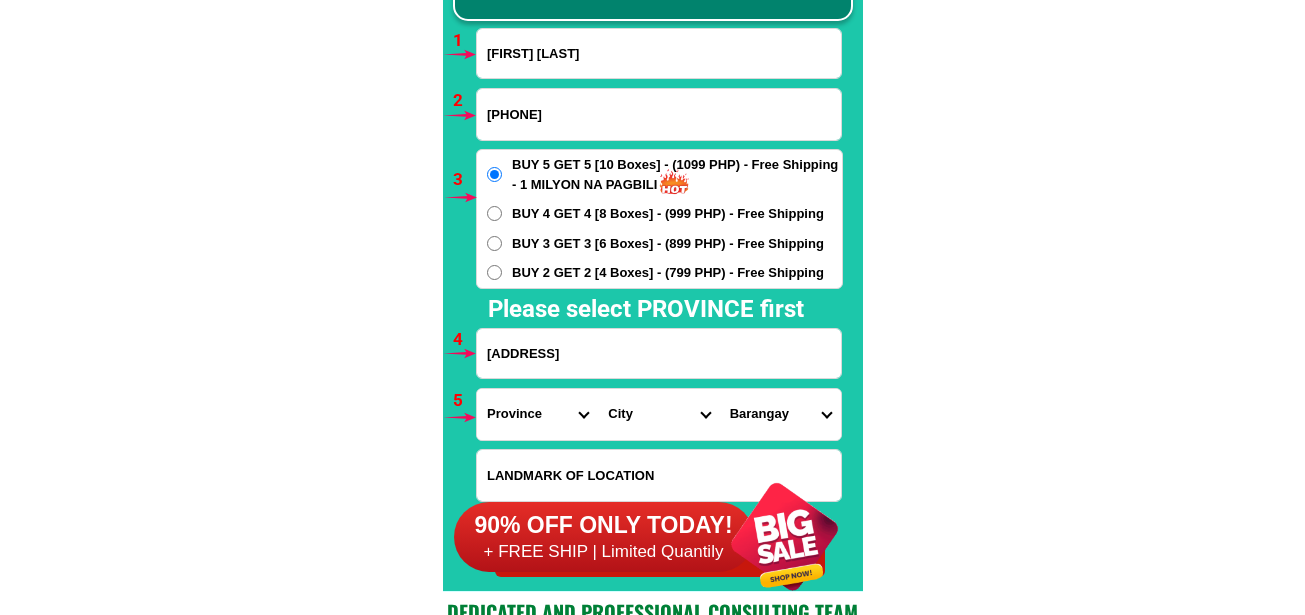scroll, scrollTop: 0, scrollLeft: 0, axis: both 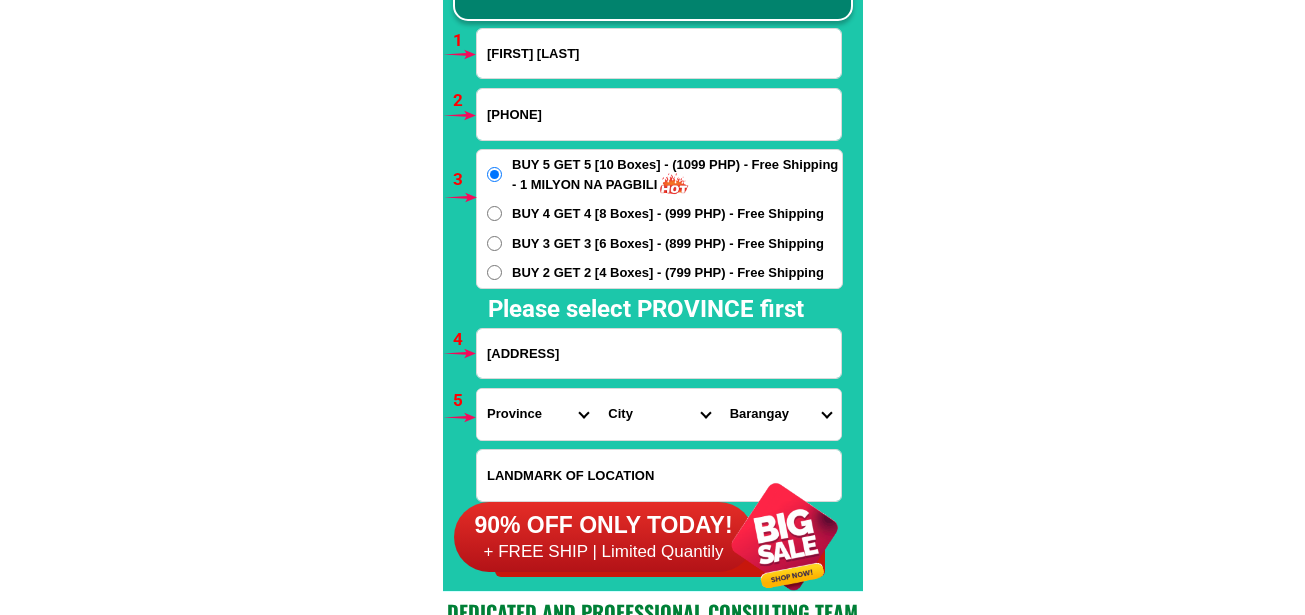 click on "Province Abra Agusan-del-norte Agusan-del-sur Aklan Albay Antique Apayao Aurora Basilan Bataan Batanes Batangas Benguet Biliran Bohol Bukidnon Bulacan Cagayan Camarines-norte Camarines-sur Camiguin Capiz Catanduanes Cavite Cebu Cotabato Davao-de-oro Davao-del-norte Davao-del-sur Davao-occidental Davao-oriental Dinagat-islands Eastern-samar Guimaras Ifugao Ilocos-norte Ilocos-sur Iloilo Isabela Kalinga La-union Laguna Lanao-del-norte Lanao-del-sur Leyte Maguindanao Marinduque Masbate Metro-manila Misamis-occidental Misamis-oriental Mountain-province Negros-occidental Negros-oriental Northern-samar Nueva-ecija Nueva-vizcaya Occidental-mindoro Oriental-mindoro Palawan Pampanga Pangasinan Quezon Quirino Rizal Romblon Sarangani Siquijor Sorsogon South-cotabato Southern-leyte Sultan-kudarat Sulu Surigao-del-norte Surigao-del-sur Tarlac Tawi-tawi Western-samar Zambales Zamboanga-del-norte Zamboanga-del-sur Zamboanga-sibugay" at bounding box center [537, 414] 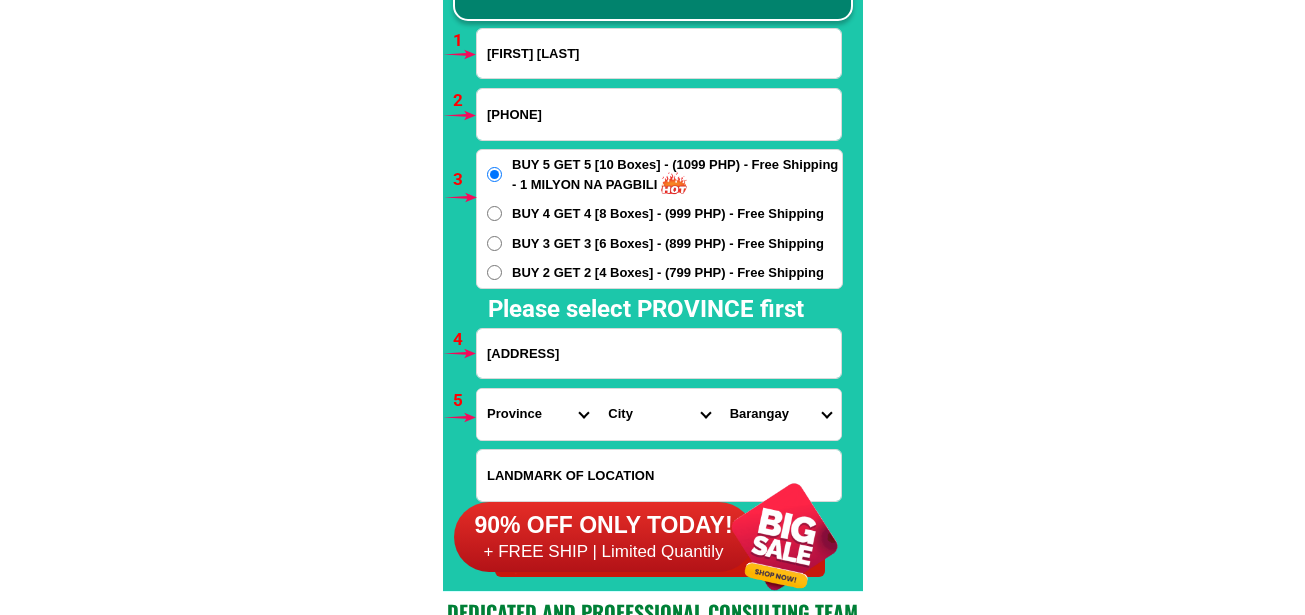 select on "63_[NUMBER]" 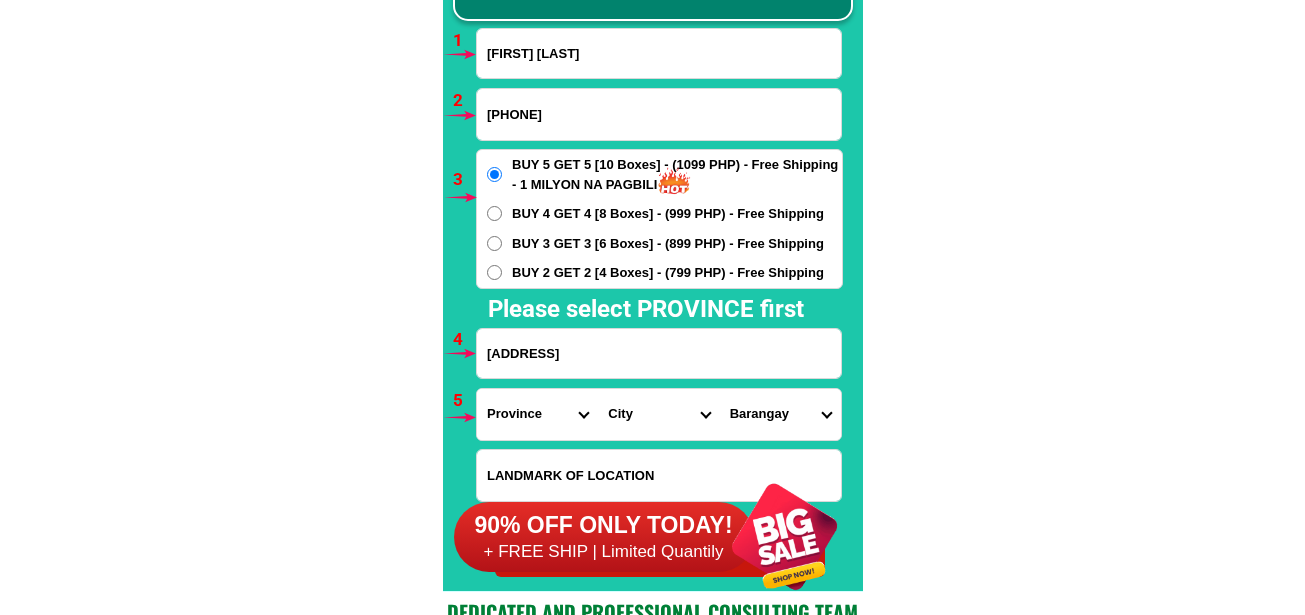 click on "Province Abra Agusan-del-norte Agusan-del-sur Aklan Albay Antique Apayao Aurora Basilan Bataan Batanes Batangas Benguet Biliran Bohol Bukidnon Bulacan Cagayan Camarines-norte Camarines-sur Camiguin Capiz Catanduanes Cavite Cebu Cotabato Davao-de-oro Davao-del-norte Davao-del-sur Davao-occidental Davao-oriental Dinagat-islands Eastern-samar Guimaras Ifugao Ilocos-norte Ilocos-sur Iloilo Isabela Kalinga La-union Laguna Lanao-del-norte Lanao-del-sur Leyte Maguindanao Marinduque Masbate Metro-manila Misamis-occidental Misamis-oriental Mountain-province Negros-occidental Negros-oriental Northern-samar Nueva-ecija Nueva-vizcaya Occidental-mindoro Oriental-mindoro Palawan Pampanga Pangasinan Quezon Quirino Rizal Romblon Sarangani Siquijor Sorsogon South-cotabato Southern-leyte Sultan-kudarat Sulu Surigao-del-norte Surigao-del-sur Tarlac Tawi-tawi Western-samar Zambales Zamboanga-del-norte Zamboanga-del-sur Zamboanga-sibugay" at bounding box center [537, 414] 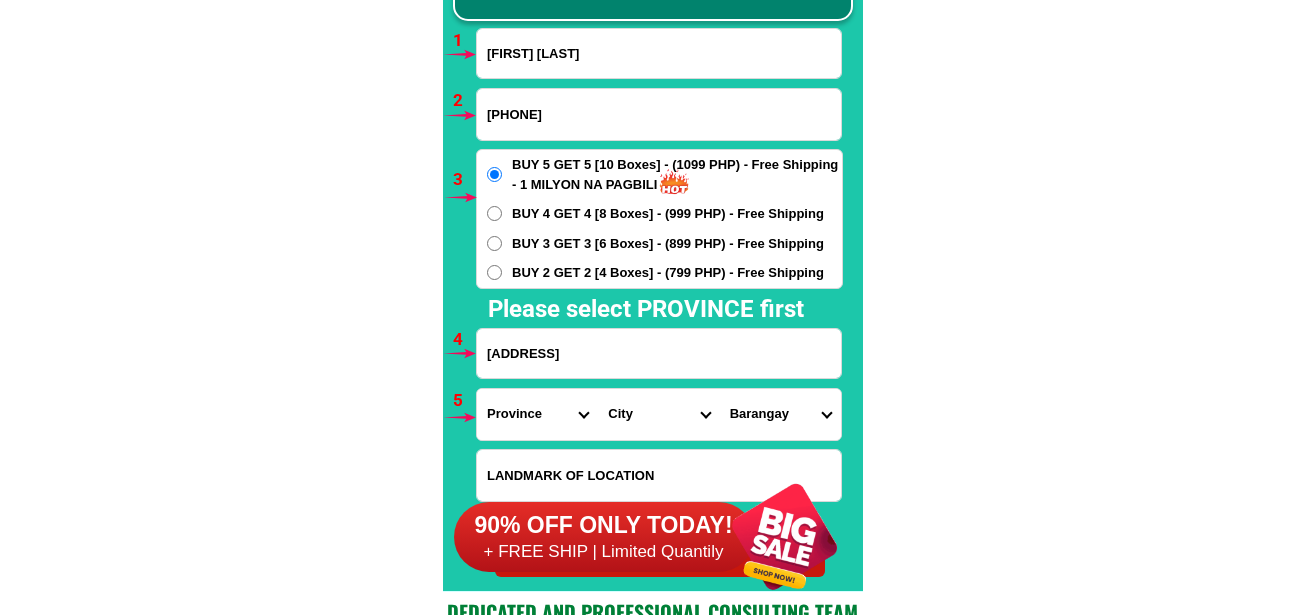 click on "[CITY] [NAME] [NAME] [NAME] [NAME] [NAME] [NAME]-[NAME] [NAME]-[NAME] [NAME]-[NAME] [NAME]-[NAME] [NAME]-[NAME] [NAME]-[NAME] [NAME]-[NAME] [NAME]-[NAME] [NAME]-[NAME]" at bounding box center (658, 414) 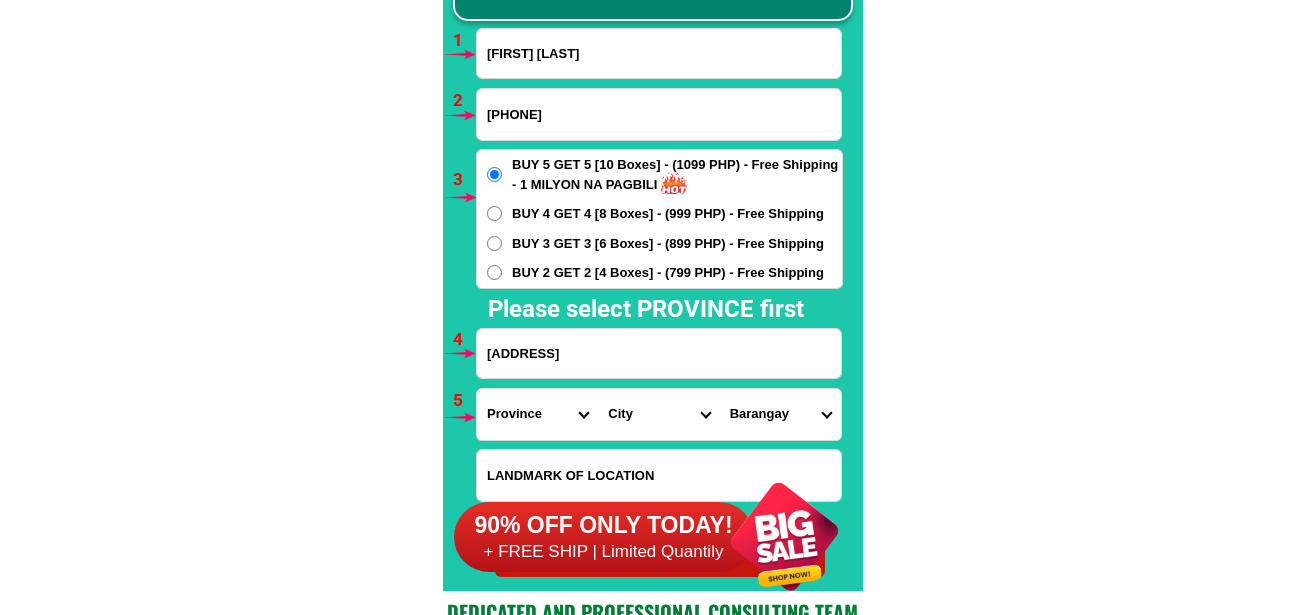 select on "63_7637055" 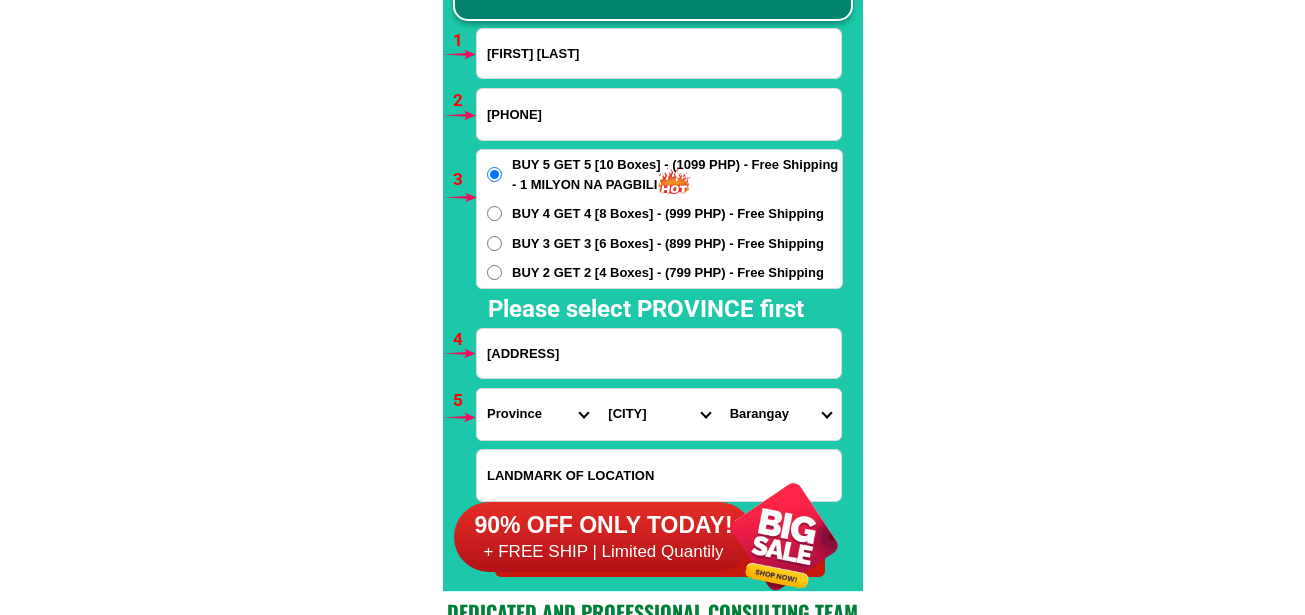 click on "[CITY] [NAME] [NAME] [NAME] [NAME] [NAME] [NAME]-[NAME] [NAME]-[NAME] [NAME]-[NAME] [NAME]-[NAME] [NAME]-[NAME] [NAME]-[NAME] [NAME]-[NAME] [NAME]-[NAME] [NAME]-[NAME]" at bounding box center (658, 414) 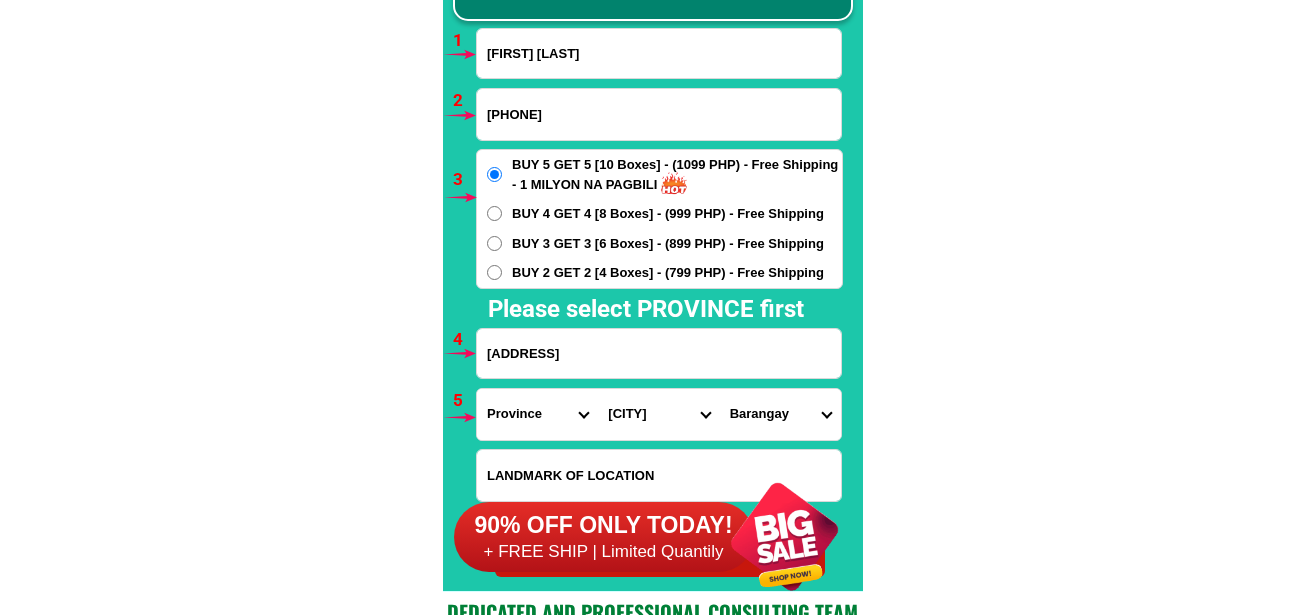 click on "[BARANGAY_LIST]" at bounding box center (780, 414) 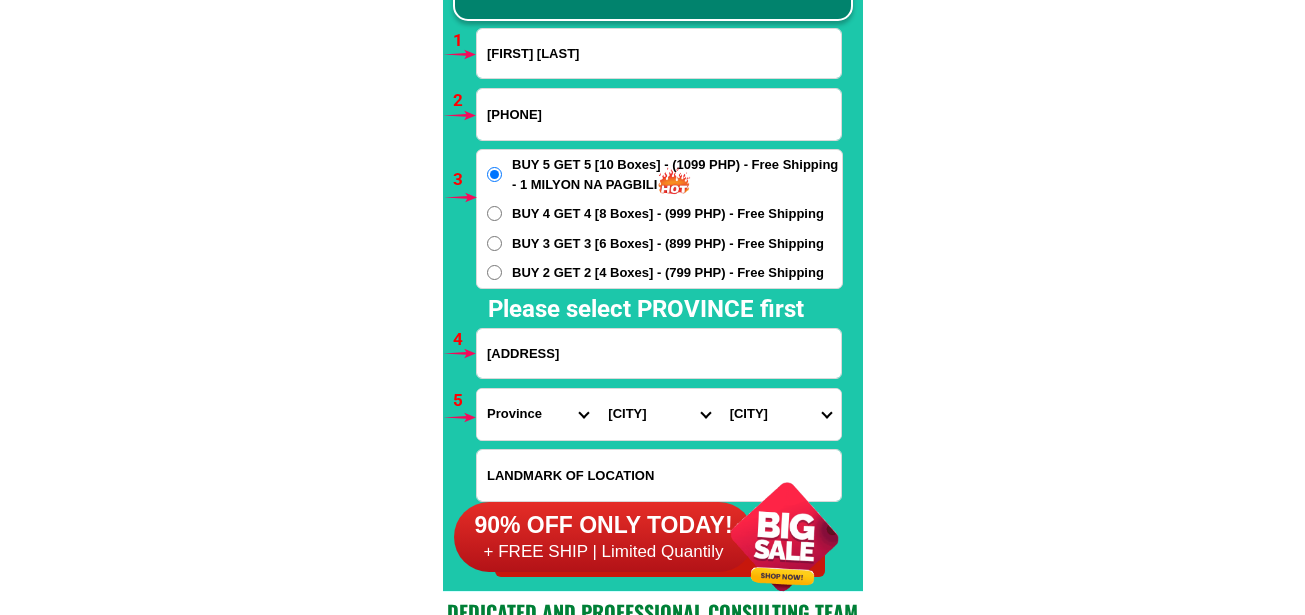 click on "[BARANGAY_LIST]" at bounding box center (780, 414) 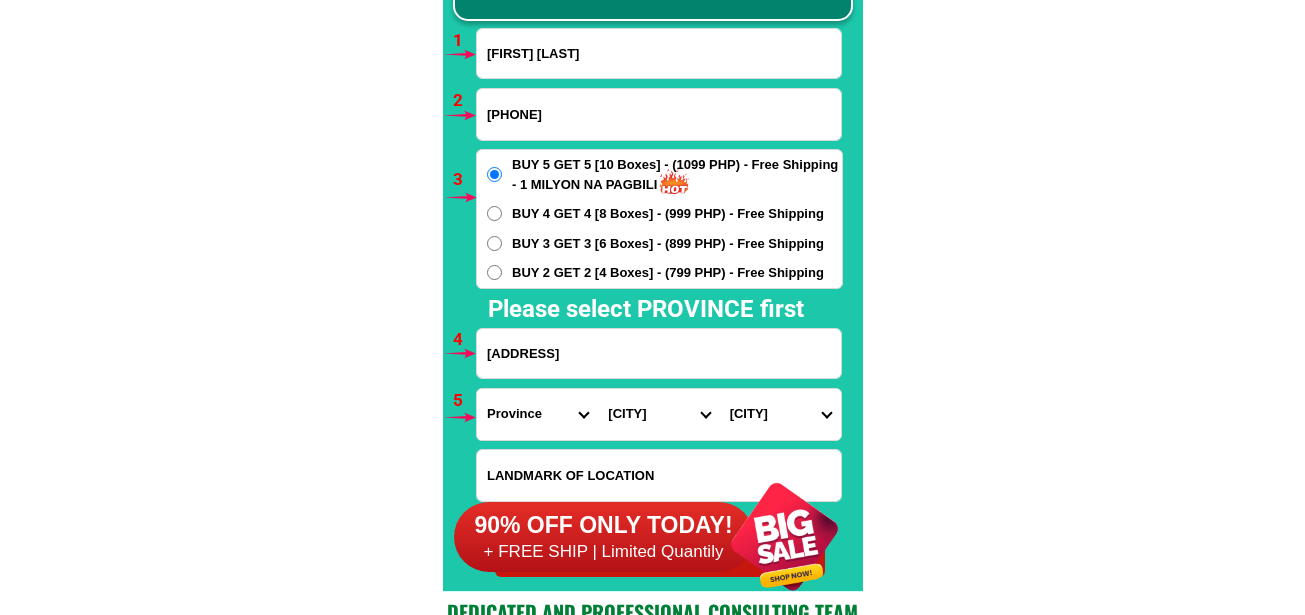 click on "[BARANGAY_LIST]" at bounding box center (780, 414) 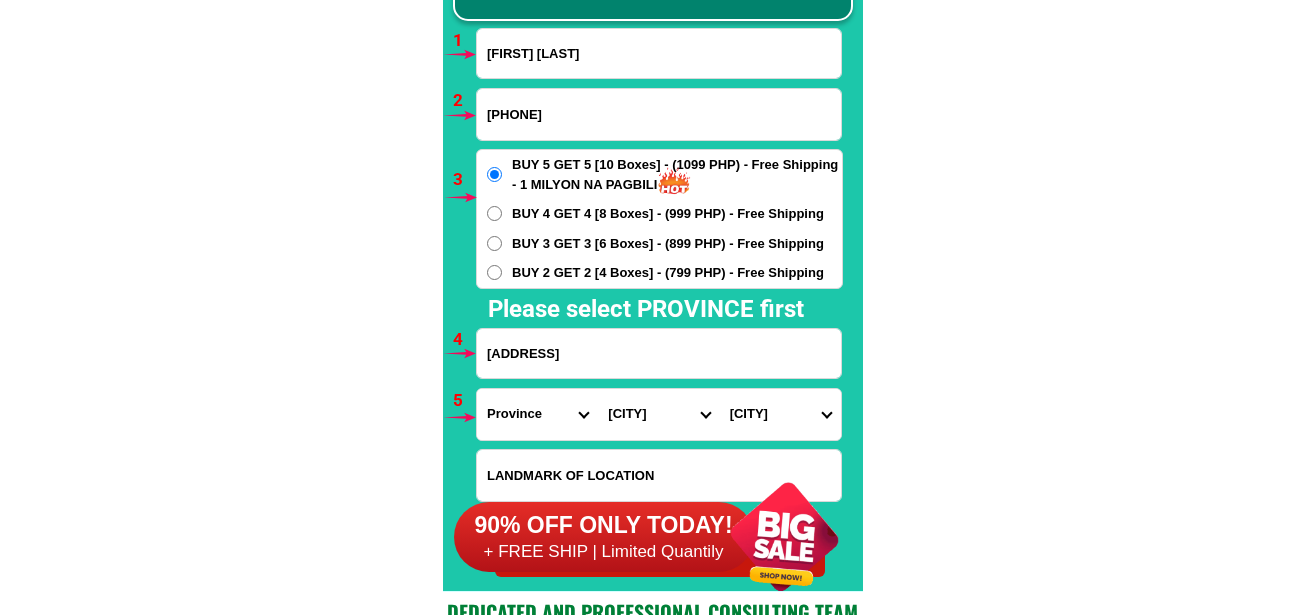 click on "[BARANGAY_LIST]" at bounding box center (780, 414) 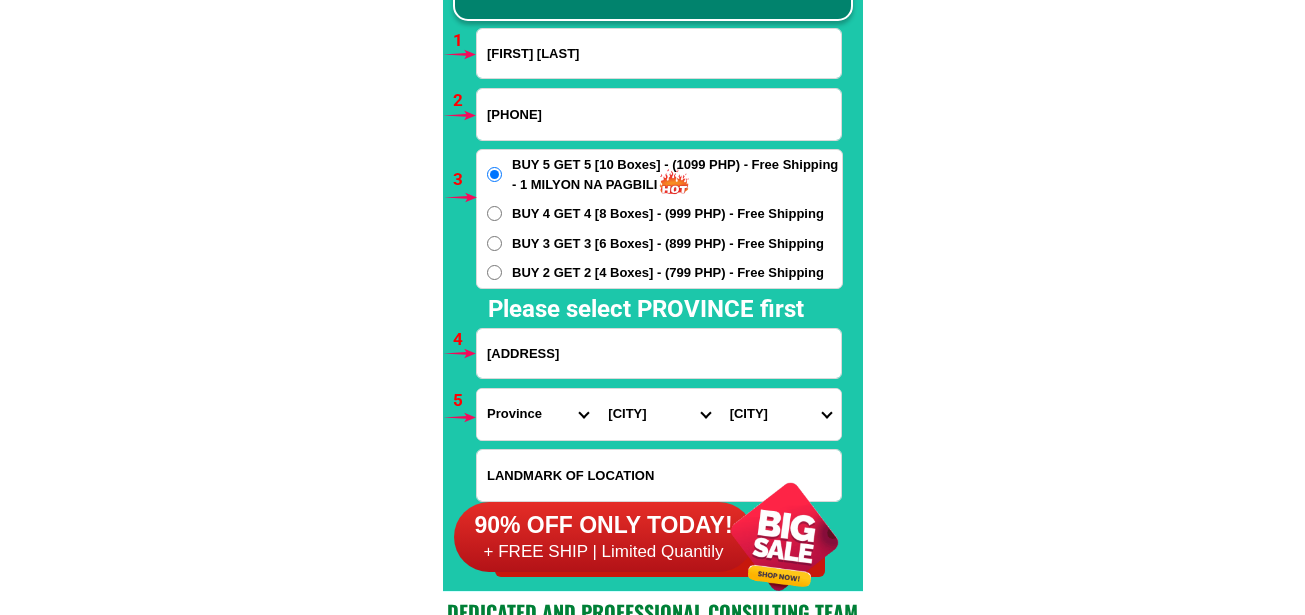 select on "63_[NUMBER]" 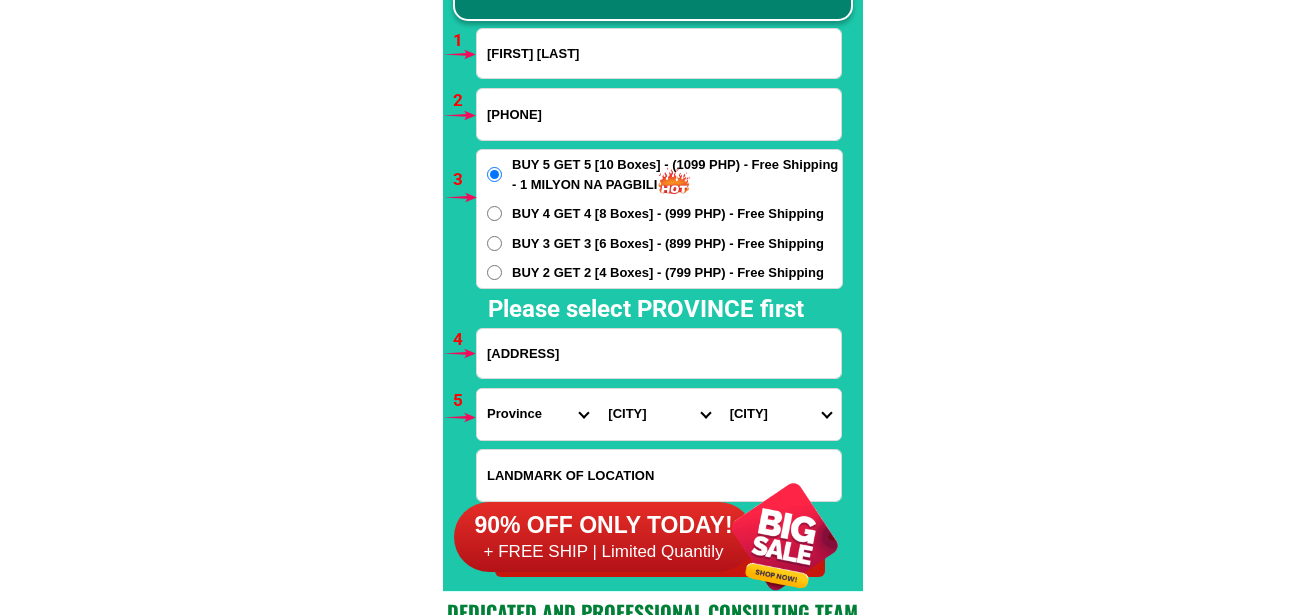 click on "[BARANGAY_LIST]" at bounding box center (780, 414) 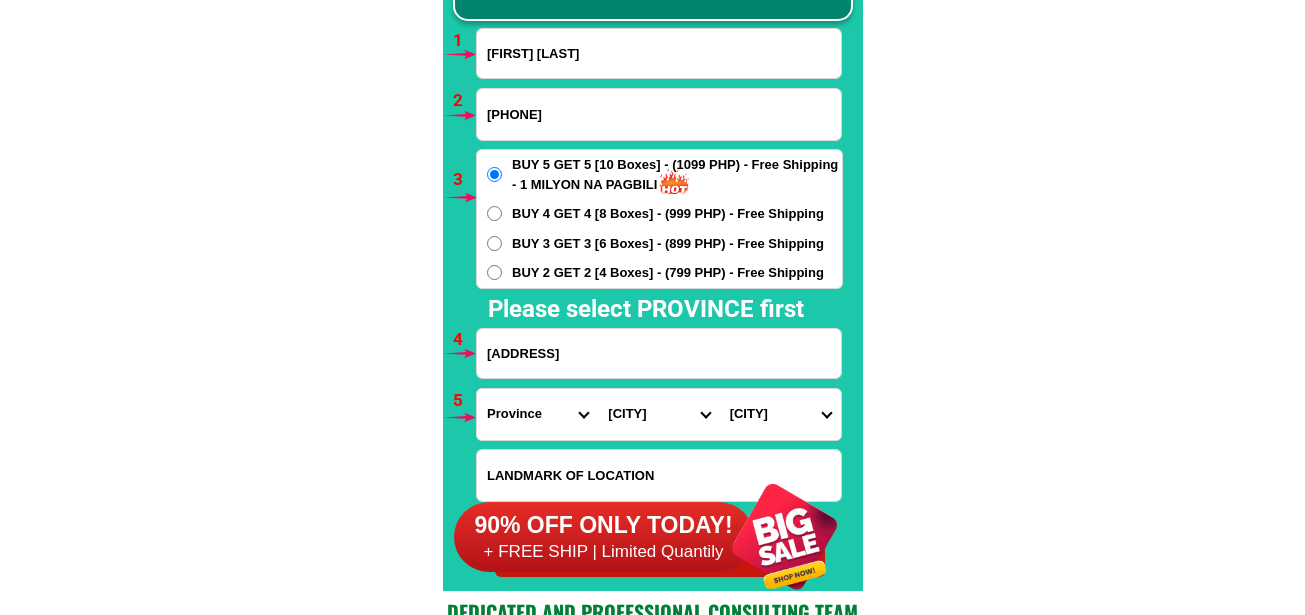 scroll, scrollTop: 14906, scrollLeft: 0, axis: vertical 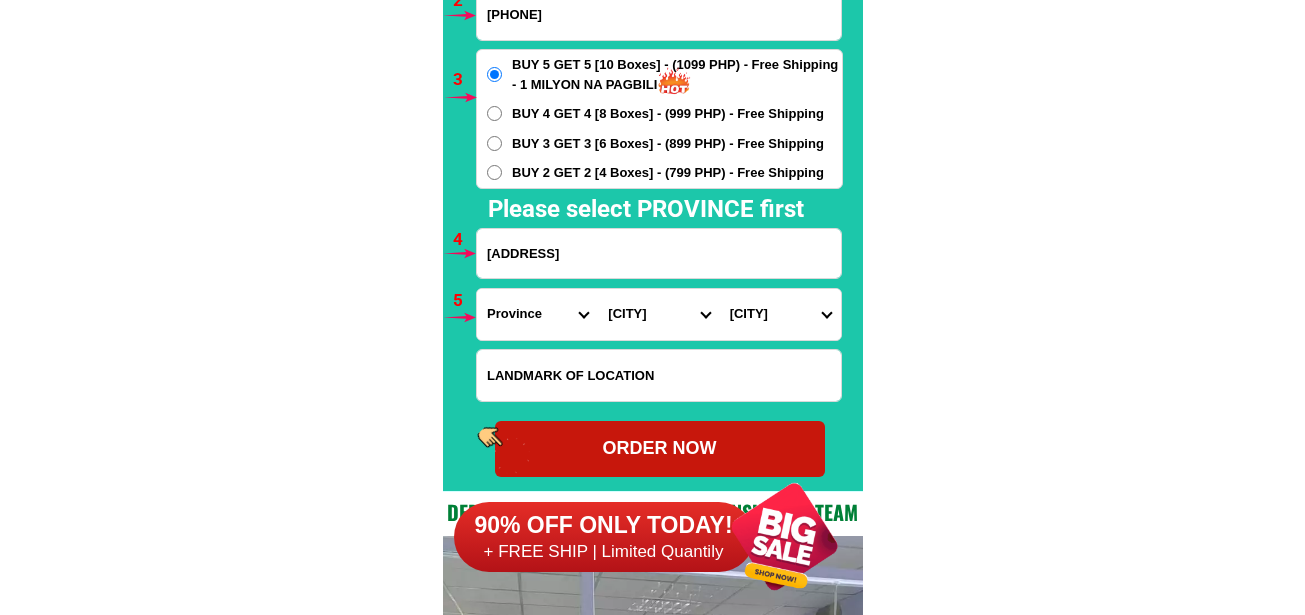 click on "BUY 5 GET 5 [10 Boxes] - (1099 PHP) - Free Shipping - 1 MILYON NA PAGBILI BUY 4 GET 4 [8 Boxes] - (999 PHP) - Free Shipping BUY 3 GET 3 [6 Boxes] - (899 PHP) - Free Shipping BUY 2 GET 2 [4 Boxes] - (799 PHP) - Free Shipping" at bounding box center (659, 119) 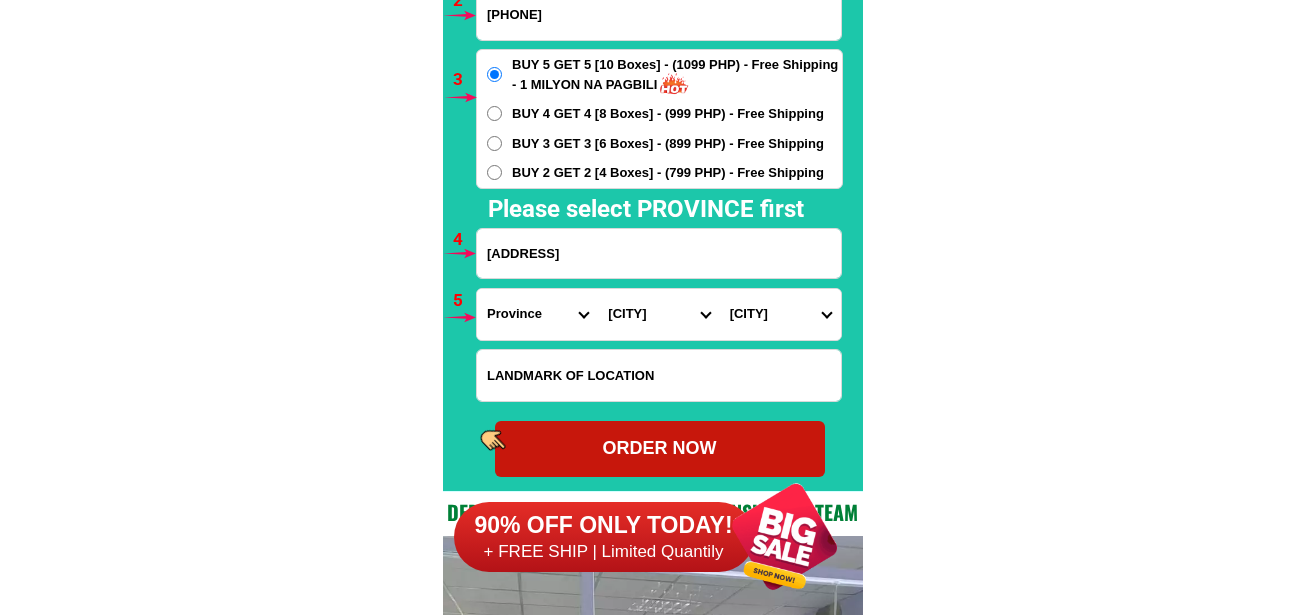 click on "BUY 2 GET 2 [4 Boxes] - (799 PHP) - Free Shipping" at bounding box center [668, 173] 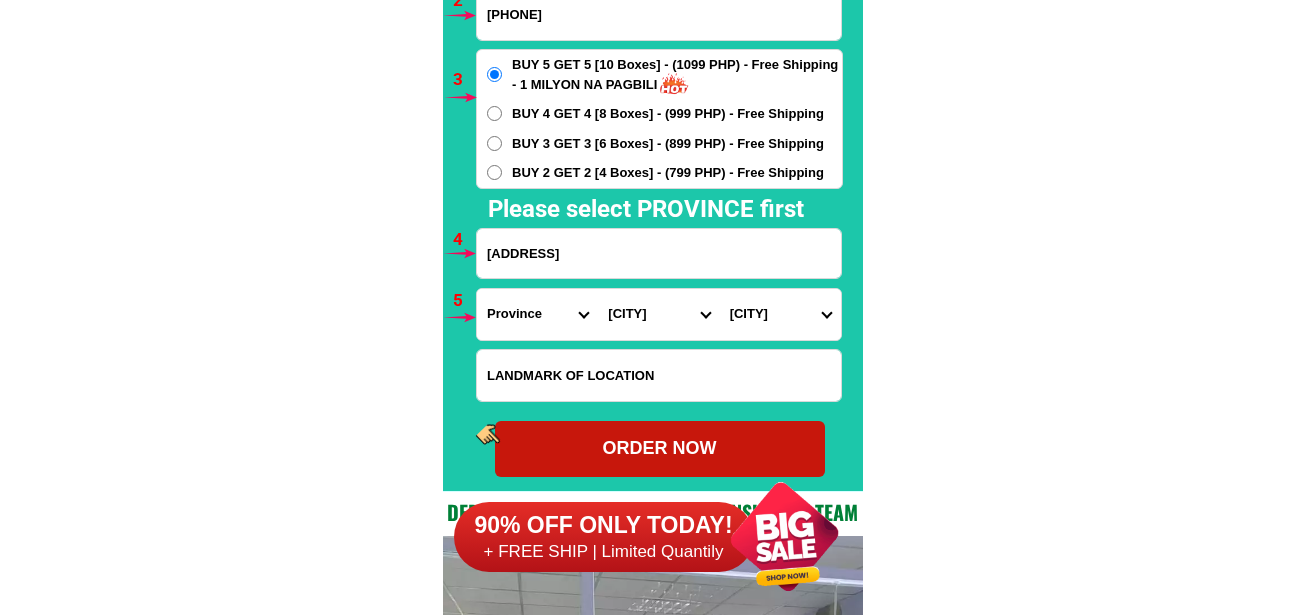 click on "BUY 2 GET 2 [4 Boxes] - (799 PHP) - Free Shipping" at bounding box center (494, 172) 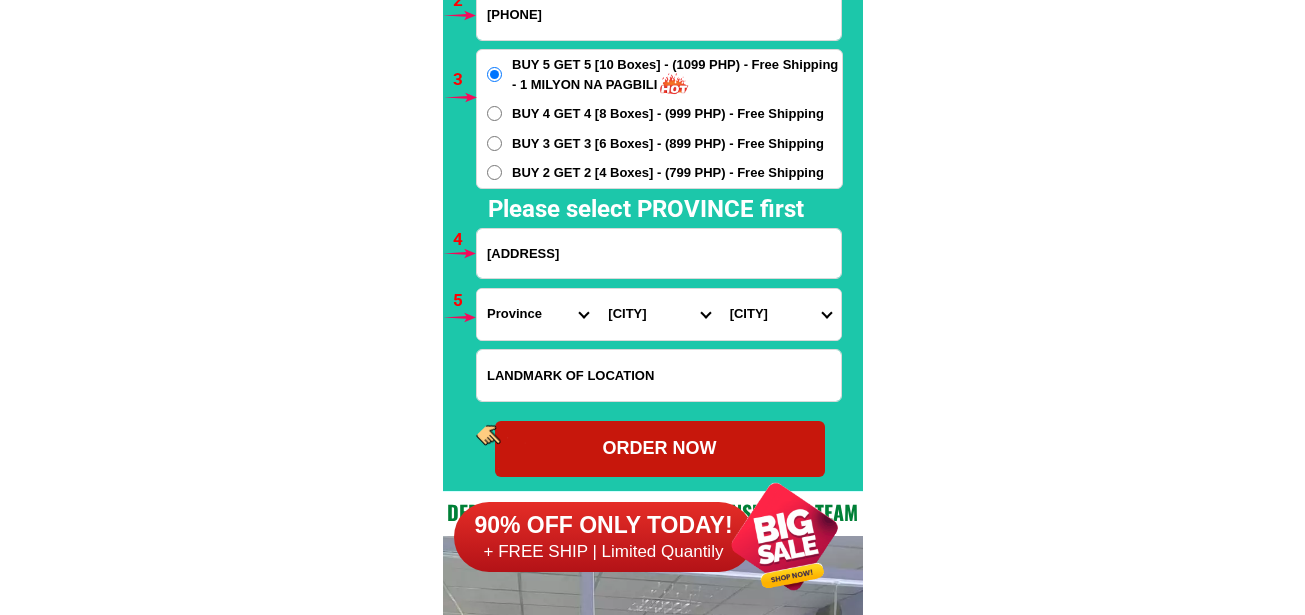radio on "true" 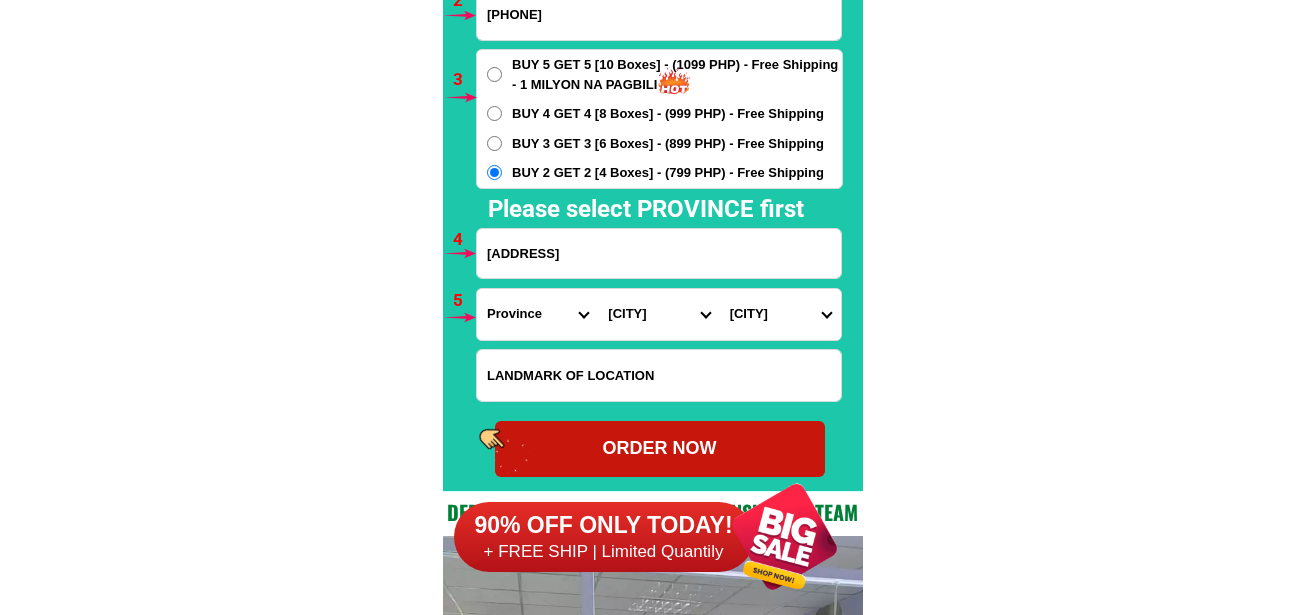 drag, startPoint x: 626, startPoint y: 441, endPoint x: 623, endPoint y: 411, distance: 30.149628 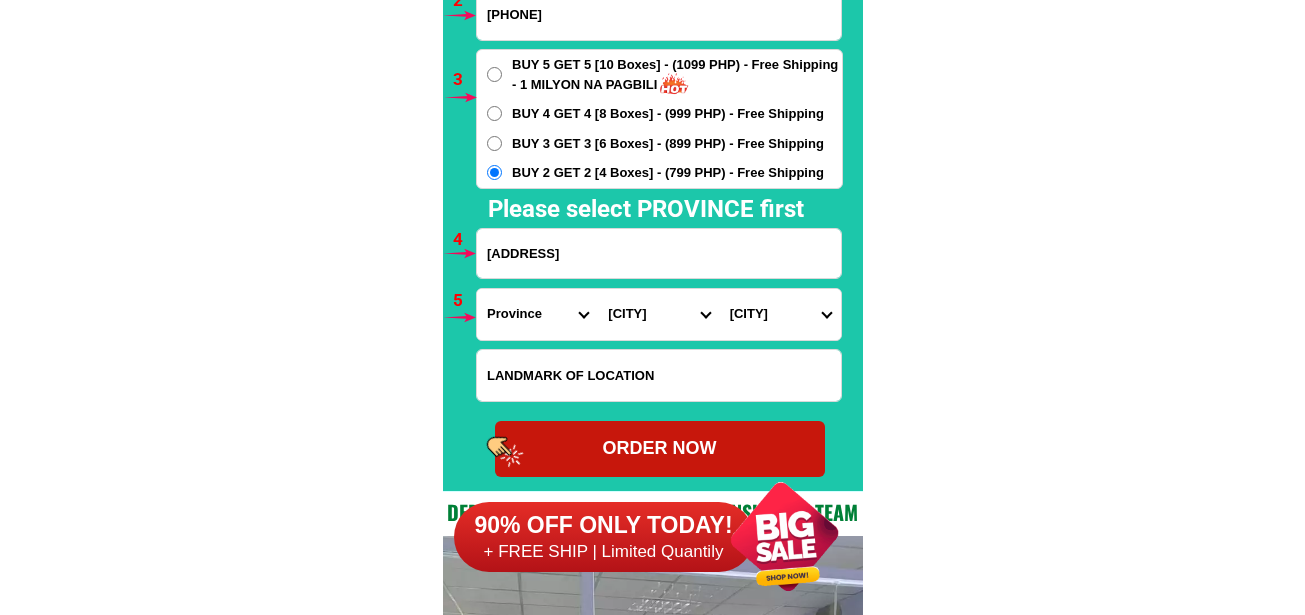 click on "ORDER NOW" at bounding box center [660, 448] 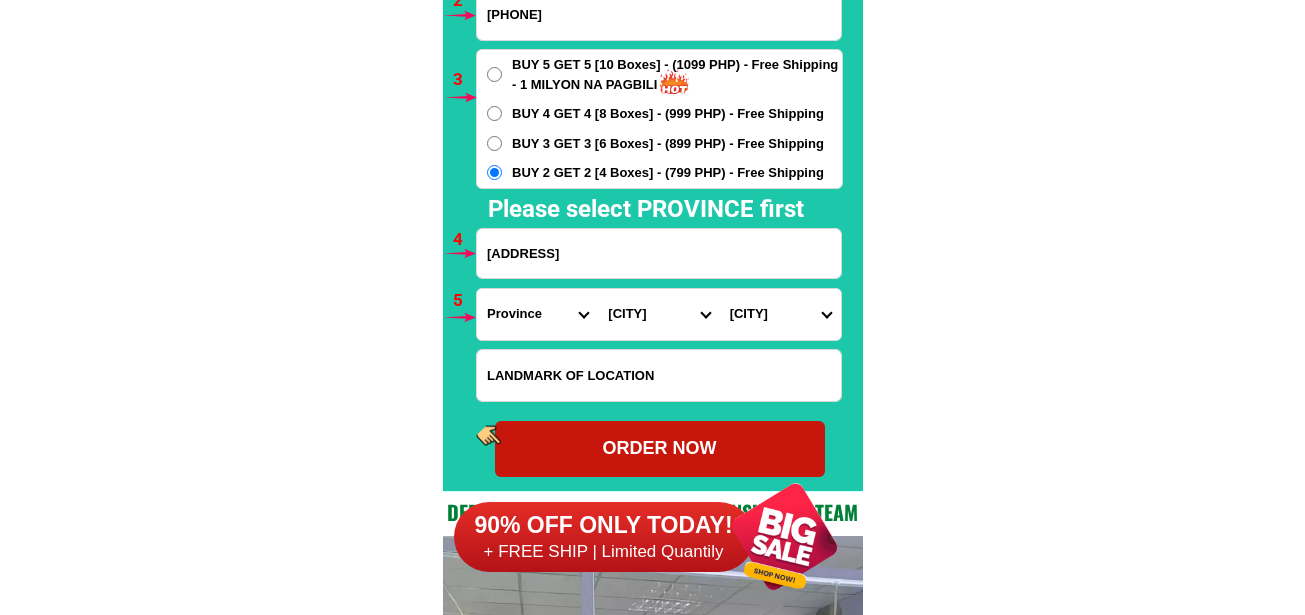 type on "[PHONE]" 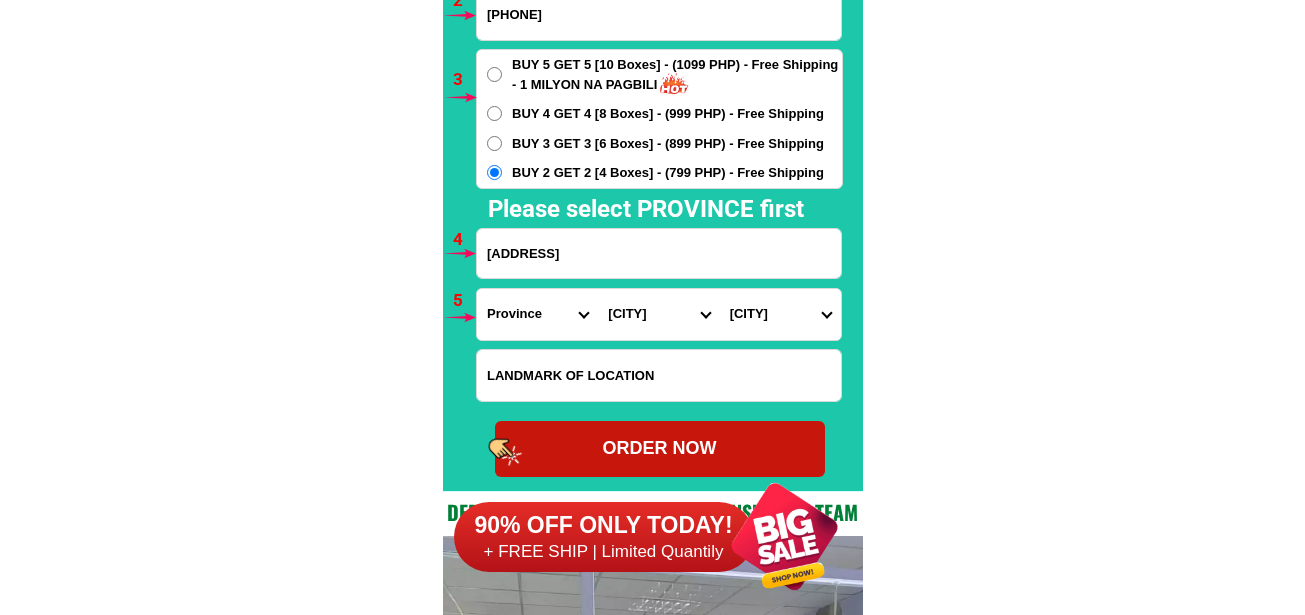 radio on "true" 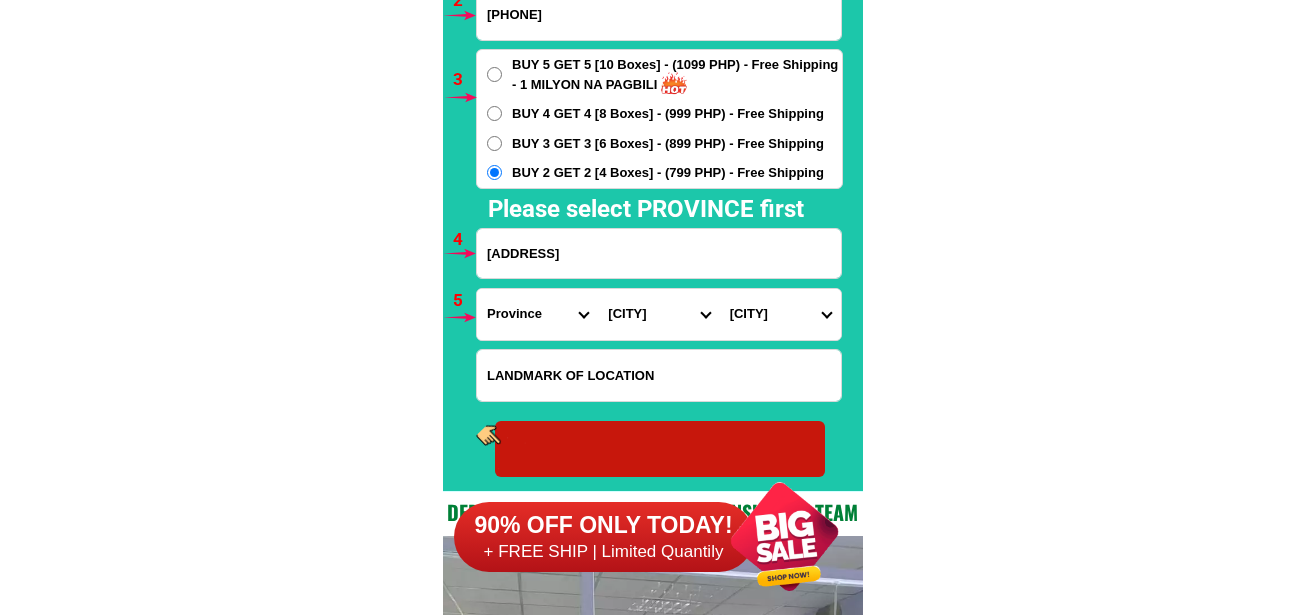 radio on "true" 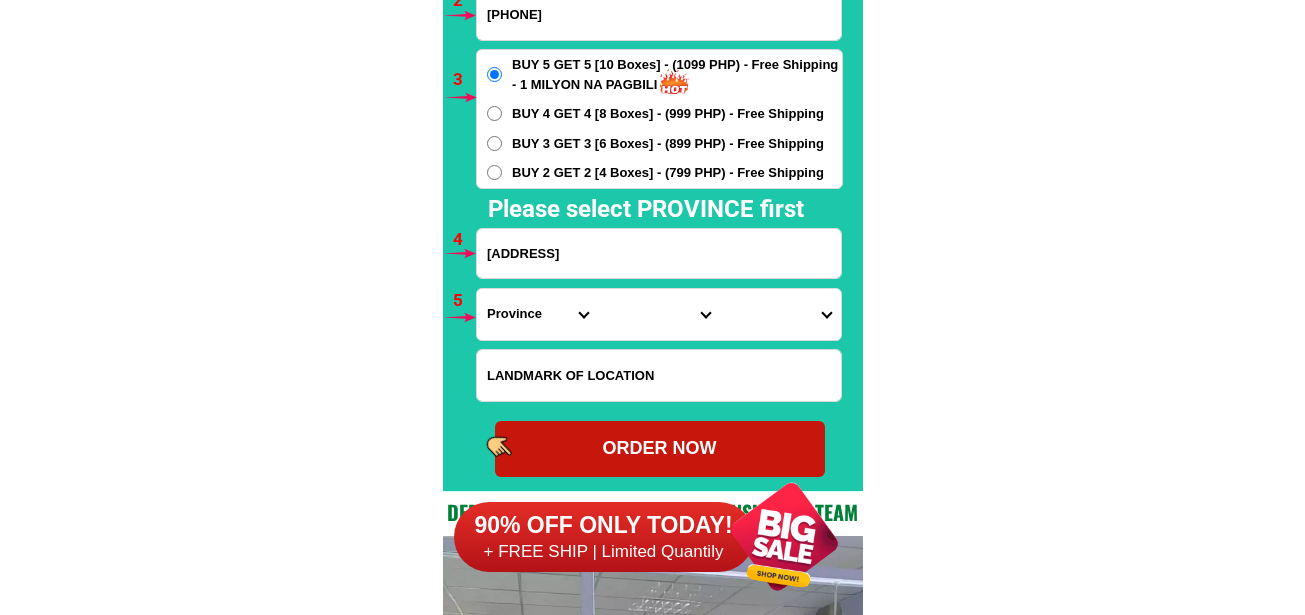 scroll, scrollTop: 14706, scrollLeft: 0, axis: vertical 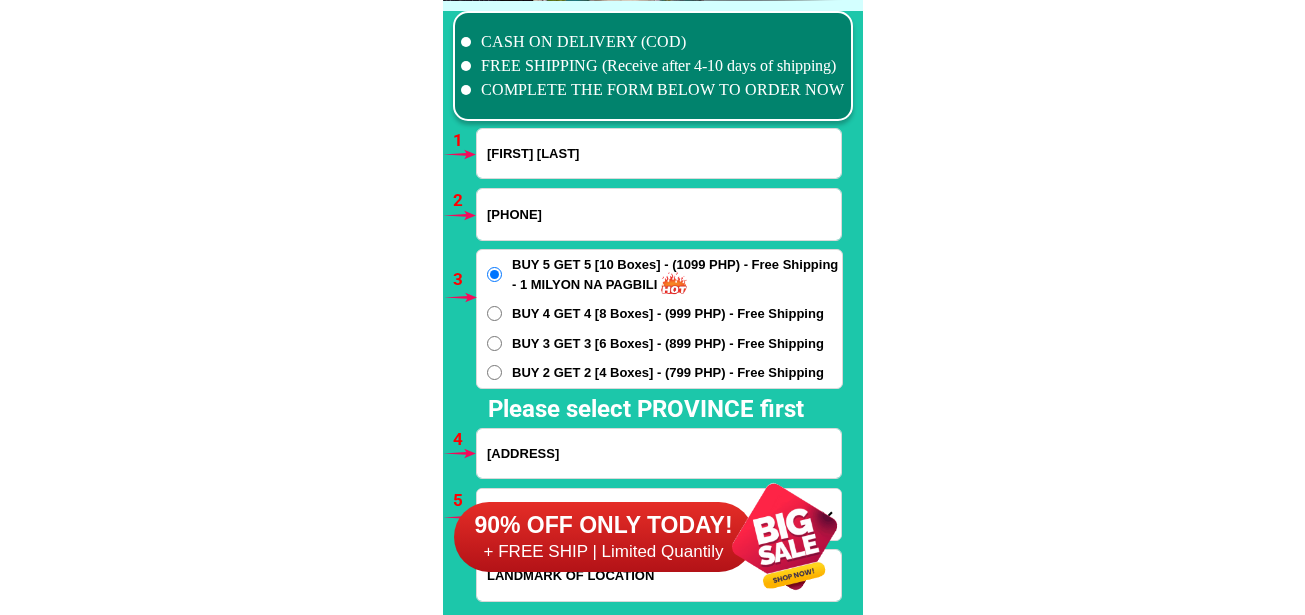 drag, startPoint x: 546, startPoint y: 206, endPoint x: 543, endPoint y: 237, distance: 31.144823 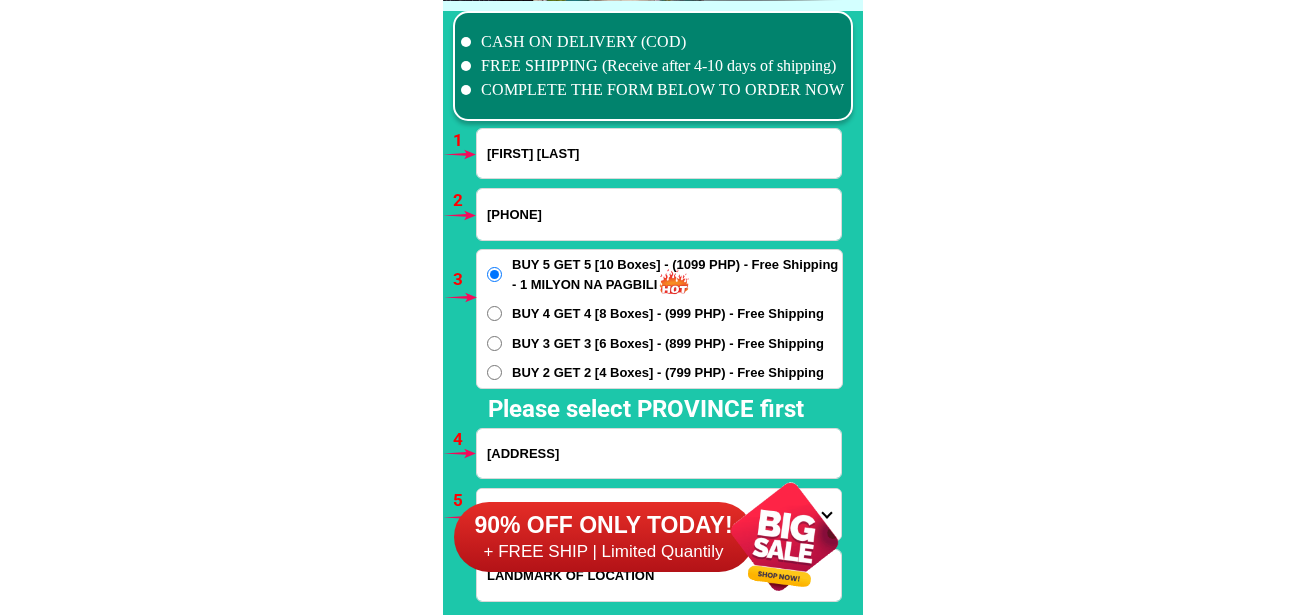 click on "[PHONE]" at bounding box center [659, 214] 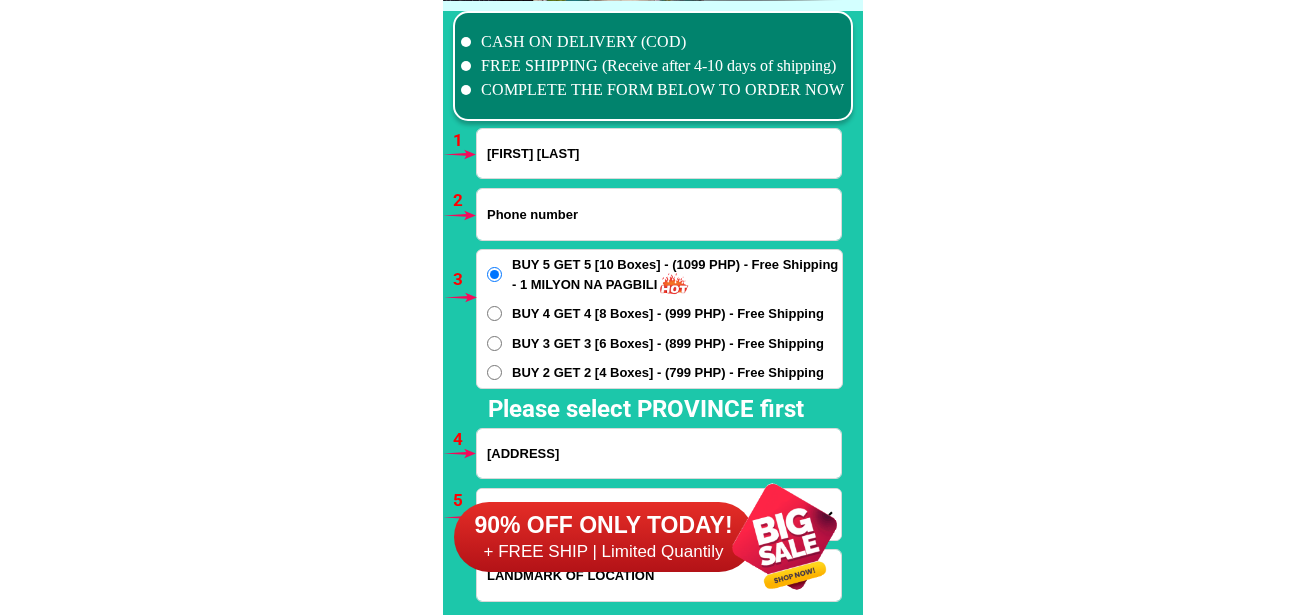 paste on "09[PHONE]" 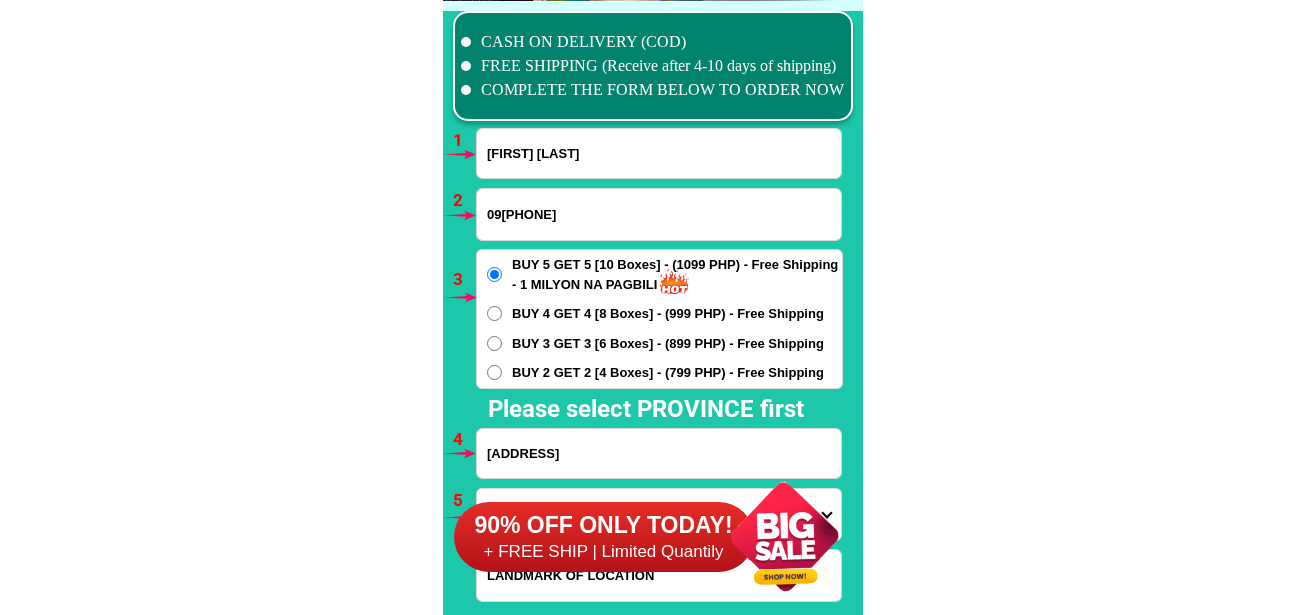 type on "09[PHONE]" 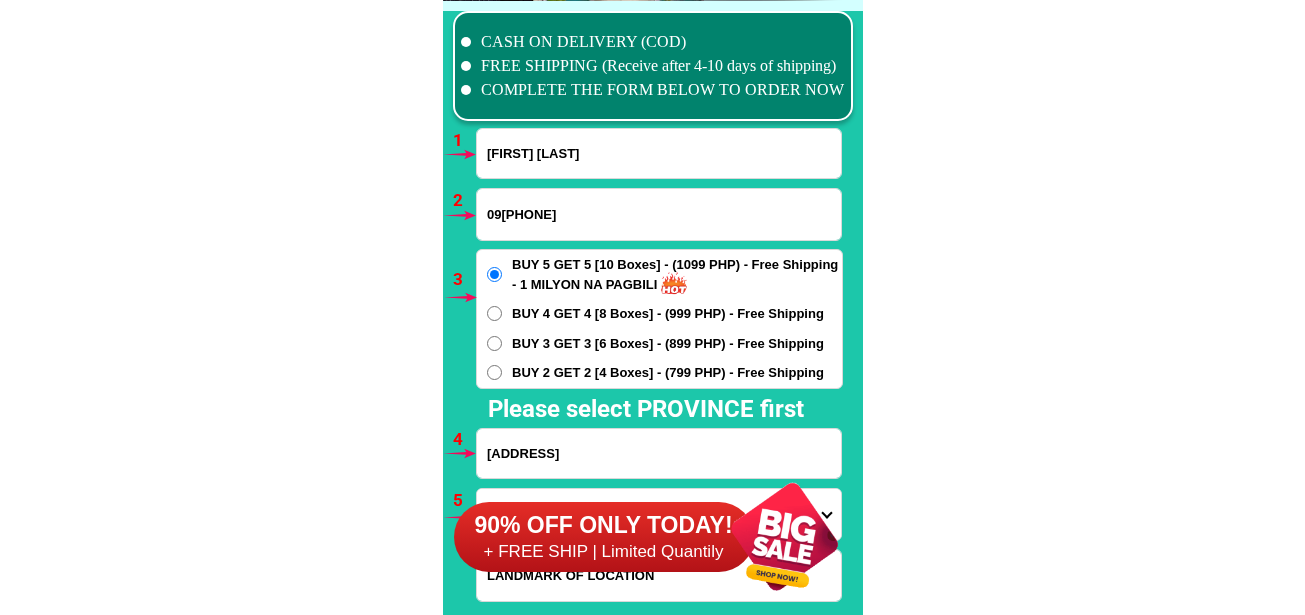 click on "BUY 5 GET 5 [10 Boxes] - (1099 PHP) - Free Shipping - 1 MILYON NA PAGBILI BUY 4 GET 4 [8 Boxes] - (999 PHP) - Free Shipping BUY 3 GET 3 [6 Boxes] - (899 PHP) - Free Shipping BUY 2 GET 2 [4 Boxes] - (799 PHP) - Free Shipping" at bounding box center [659, 319] 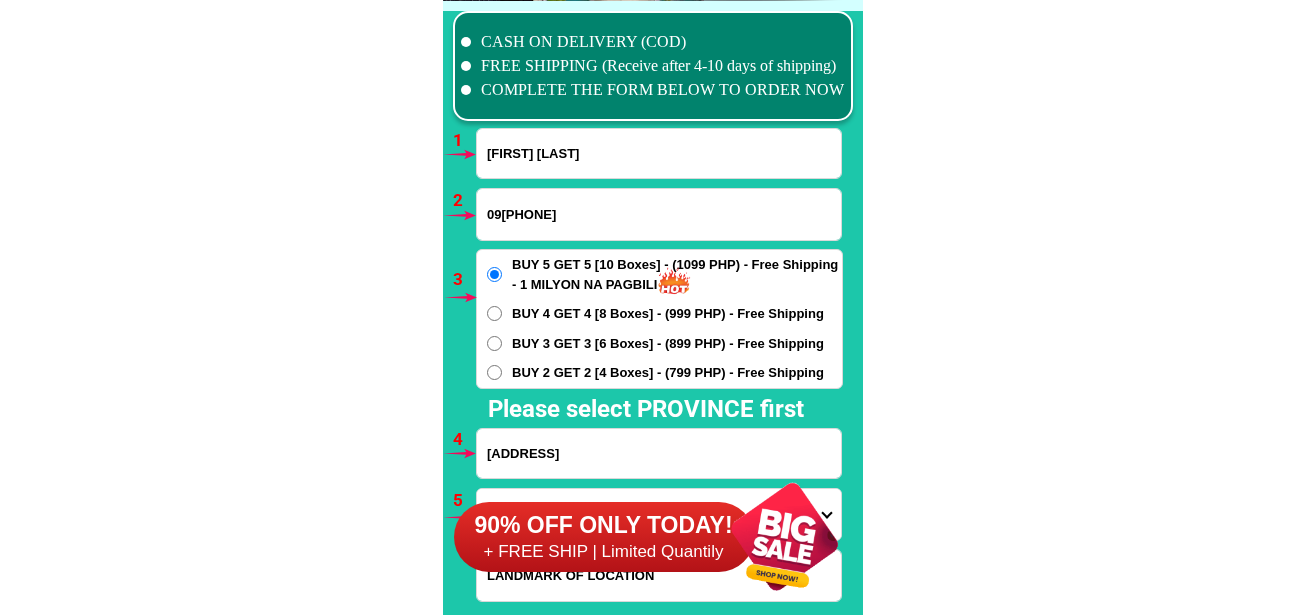 click on "BUY 2 GET 2 [4 Boxes] - (799 PHP) - Free Shipping" at bounding box center [668, 373] 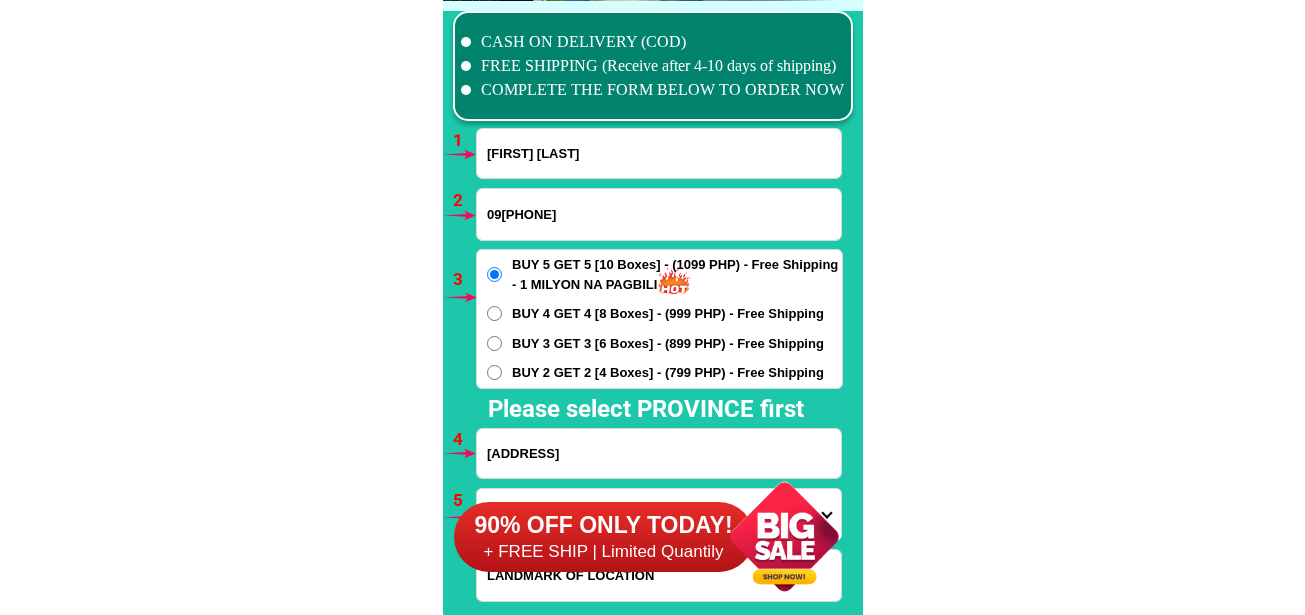 click on "BUY 2 GET 2 [4 Boxes] - (799 PHP) - Free Shipping" at bounding box center (494, 372) 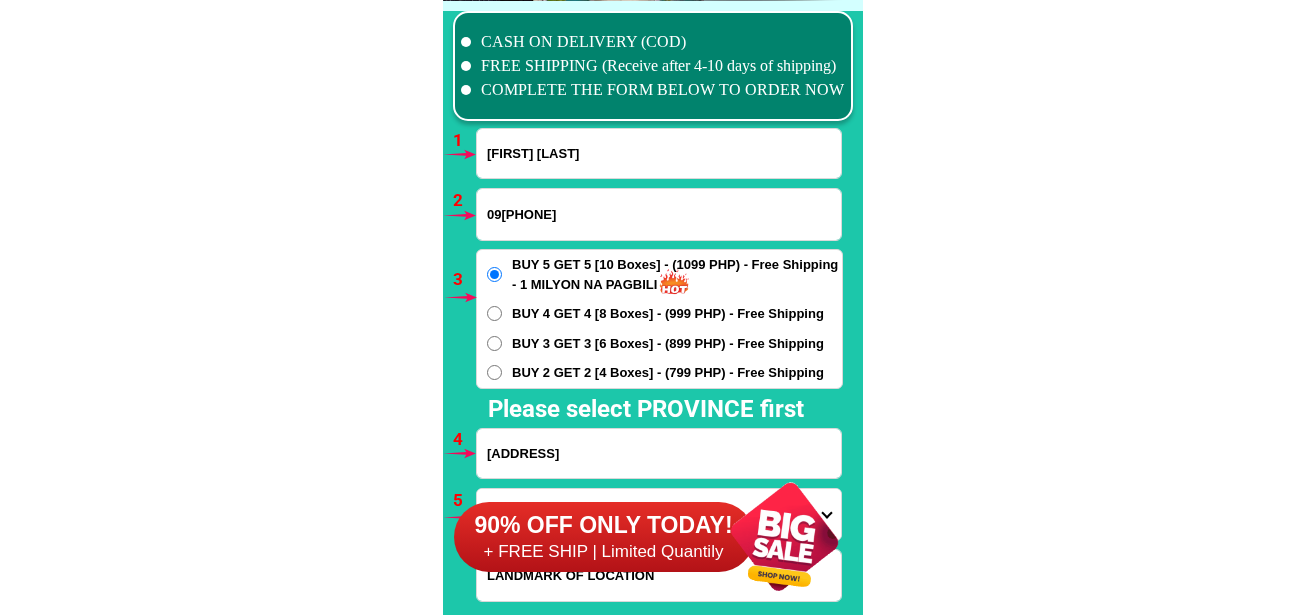 radio on "true" 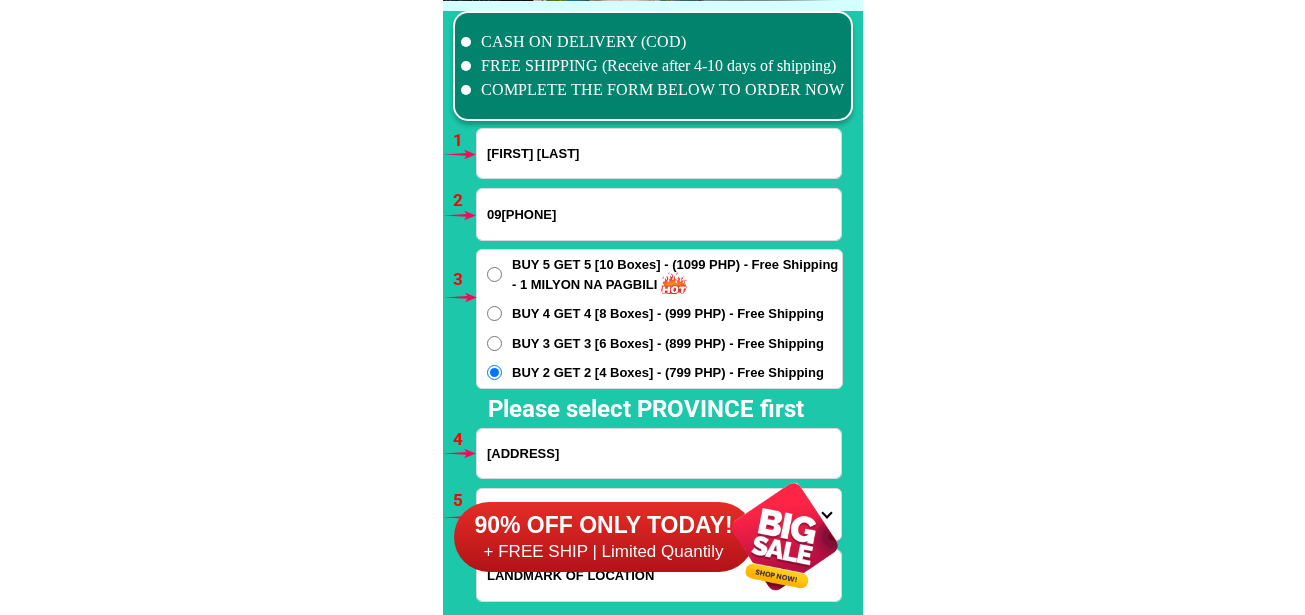 click on "[FIRST] [LAST]" at bounding box center [659, 153] 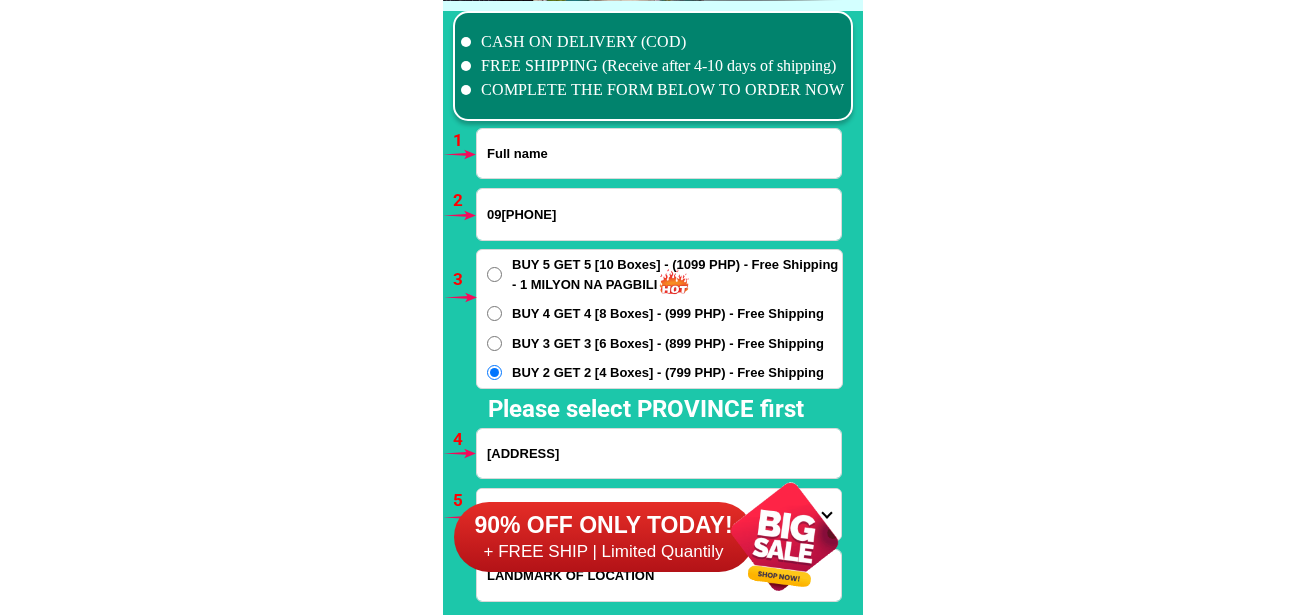 paste on "[LAST] [LAST]" 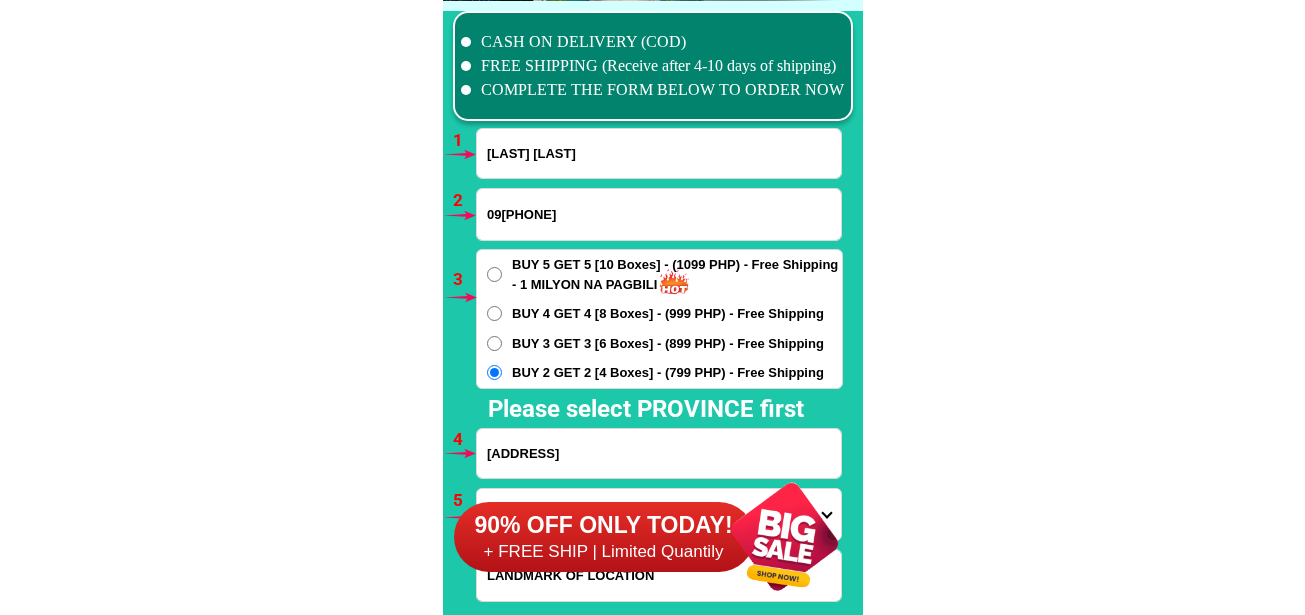type on "[LAST] [LAST]" 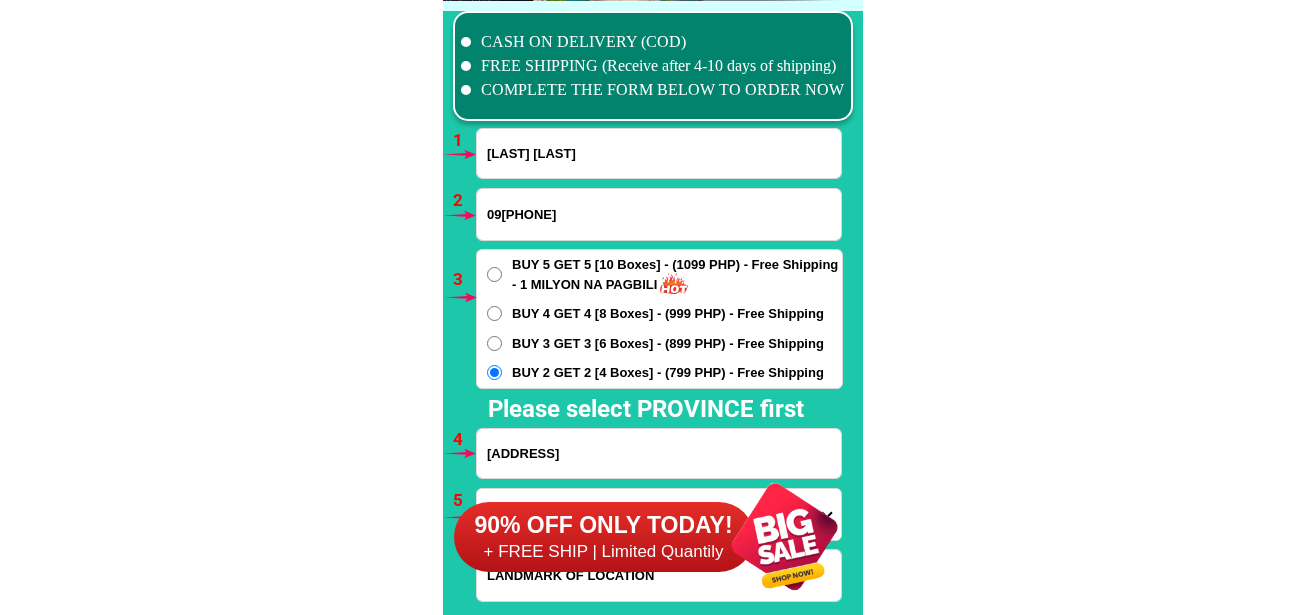 click on "FREE SHIPPING NATIONWIDE Contact Review Introduction Product BONA VITA COFFEE Comprehensive health protection solution
Research by Dr. Willie Ong and Dr. Liza Ong ✅ 𝙰𝚗𝚝𝚒 𝙲𝚊𝚗𝚌𝚎𝚛 ✅ 𝙰𝚗𝚝𝚒 𝚂𝚝𝚛𝚘𝚔𝚎
✅ 𝙰𝚗𝚝𝚒 𝙳𝚒𝚊𝚋𝚎𝚝𝚒𝚌 ✅ 𝙳𝚒𝚊𝚋𝚎𝚝𝚎𝚜 FAKE VS ORIGINAL Noon: nagkaroon ng cancer, hindi makalakad ng normal pagkatapos: uminom ng Bonavita dalawang beses sa isang araw, maaaring maglakad nang mag-isa, bawasan ang mga sintomas ng kanser The product has been certified for
safety and effectiveness Prevent and combat signs of diabetes, hypertension, and cardiovascular diseases Helps strengthen bones and joints Prevent cancer Reduce excess fat Anti-aging BONAVITA CAFE WITH HYDROLYZED COLLAGEN Enemy of the cause of disease LIZA ONG Doc Nutrition Department of Philippines General Hospital shared that BONA VITA CAFE sprouts are the panacea in anti - aging and anti-disease. Start After 1 week" at bounding box center (652, -5687) 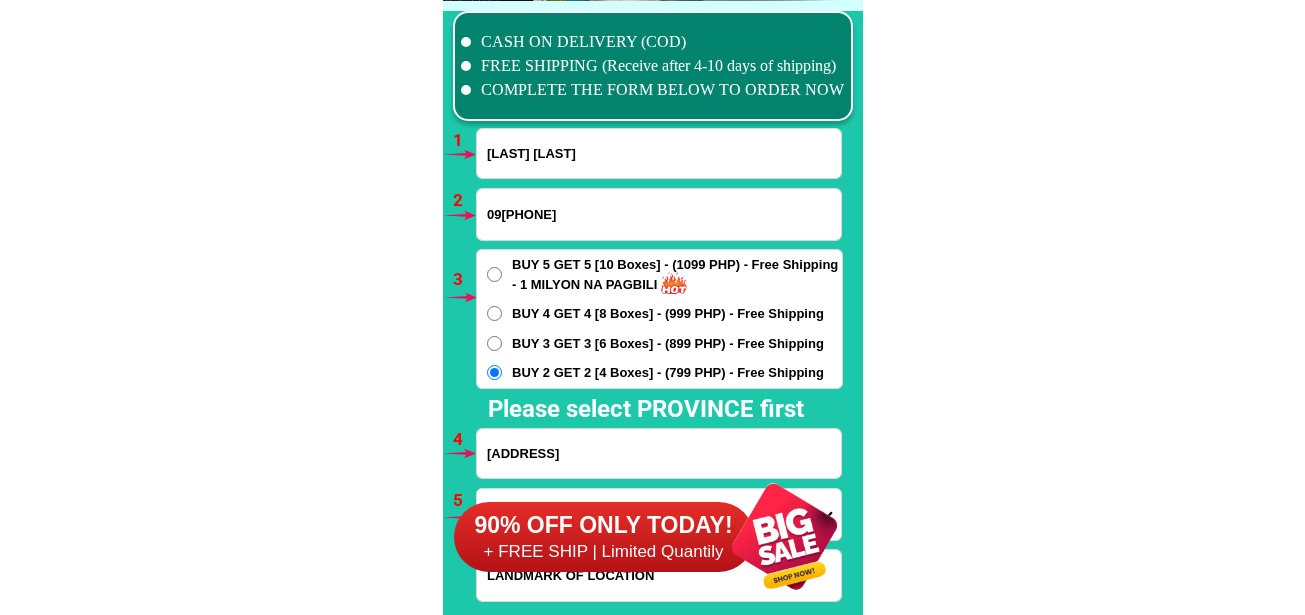 click on "90% OFF ONLY TODAY! + FREE SHIP | Limited Quantily" at bounding box center [658, 536] 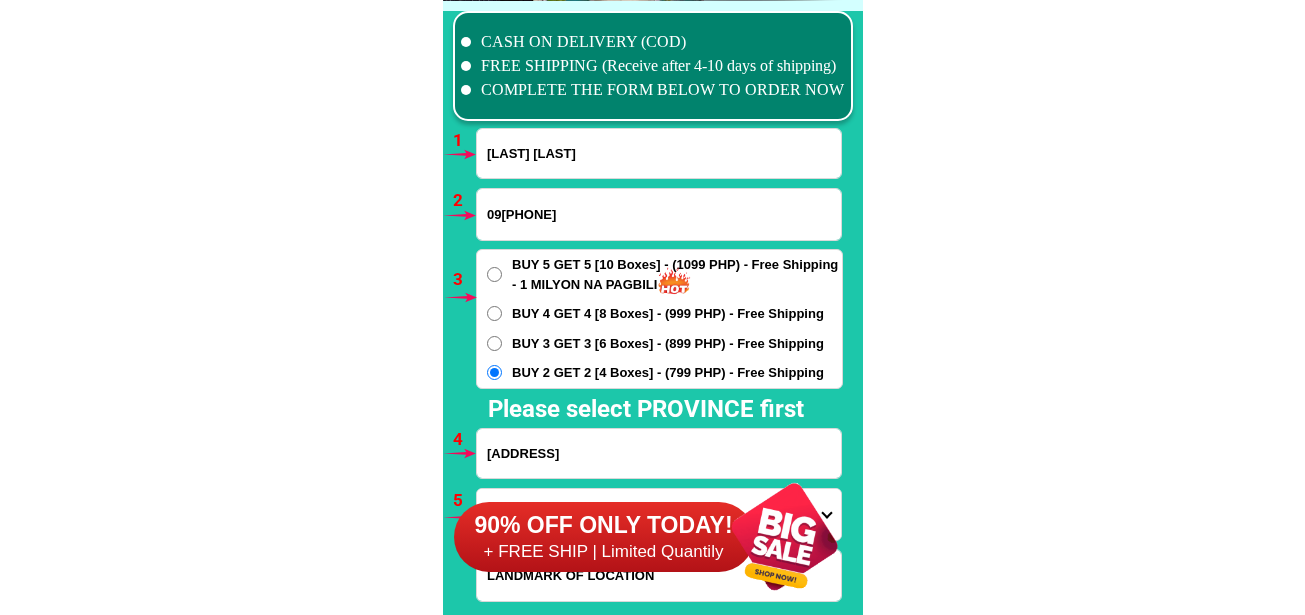 scroll, scrollTop: 14707, scrollLeft: 0, axis: vertical 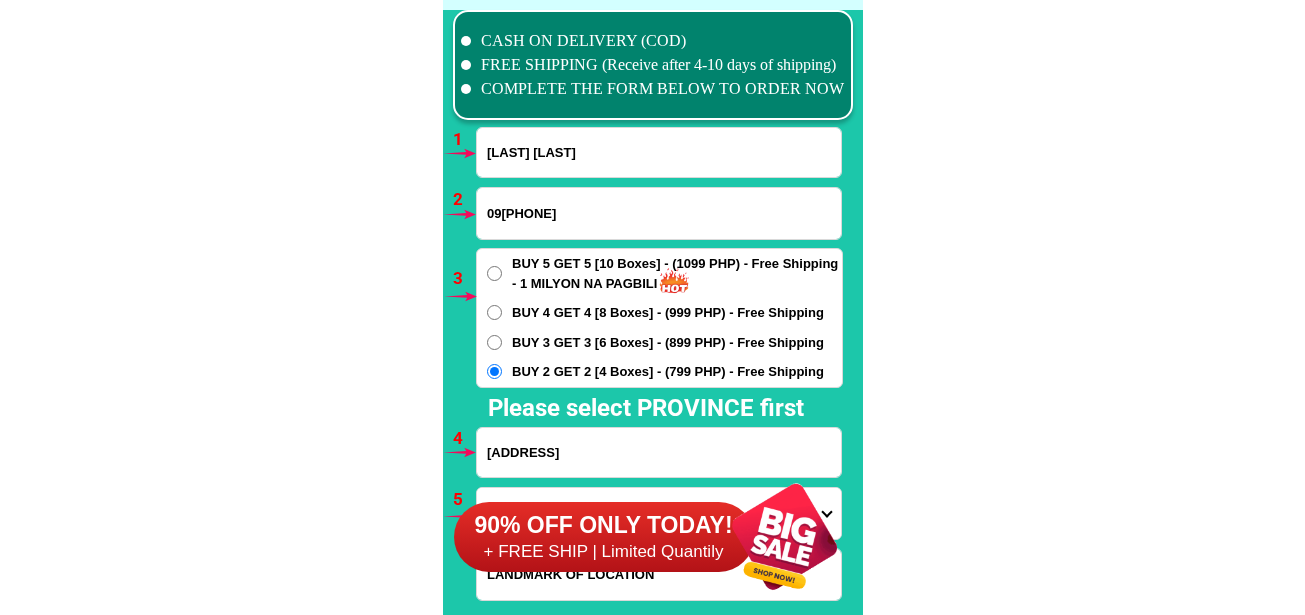 click on "90% OFF ONLY TODAY! + FREE SHIP | Limited Quantily" at bounding box center (658, 536) 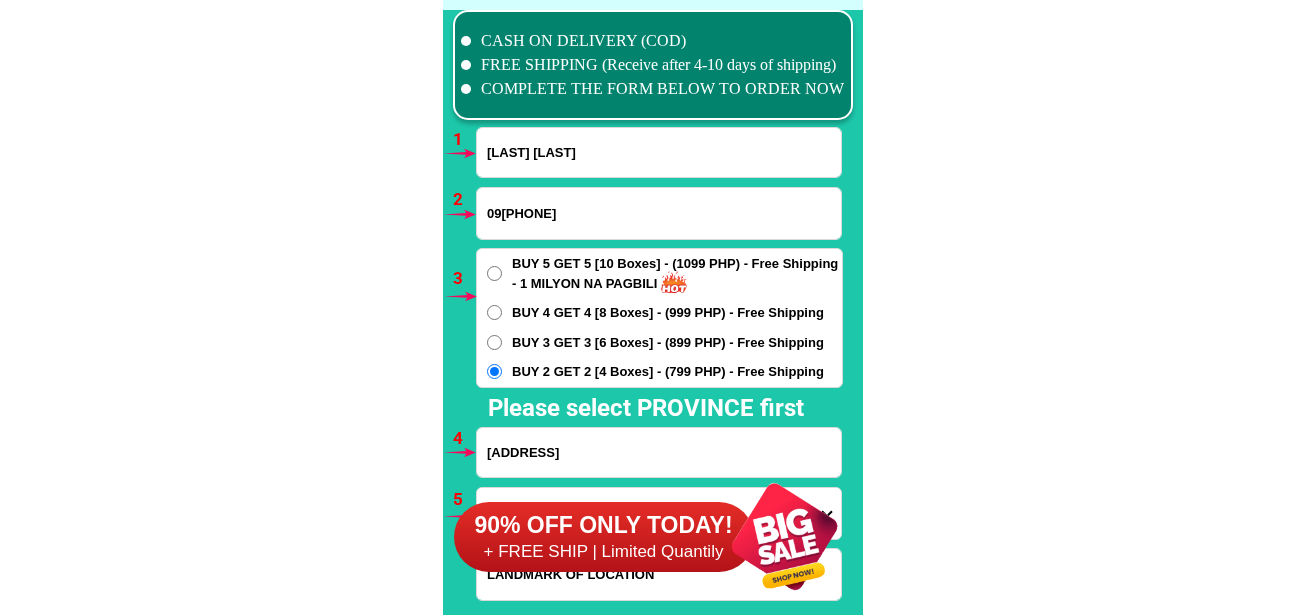click on "[ADDRESS]" at bounding box center [659, 452] 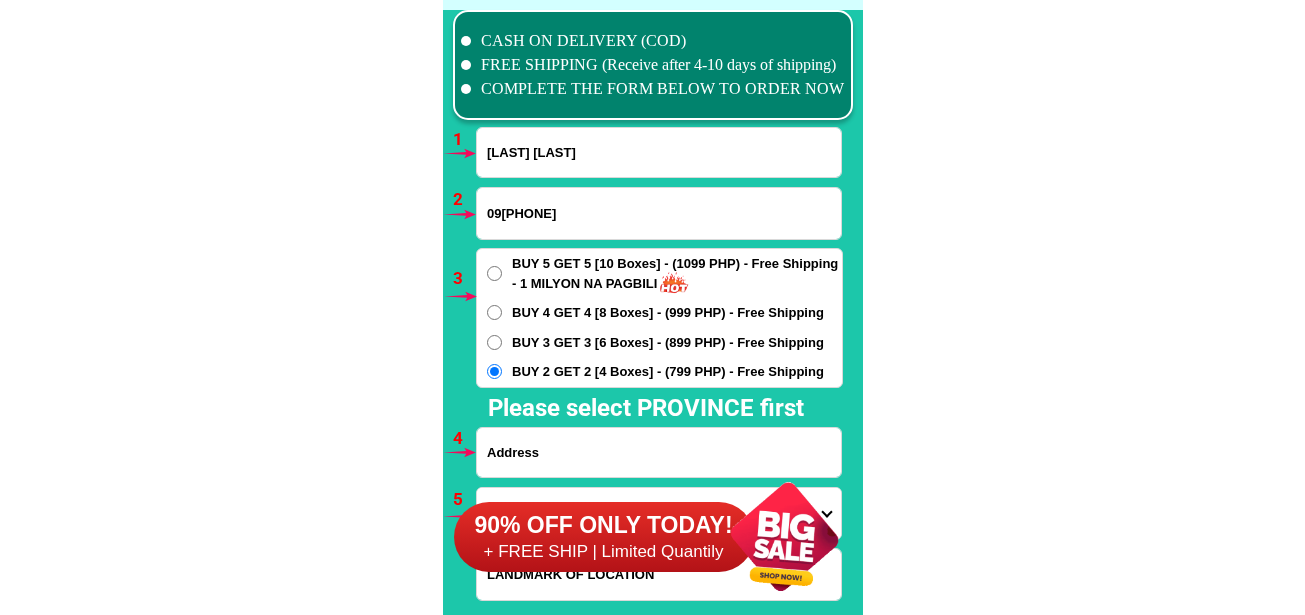 paste on "[ADDRESS]" 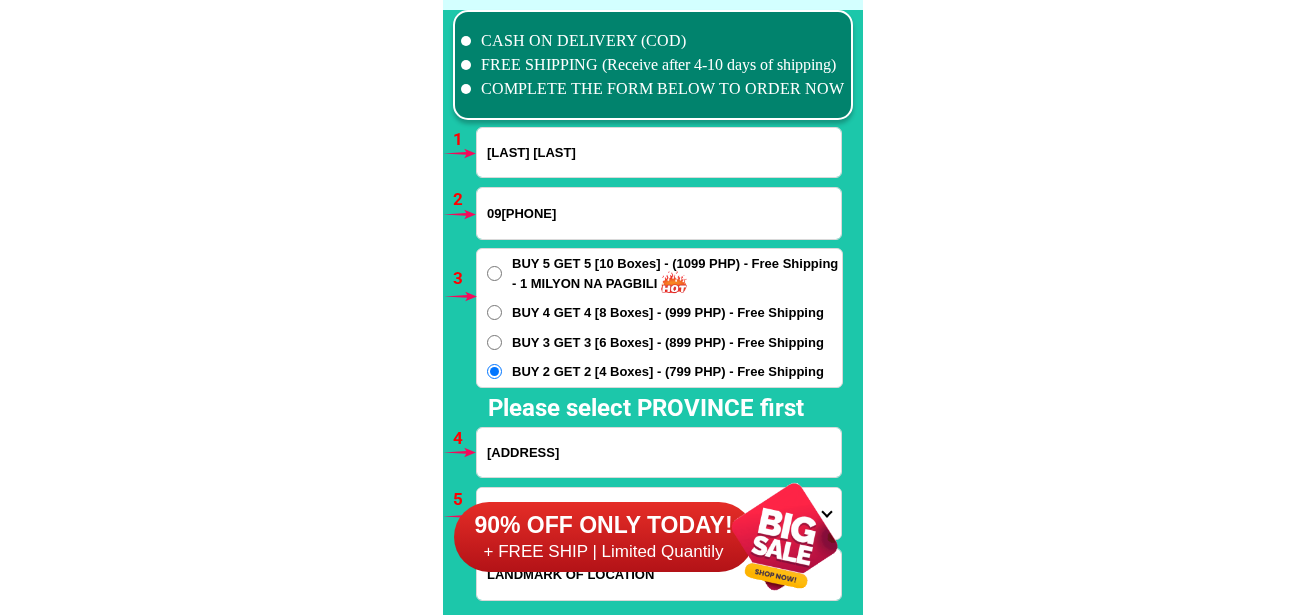 type on "[ADDRESS]" 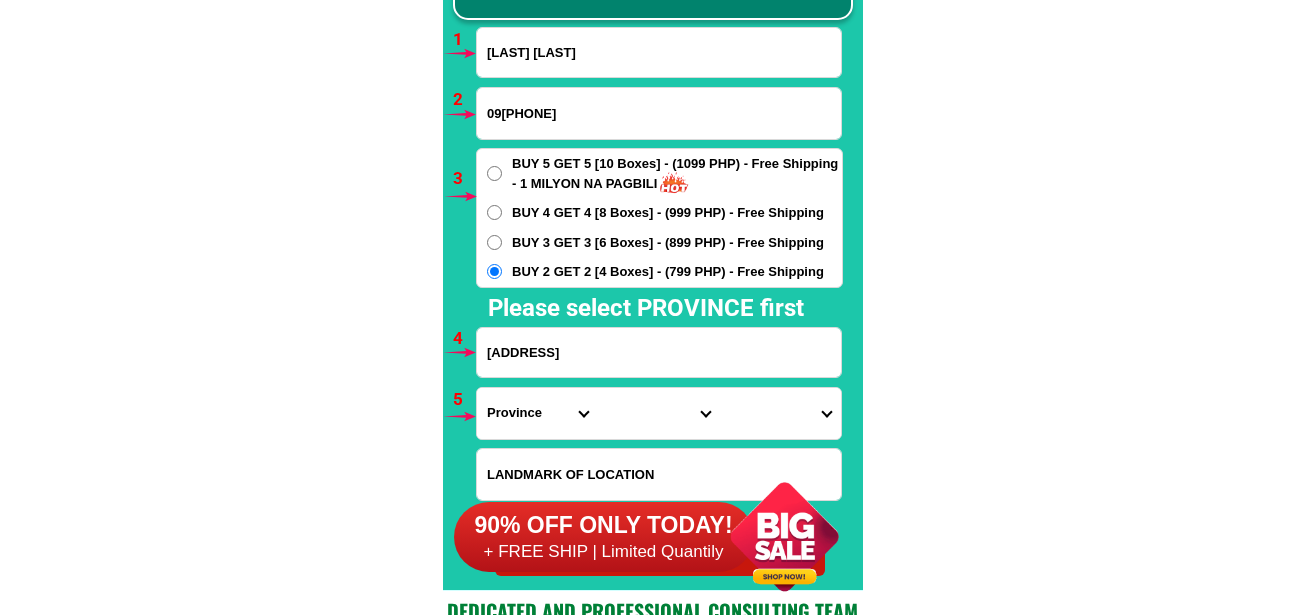 scroll, scrollTop: 14907, scrollLeft: 0, axis: vertical 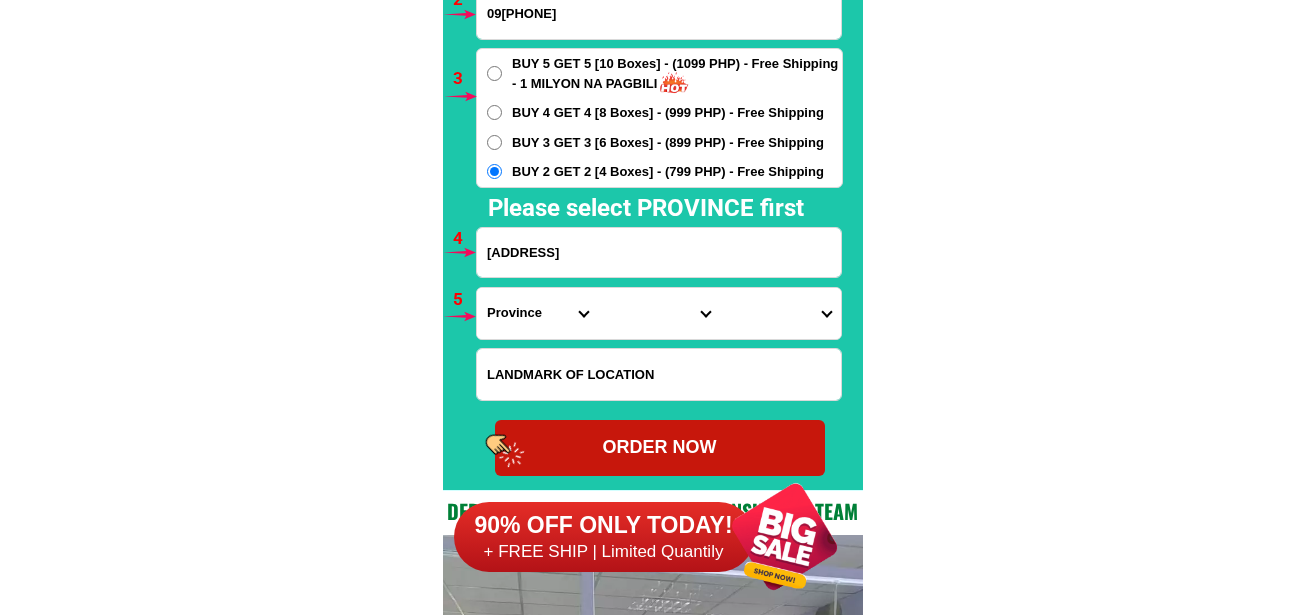 click on "Province Abra Agusan-del-norte Agusan-del-sur Aklan Albay Antique Apayao Aurora Basilan Bataan Batanes Batangas Benguet Biliran Bohol Bukidnon Bulacan Cagayan Camarines-norte Camarines-sur Camiguin Capiz Catanduanes Cavite Cebu Cotabato Davao-de-oro Davao-del-norte Davao-del-sur Davao-occidental Davao-oriental Dinagat-islands Eastern-samar Guimaras Ifugao Ilocos-norte Ilocos-sur Iloilo Isabela Kalinga La-union Laguna Lanao-del-norte Lanao-del-sur Leyte Maguindanao Marinduque Masbate Metro-manila Misamis-occidental Misamis-oriental Mountain-province Negros-occidental Negros-oriental Northern-samar Nueva-ecija Nueva-vizcaya Occidental-mindoro Oriental-mindoro Palawan Pampanga Pangasinan Quezon Quirino Rizal Romblon Sarangani Siquijor Sorsogon South-cotabato Southern-leyte Sultan-kudarat Sulu Surigao-del-norte Surigao-del-sur Tarlac Tawi-tawi Western-samar Zambales Zamboanga-del-norte Zamboanga-del-sur Zamboanga-sibugay" at bounding box center [537, 313] 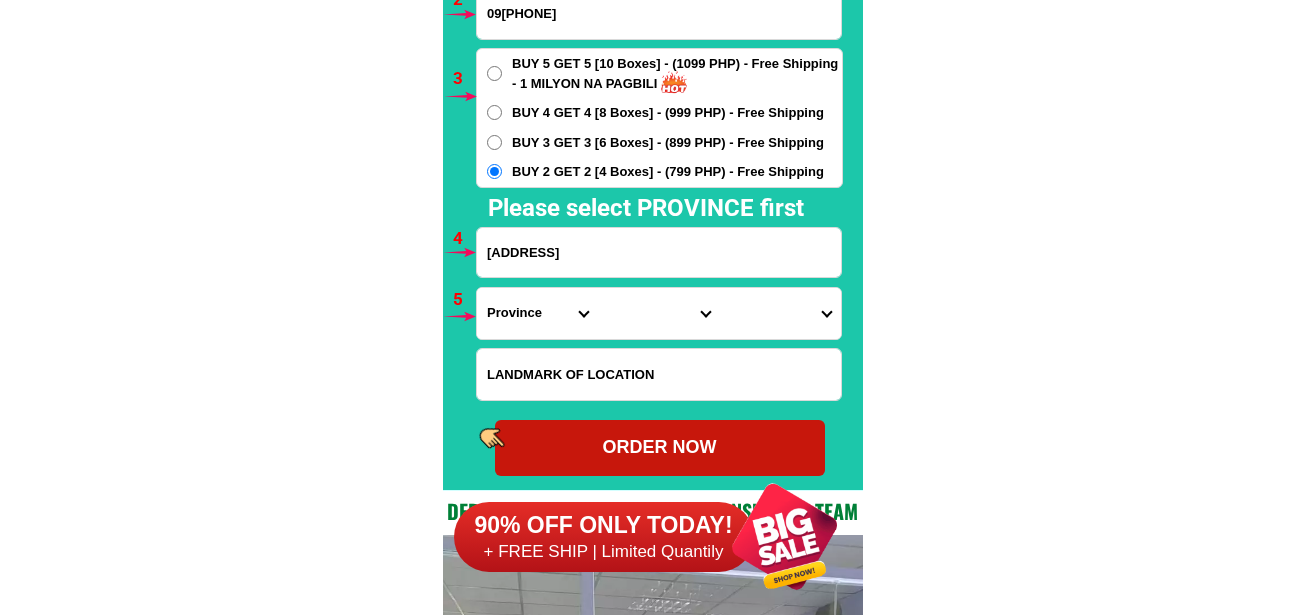 select on "63_[NUMBER]" 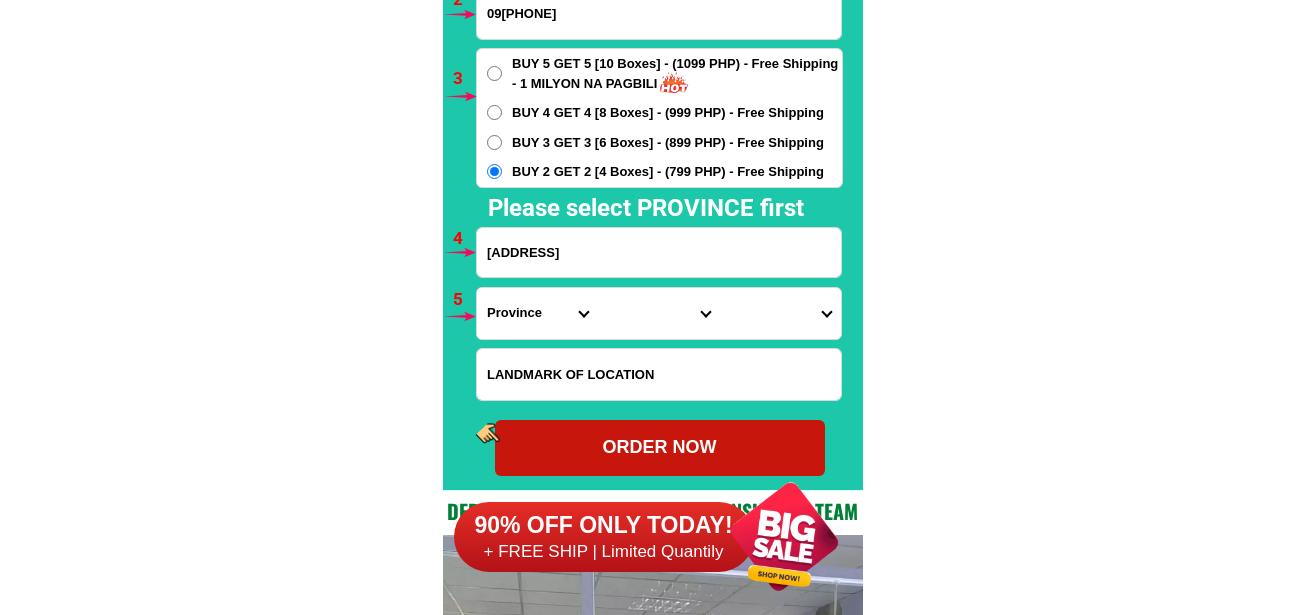 click on "Province Abra Agusan-del-norte Agusan-del-sur Aklan Albay Antique Apayao Aurora Basilan Bataan Batanes Batangas Benguet Biliran Bohol Bukidnon Bulacan Cagayan Camarines-norte Camarines-sur Camiguin Capiz Catanduanes Cavite Cebu Cotabato Davao-de-oro Davao-del-norte Davao-del-sur Davao-occidental Davao-oriental Dinagat-islands Eastern-samar Guimaras Ifugao Ilocos-norte Ilocos-sur Iloilo Isabela Kalinga La-union Laguna Lanao-del-norte Lanao-del-sur Leyte Maguindanao Marinduque Masbate Metro-manila Misamis-occidental Misamis-oriental Mountain-province Negros-occidental Negros-oriental Northern-samar Nueva-ecija Nueva-vizcaya Occidental-mindoro Oriental-mindoro Palawan Pampanga Pangasinan Quezon Quirino Rizal Romblon Sarangani Siquijor Sorsogon South-cotabato Southern-leyte Sultan-kudarat Sulu Surigao-del-norte Surigao-del-sur Tarlac Tawi-tawi Western-samar Zambales Zamboanga-del-norte Zamboanga-del-sur Zamboanga-sibugay" at bounding box center [537, 313] 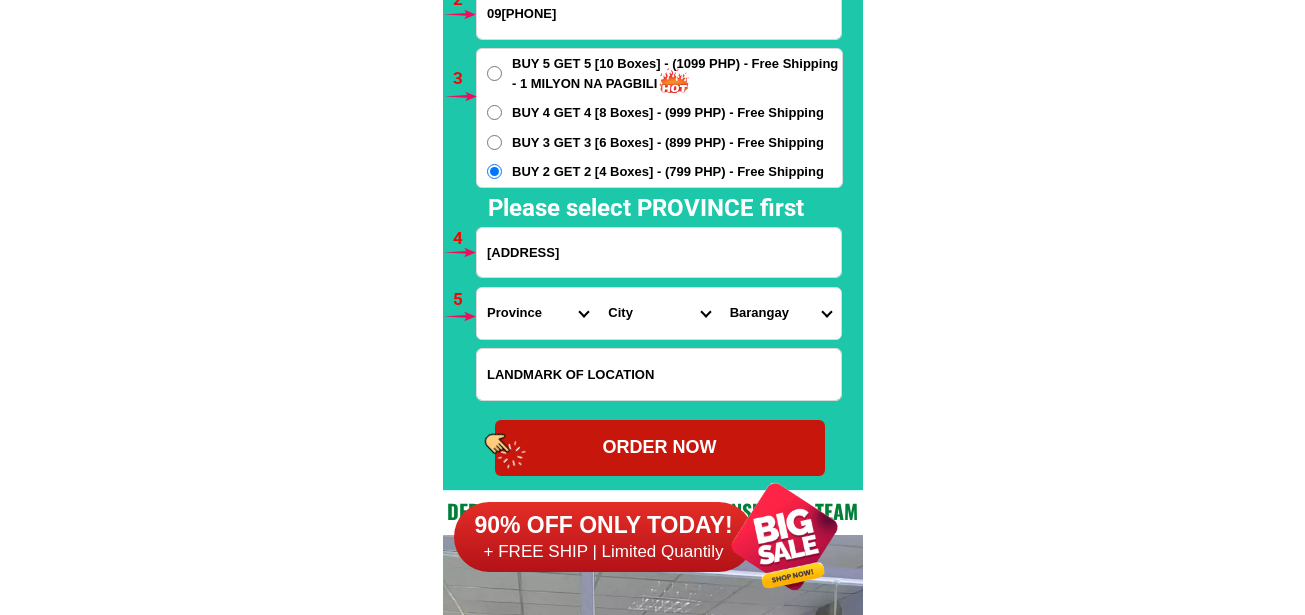 drag, startPoint x: 606, startPoint y: 303, endPoint x: 621, endPoint y: 290, distance: 19.849434 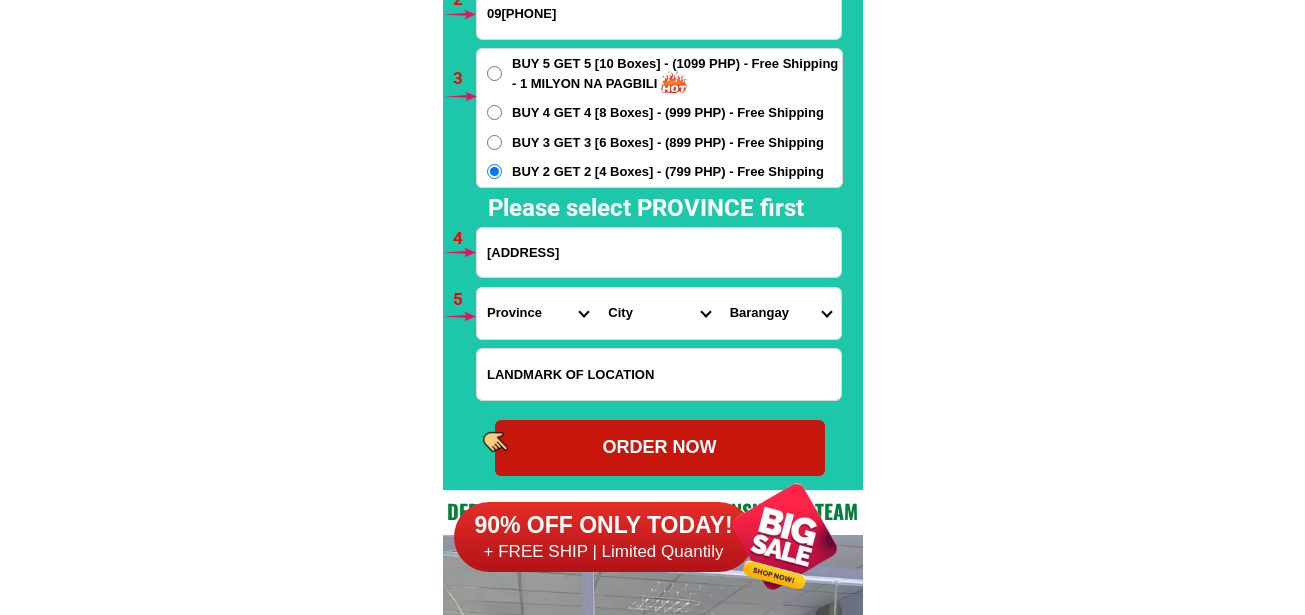 click on "[PROVINCE_LIST]" at bounding box center [658, 313] 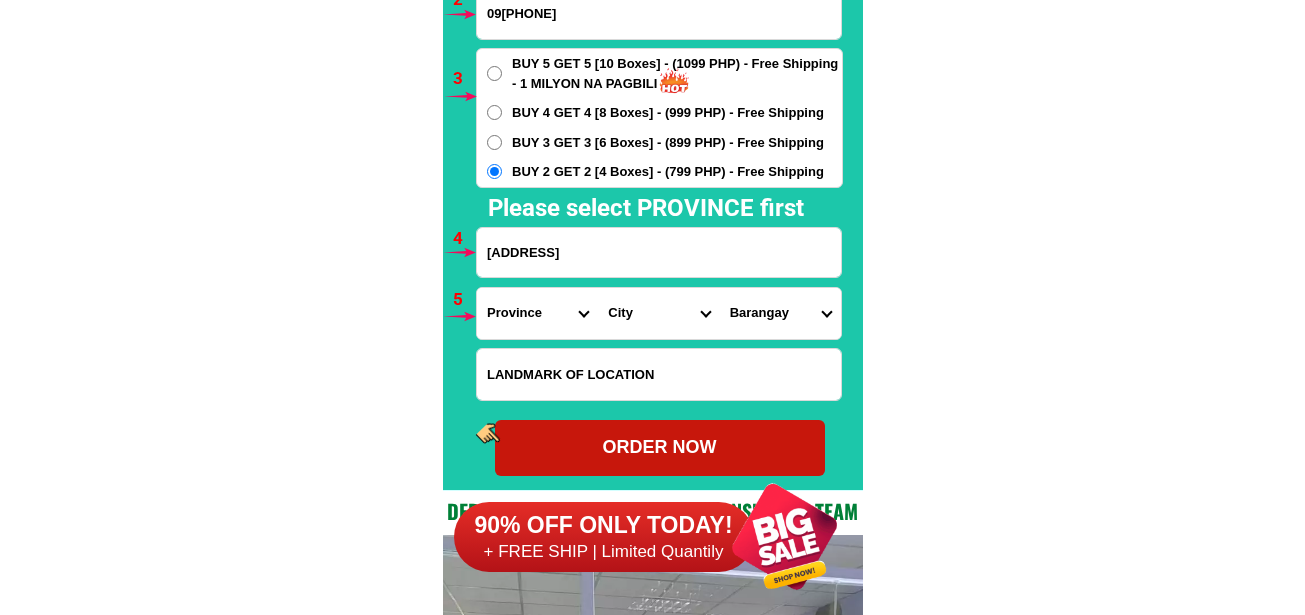 select on "63_6627528" 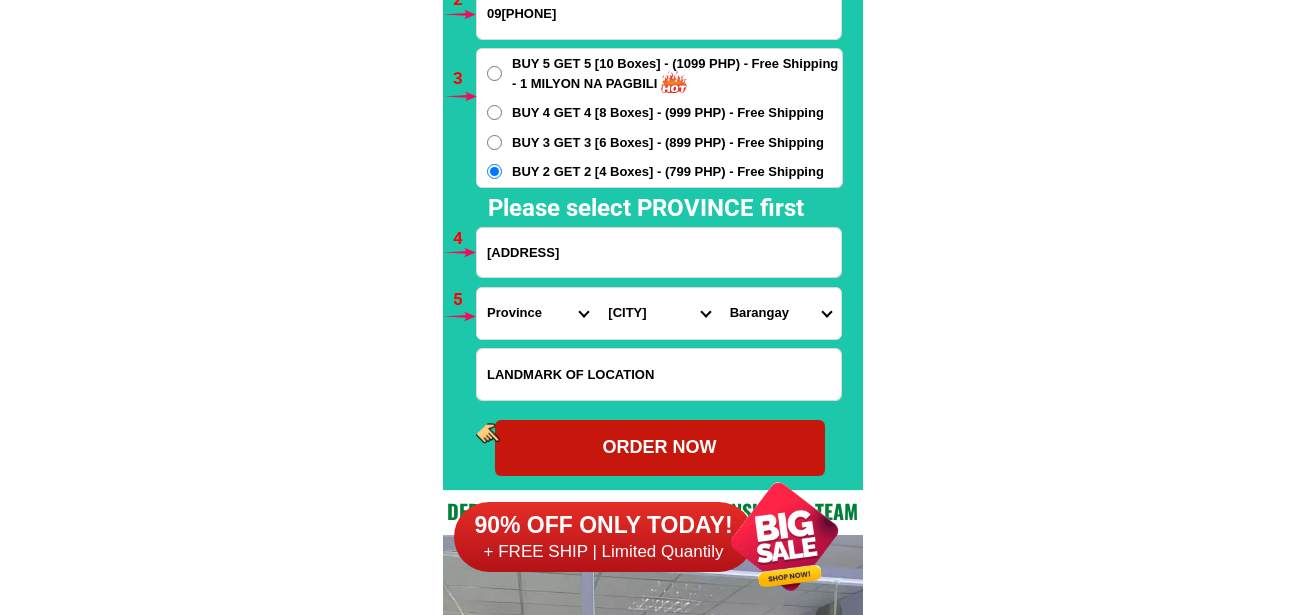 click on "[PROVINCE_LIST]" at bounding box center (658, 313) 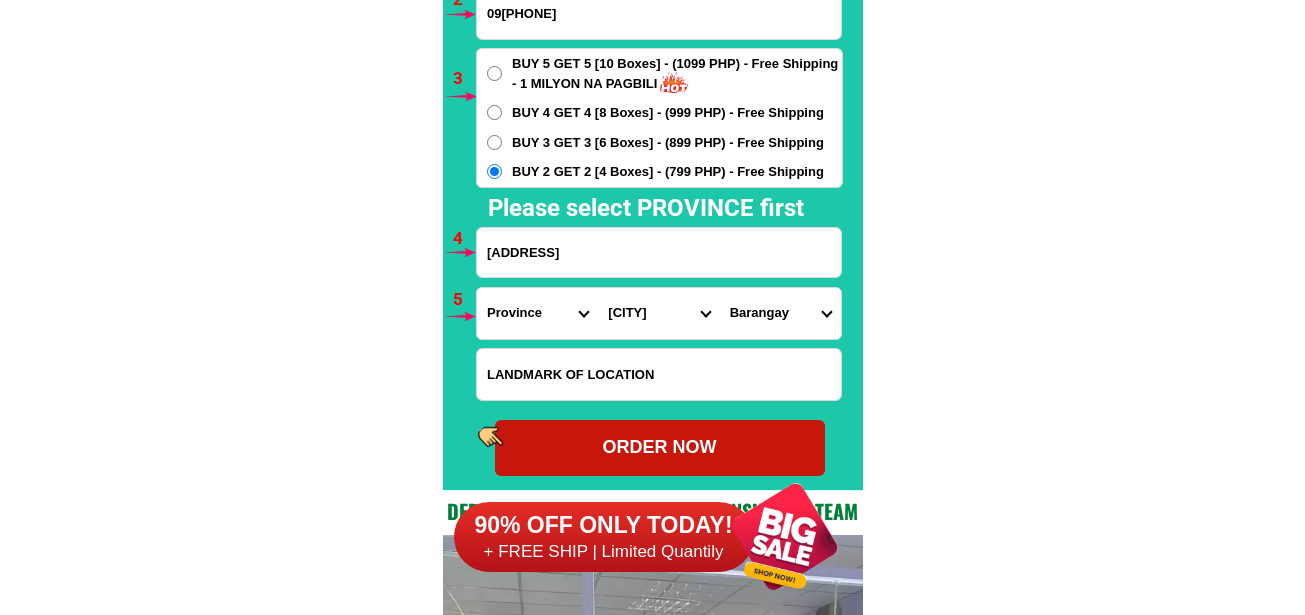 click on "[BARANGAY_LIST]" at bounding box center (780, 313) 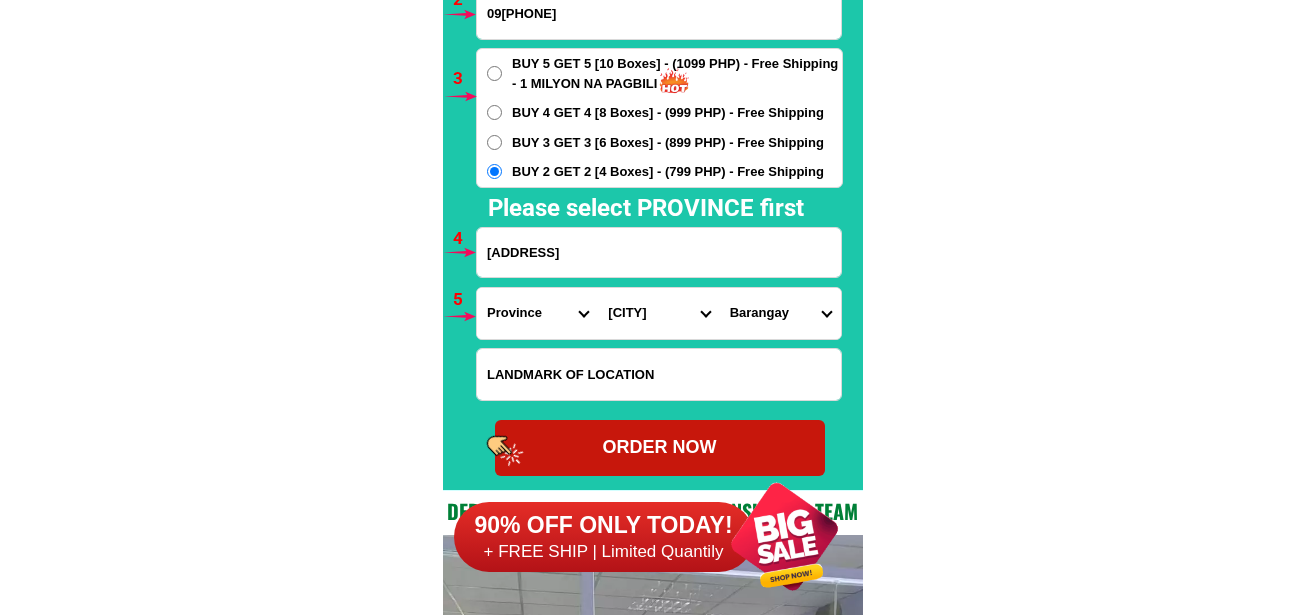 select on "63_[NUMBER]" 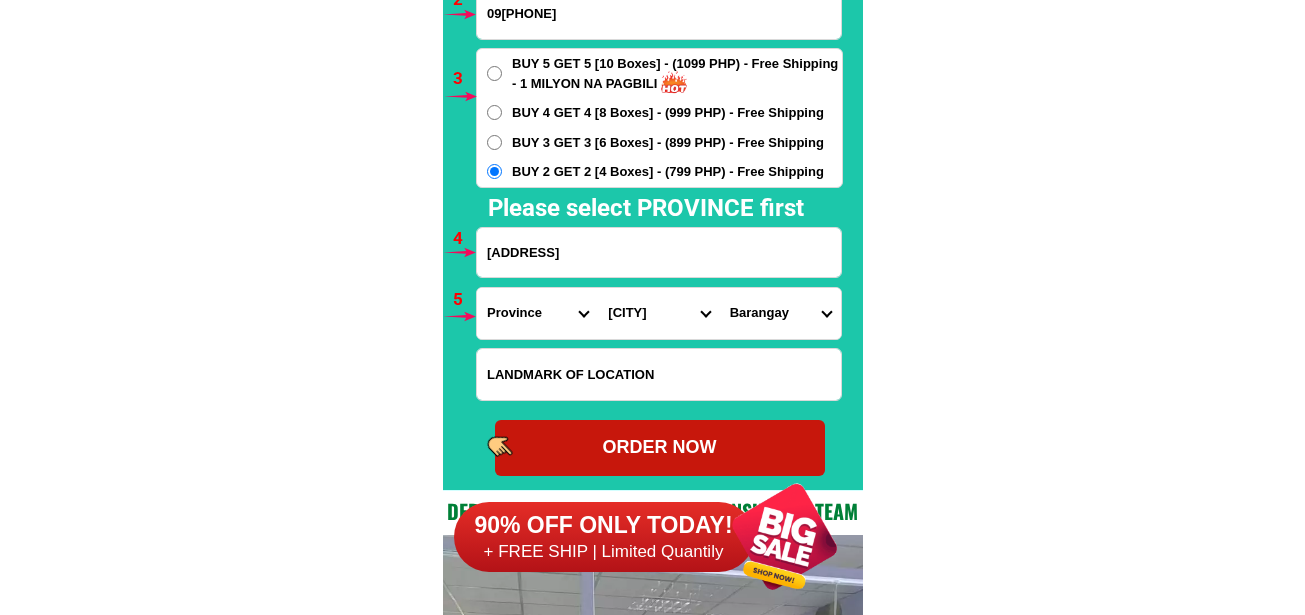 click on "[BARANGAY_LIST]" at bounding box center [780, 313] 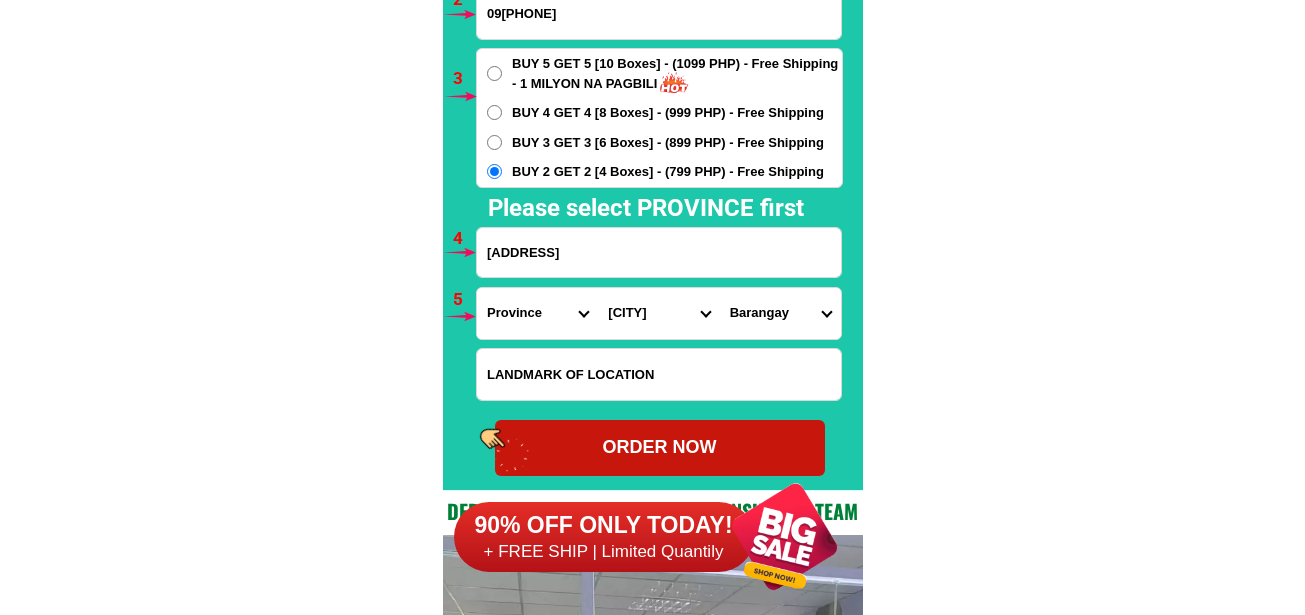 scroll, scrollTop: 15007, scrollLeft: 0, axis: vertical 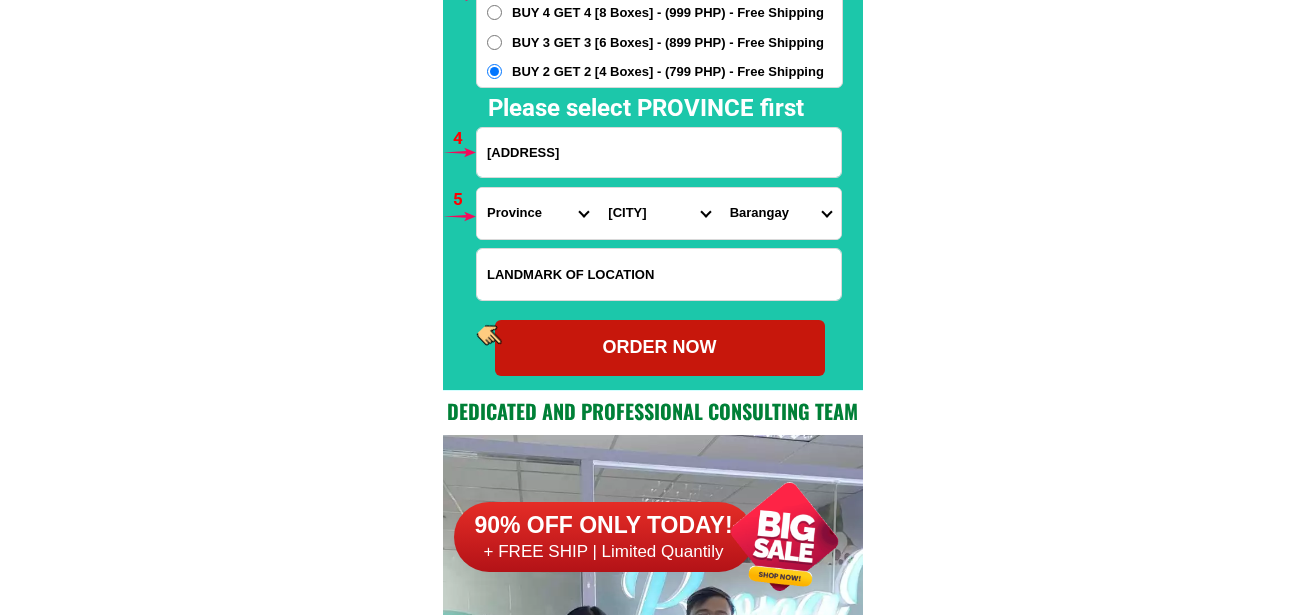 click on "ORDER NOW" at bounding box center [660, 347] 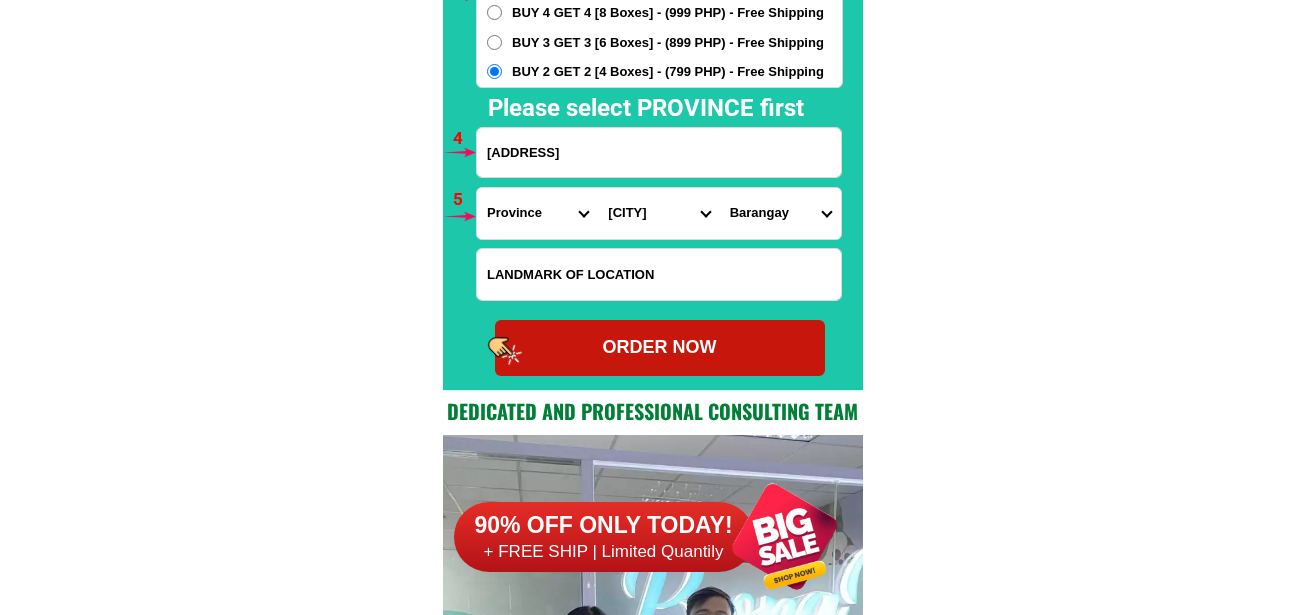radio on "true" 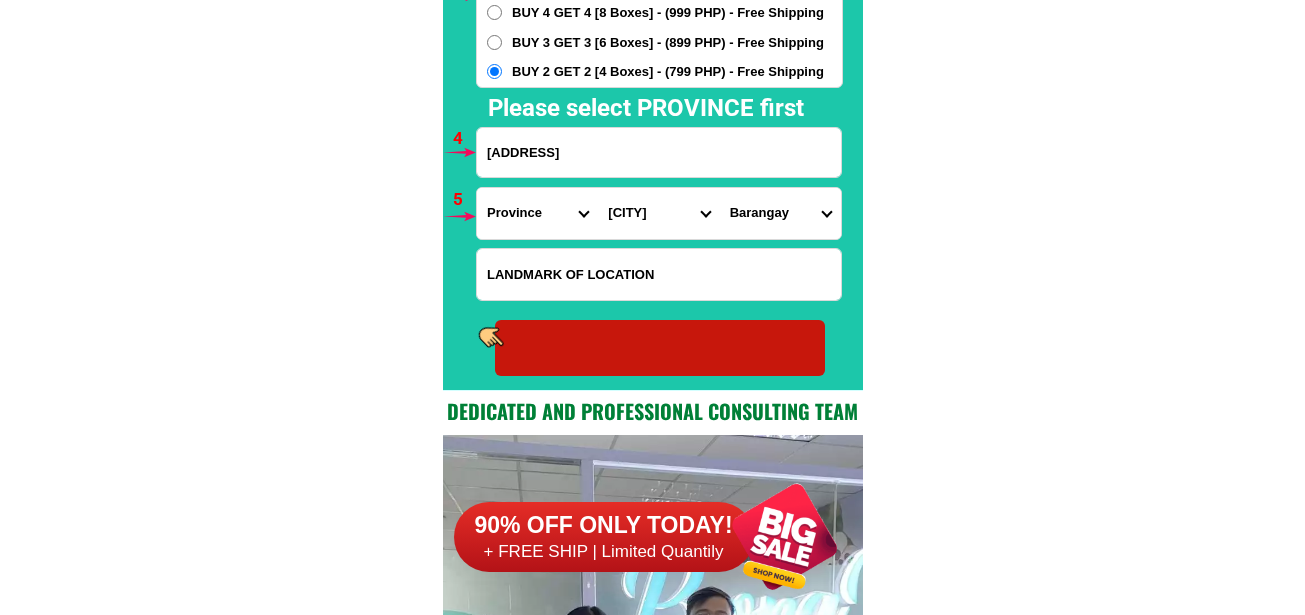 radio on "true" 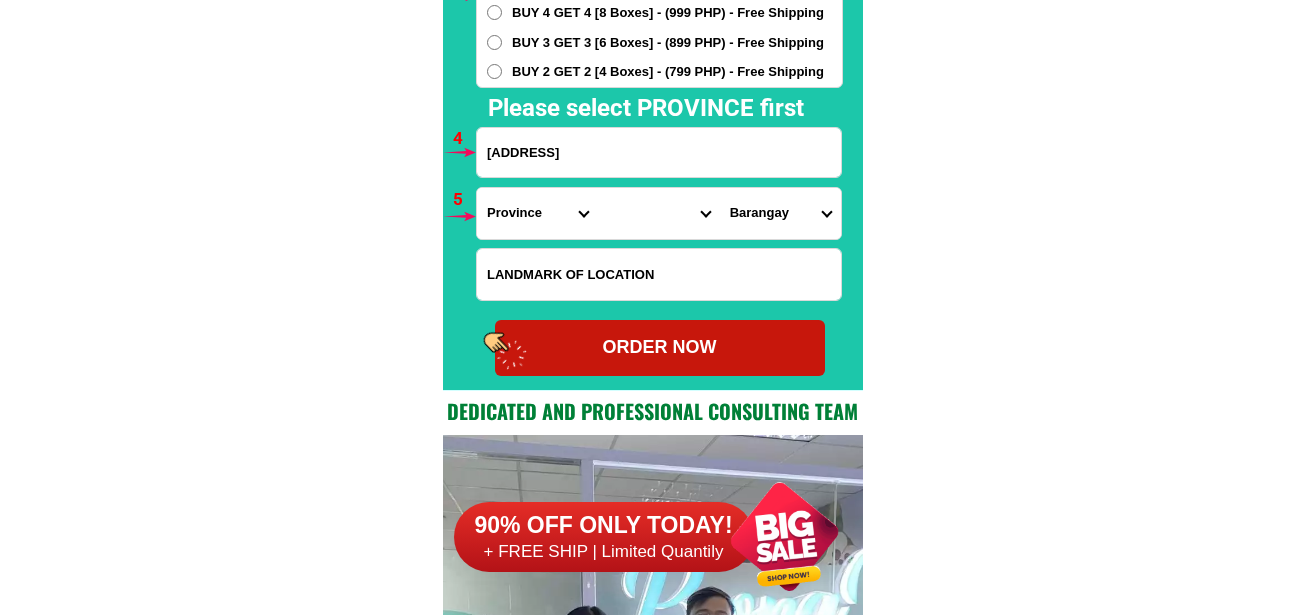 scroll, scrollTop: 14807, scrollLeft: 0, axis: vertical 